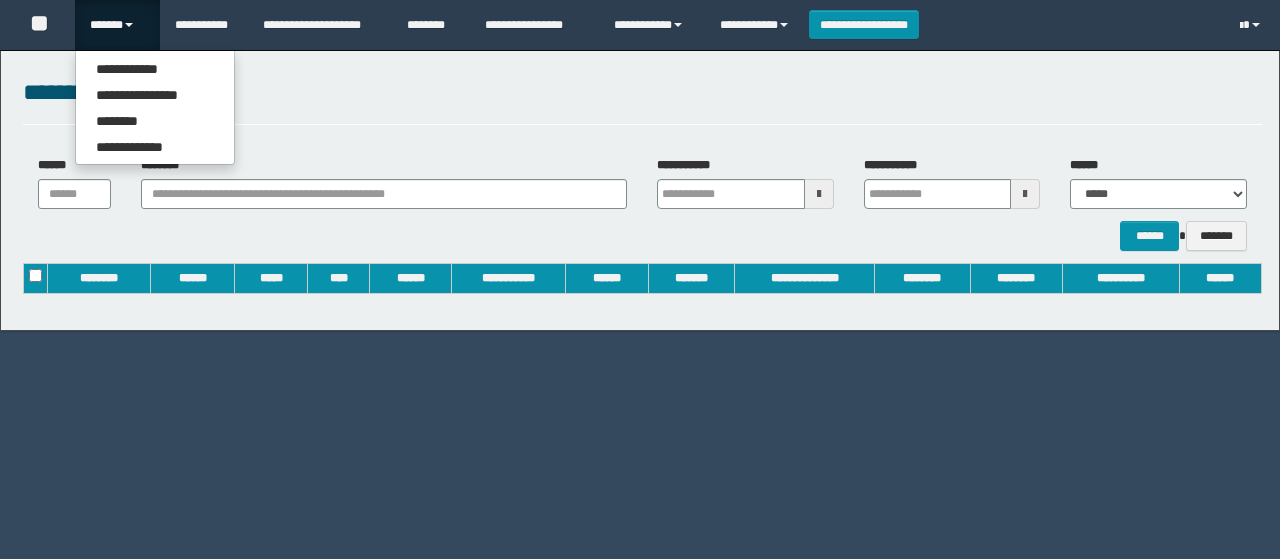 scroll, scrollTop: 0, scrollLeft: 0, axis: both 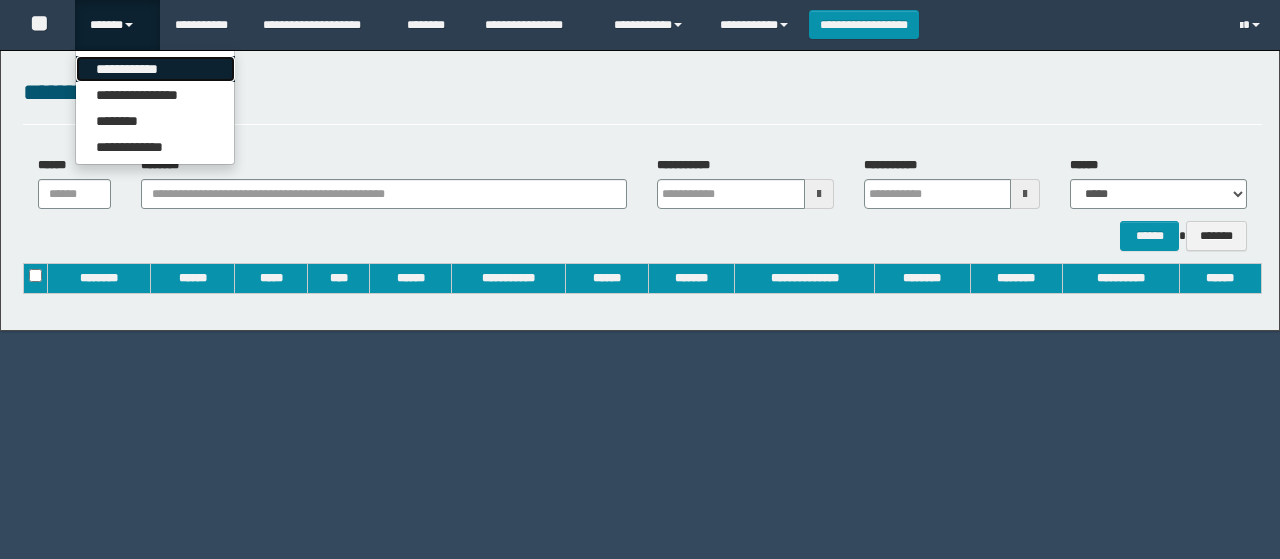 click on "**********" at bounding box center (155, 69) 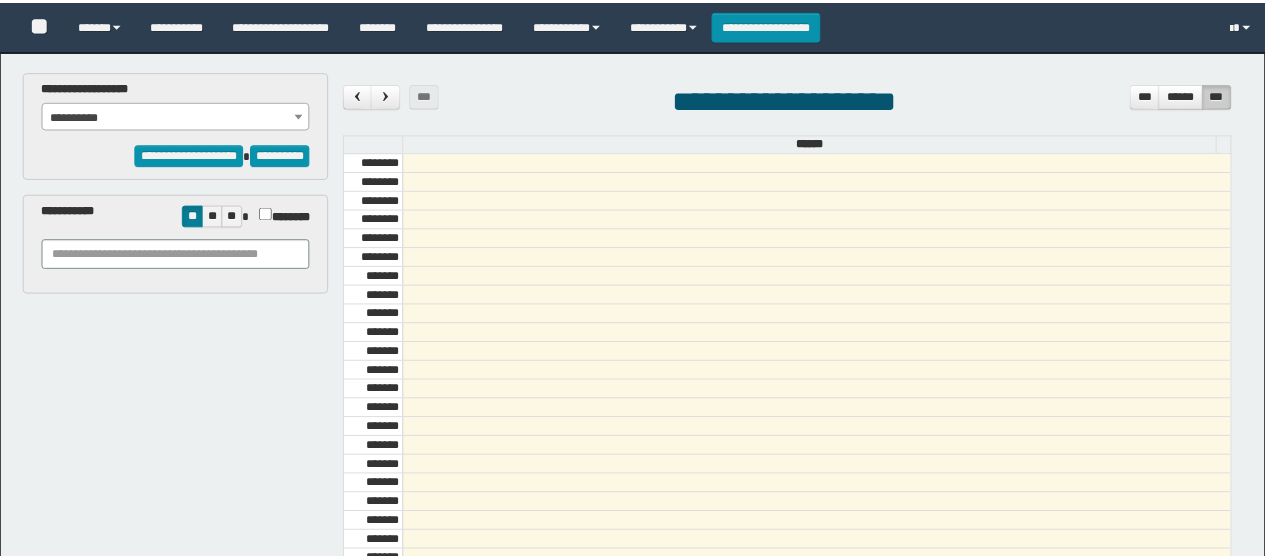 scroll, scrollTop: 0, scrollLeft: 0, axis: both 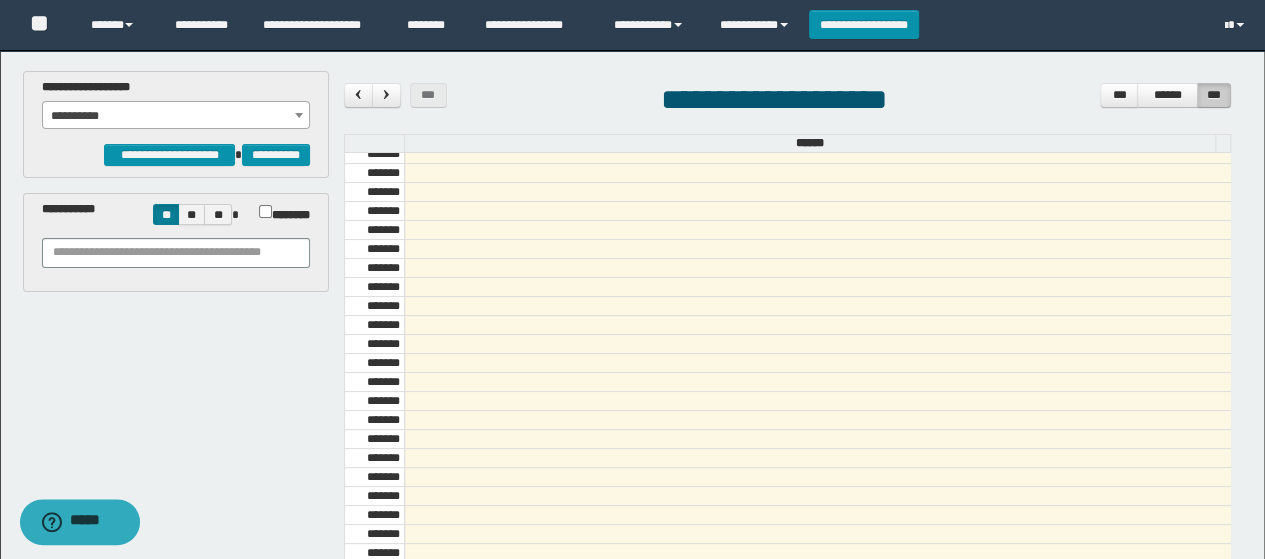click on "**********" at bounding box center [176, 116] 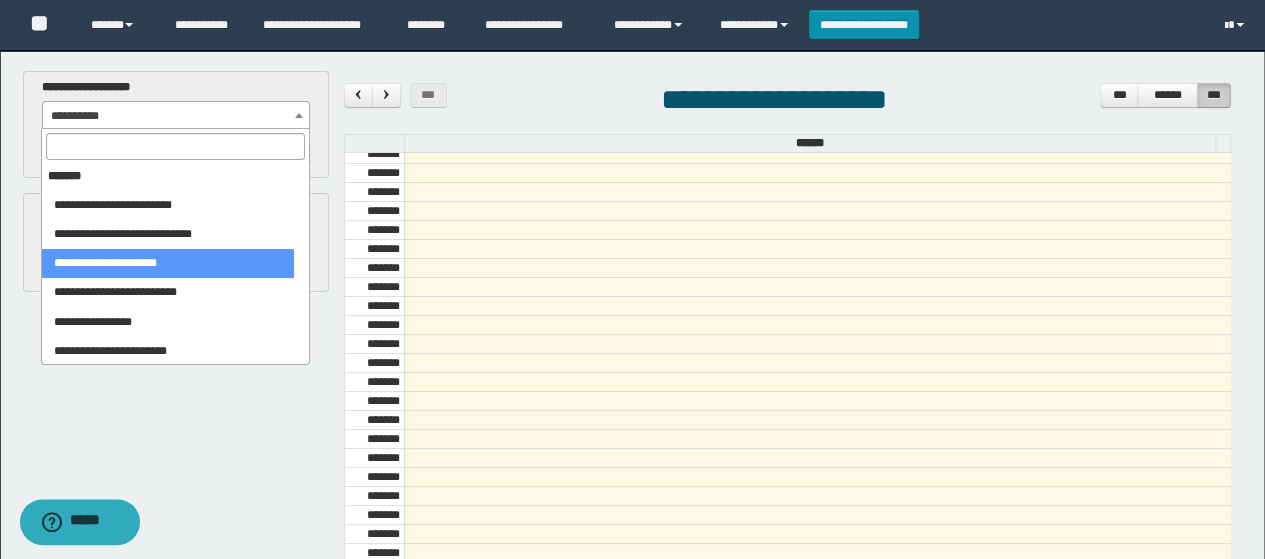 scroll, scrollTop: 0, scrollLeft: 0, axis: both 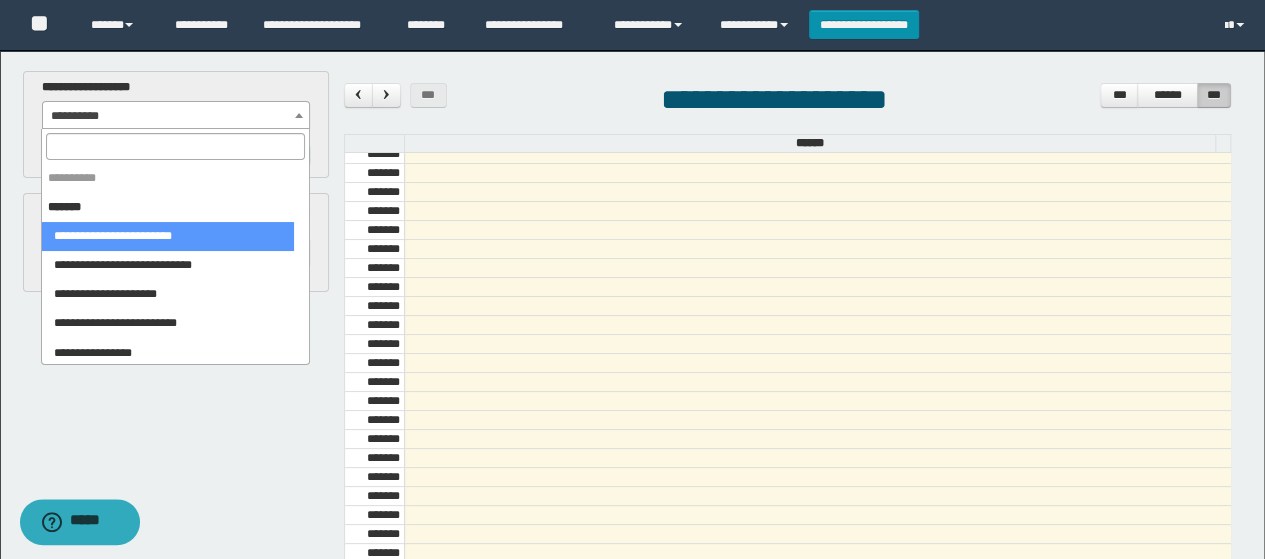 click at bounding box center (175, 146) 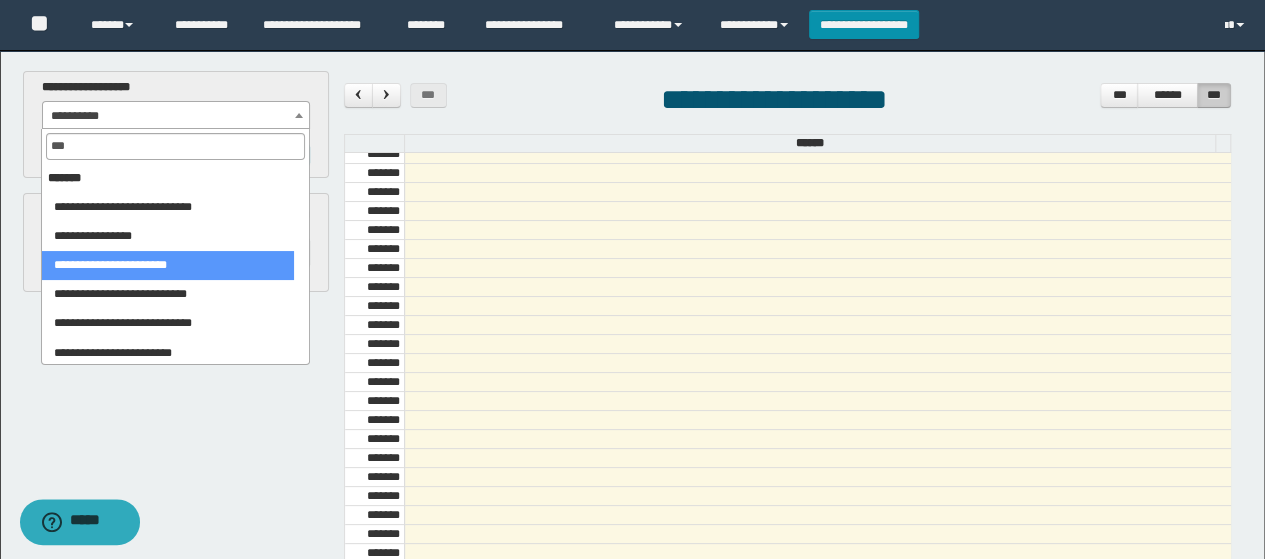 type on "***" 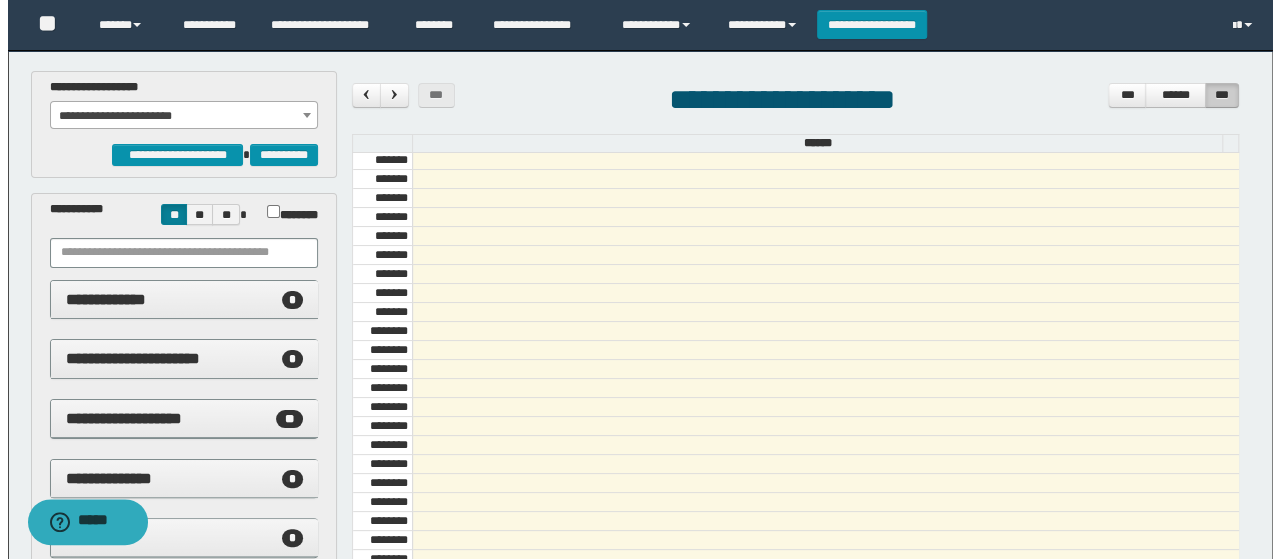 scroll, scrollTop: 773, scrollLeft: 0, axis: vertical 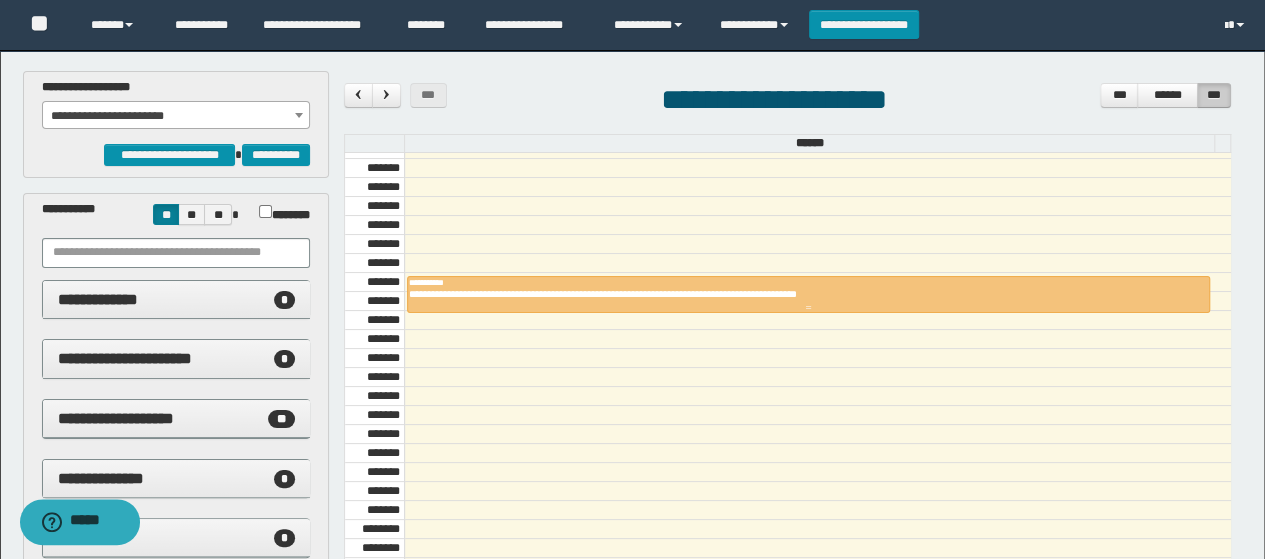 click at bounding box center [809, 294] 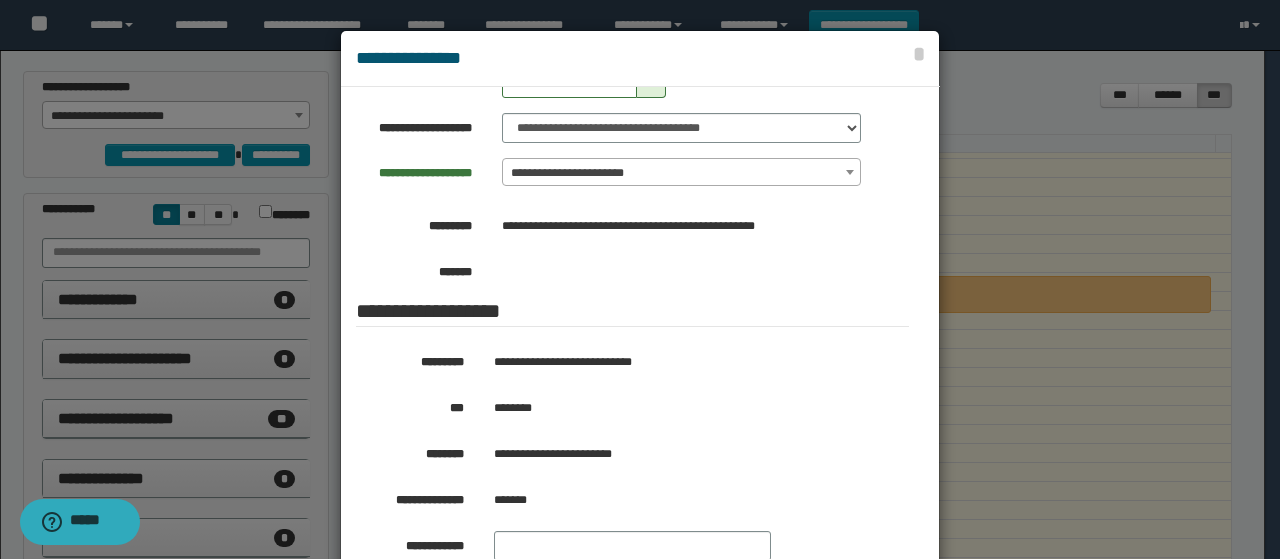 scroll, scrollTop: 372, scrollLeft: 0, axis: vertical 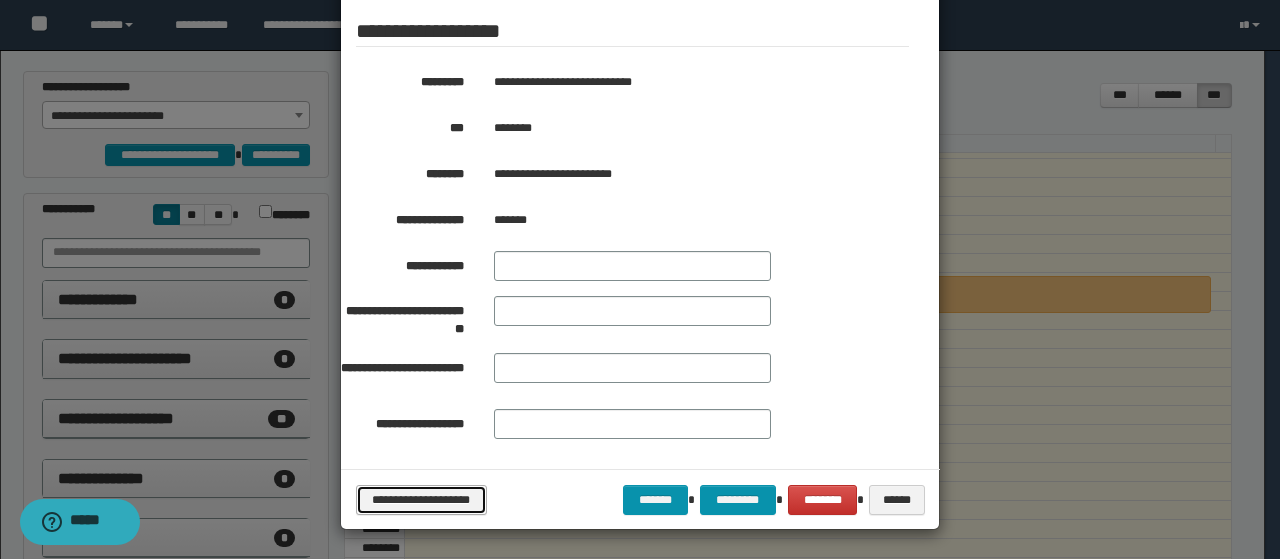 click on "**********" at bounding box center [421, 499] 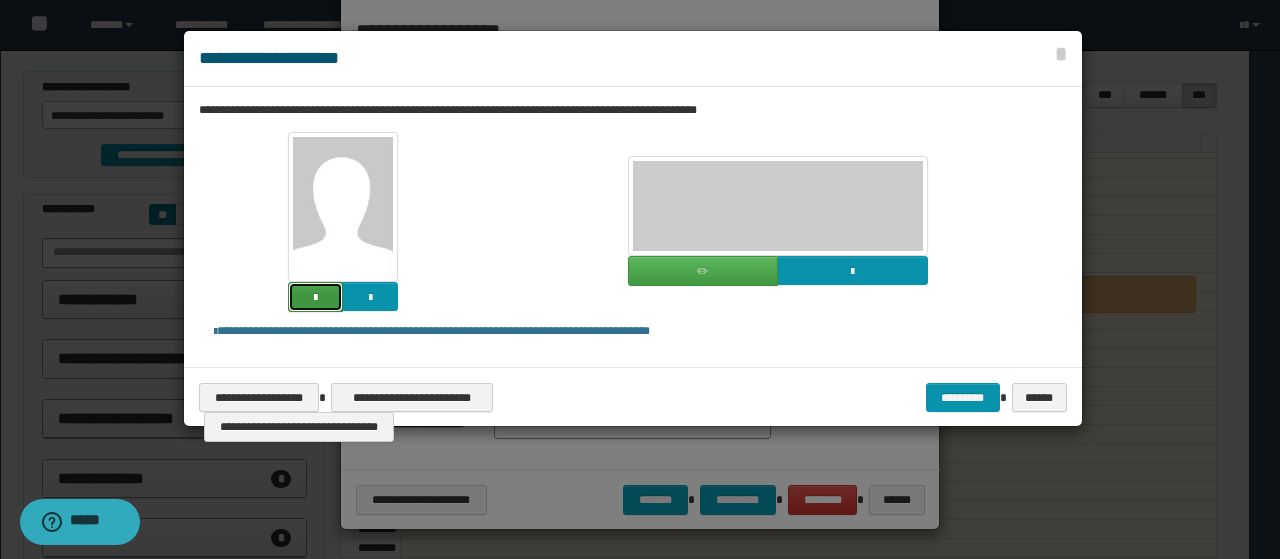 click at bounding box center [315, 297] 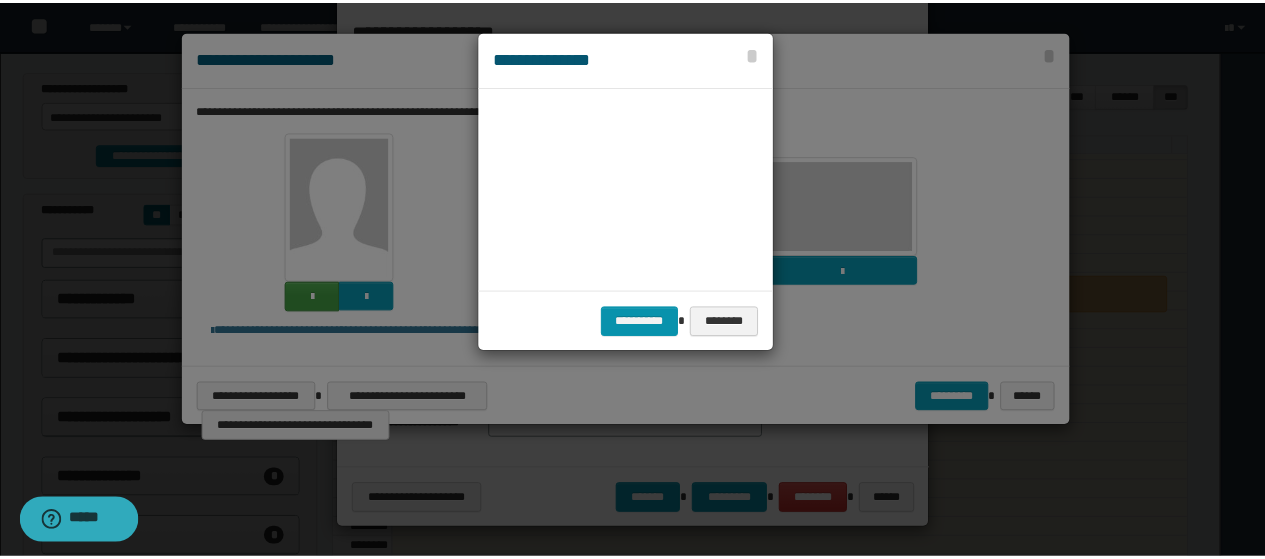 scroll, scrollTop: 45, scrollLeft: 105, axis: both 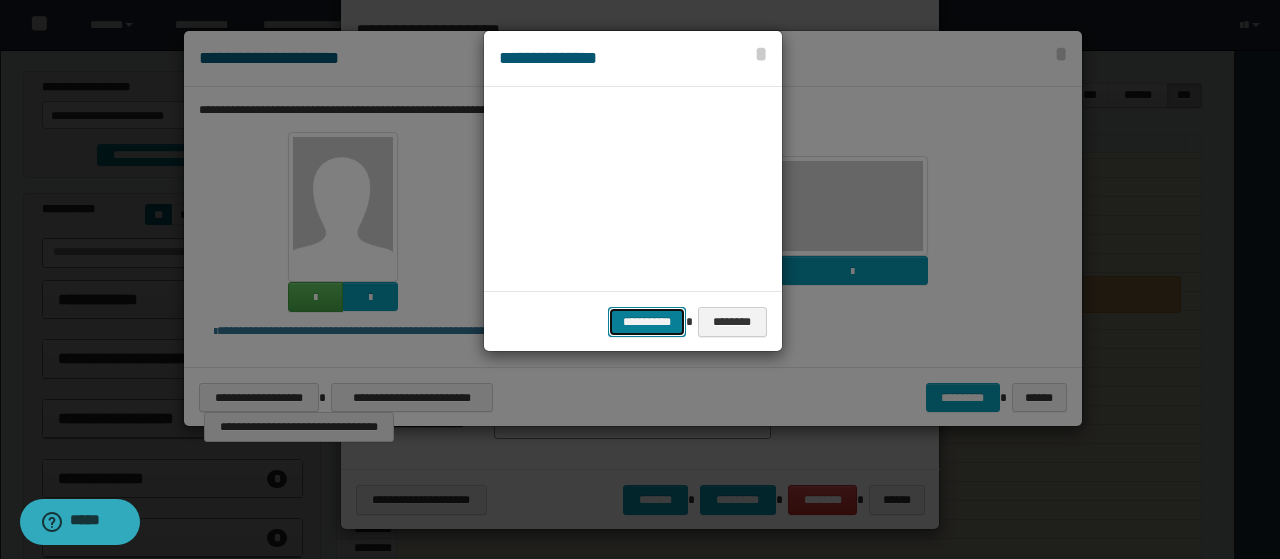 click on "**********" at bounding box center (647, 321) 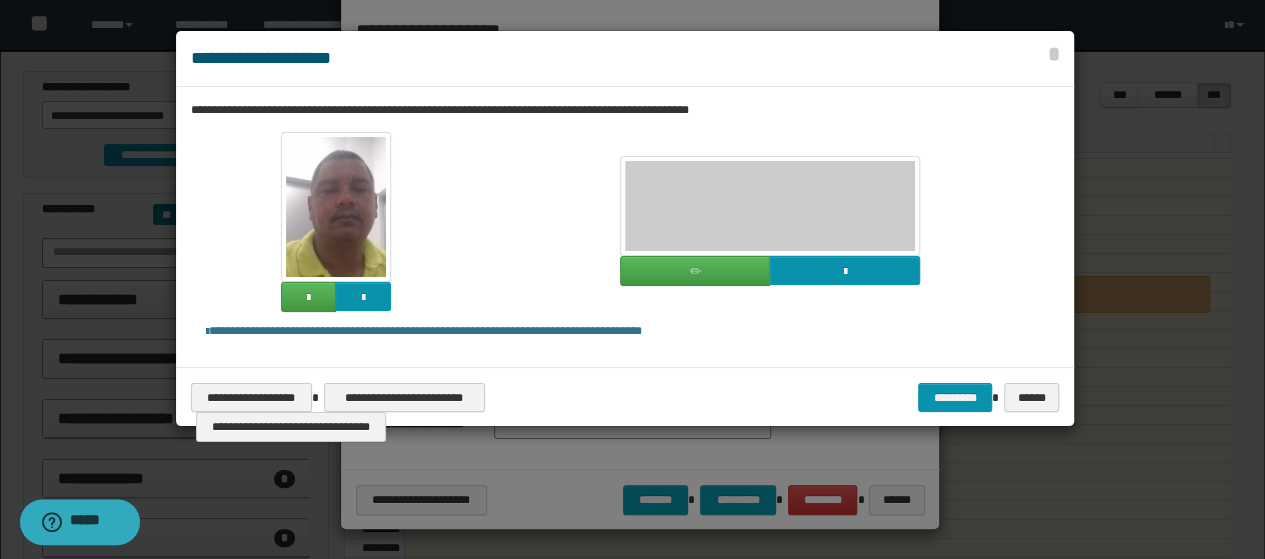 click on "**********" at bounding box center [625, 397] 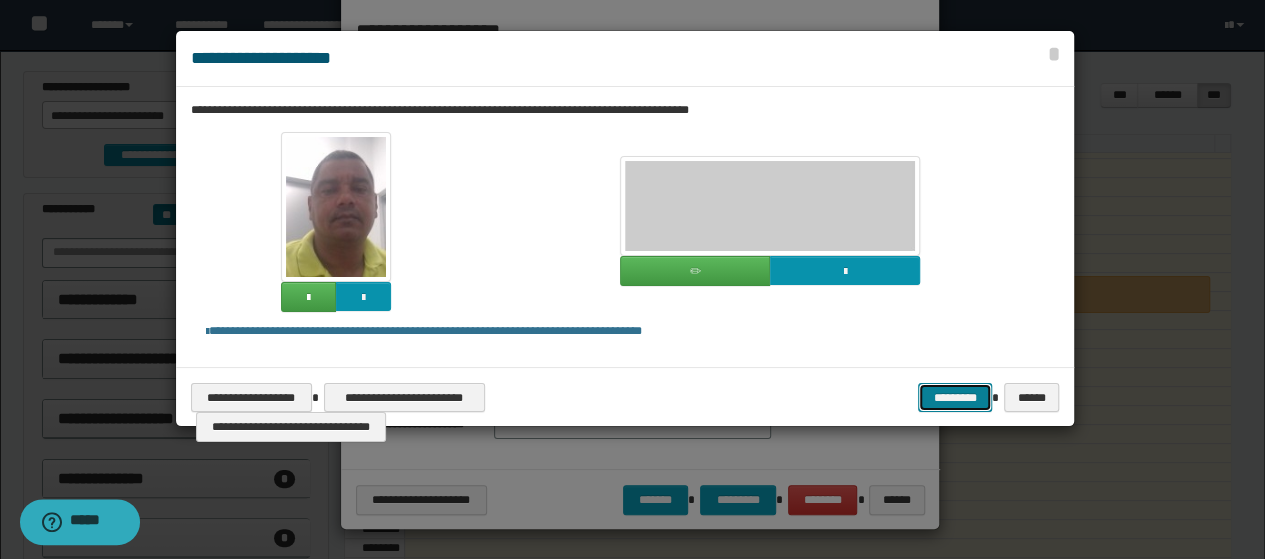 click on "*********" at bounding box center [955, 397] 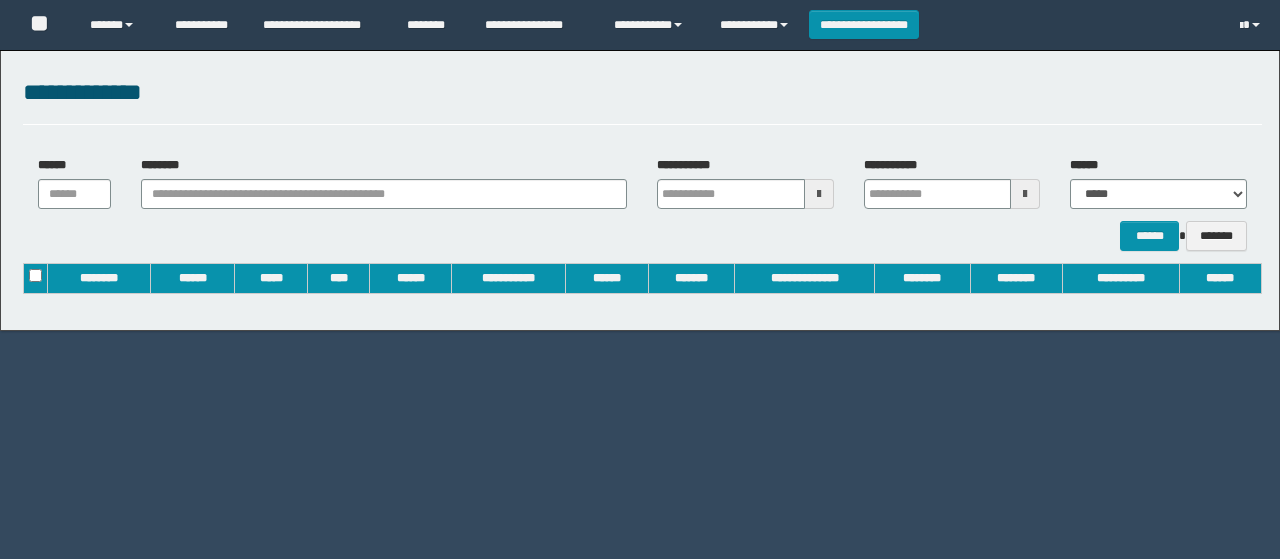 scroll, scrollTop: 0, scrollLeft: 0, axis: both 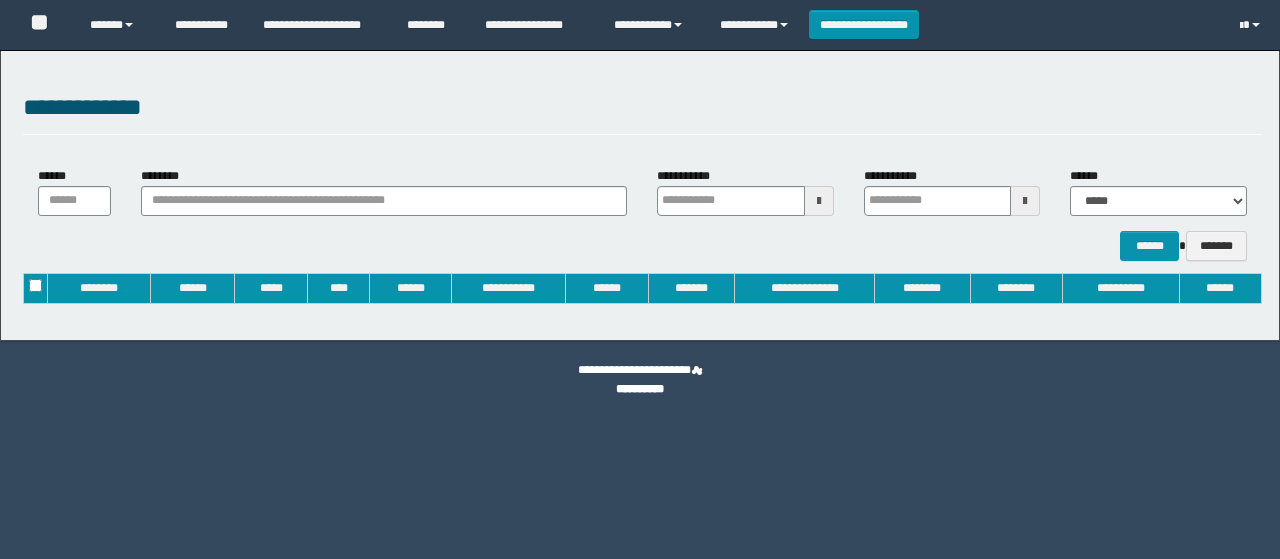 type on "**********" 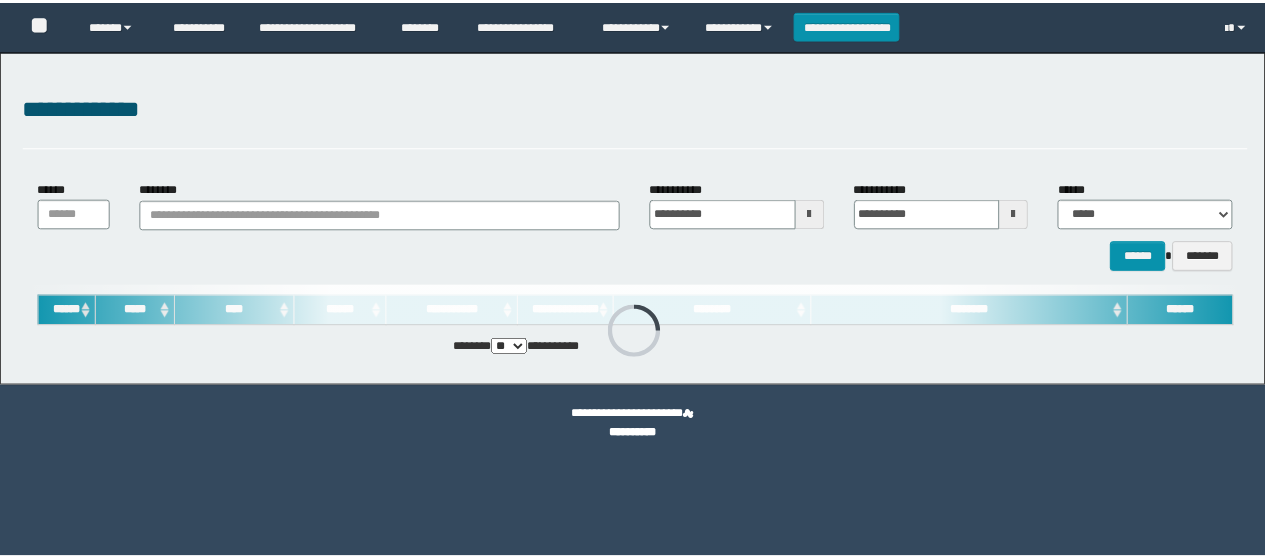 scroll, scrollTop: 0, scrollLeft: 0, axis: both 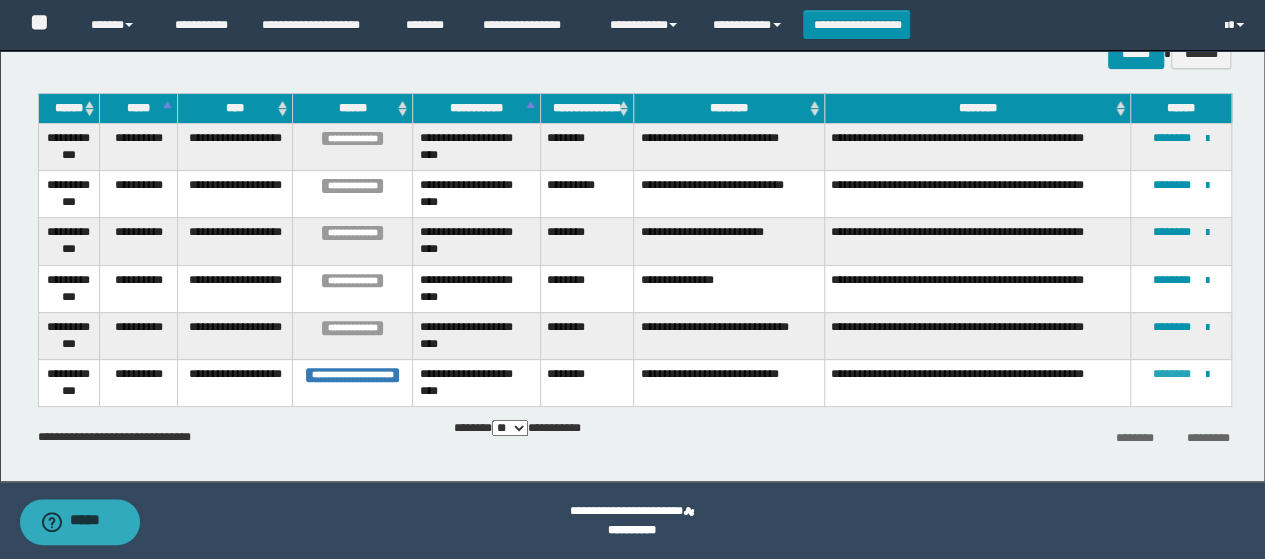 click on "********" at bounding box center (1172, 374) 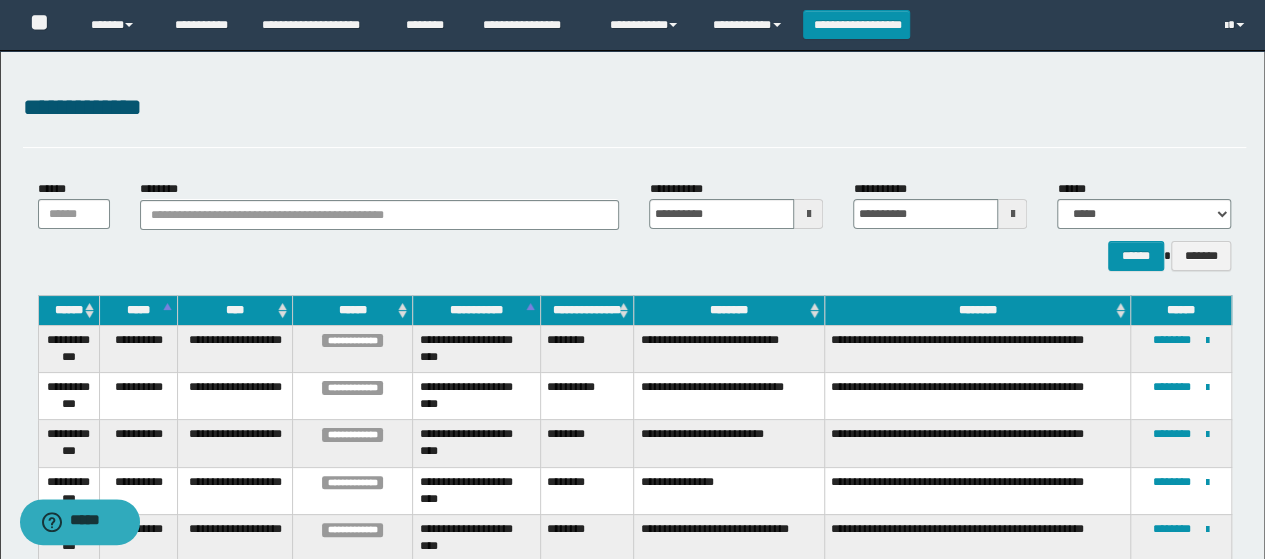 scroll, scrollTop: 202, scrollLeft: 0, axis: vertical 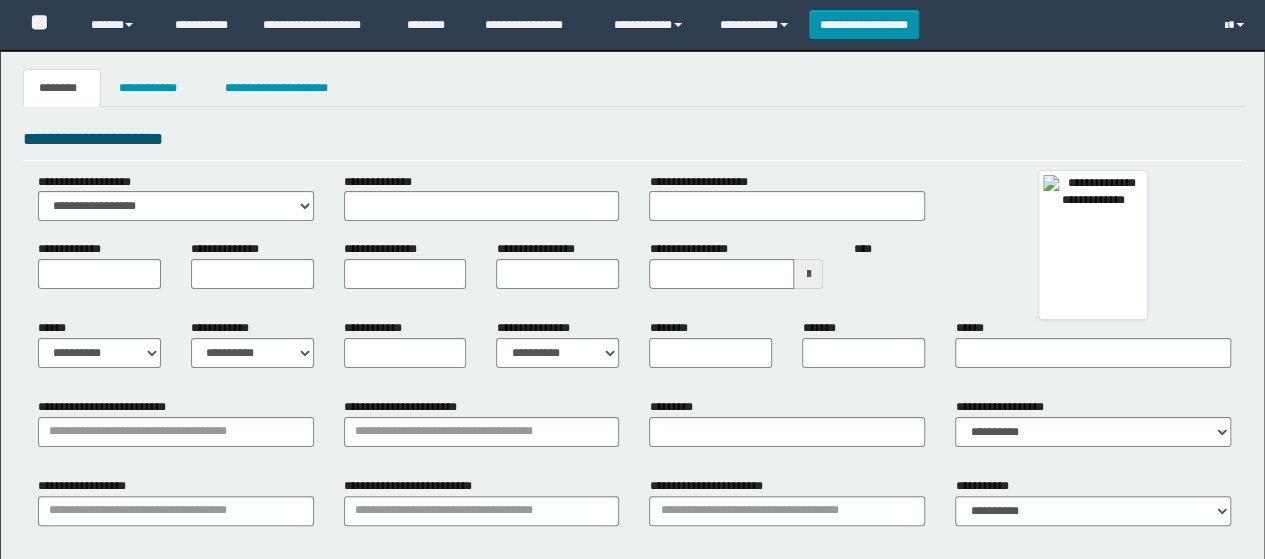 type 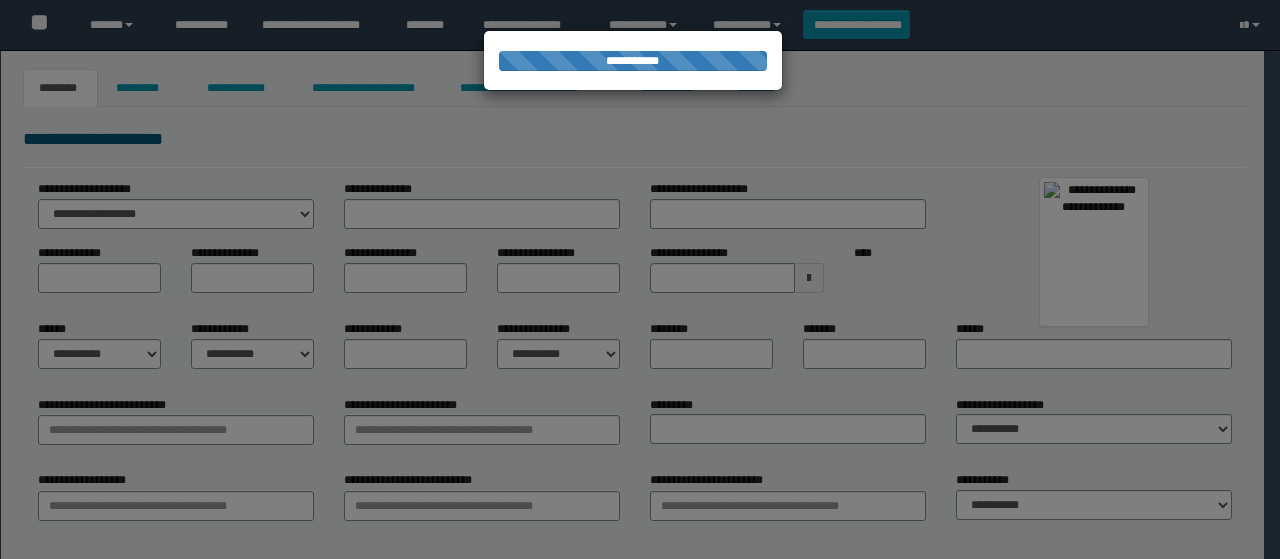 type on "********" 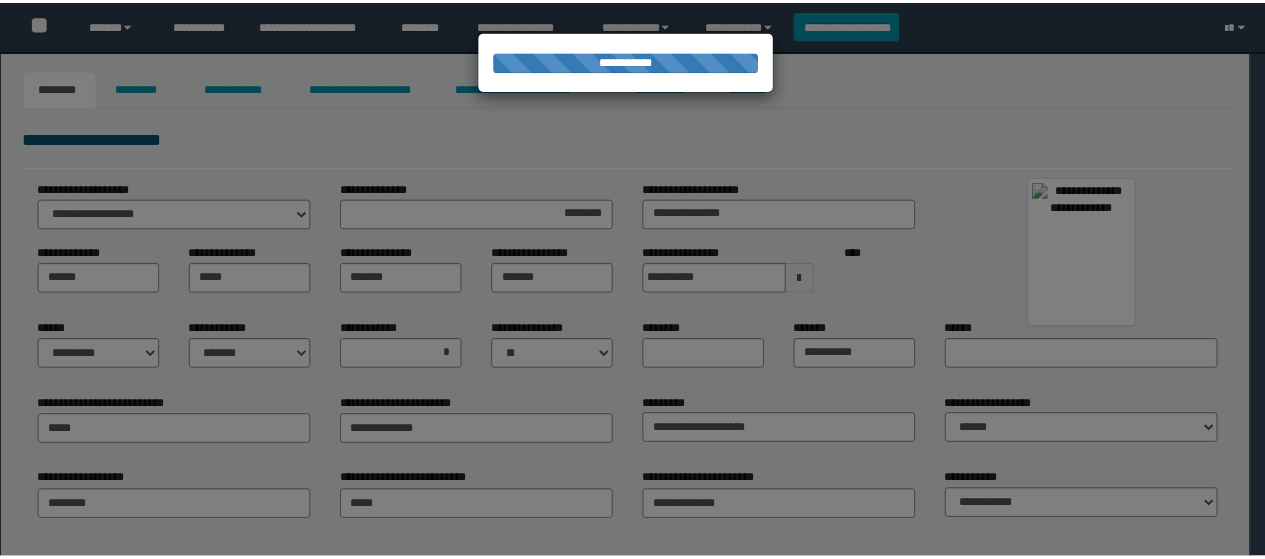 scroll, scrollTop: 0, scrollLeft: 0, axis: both 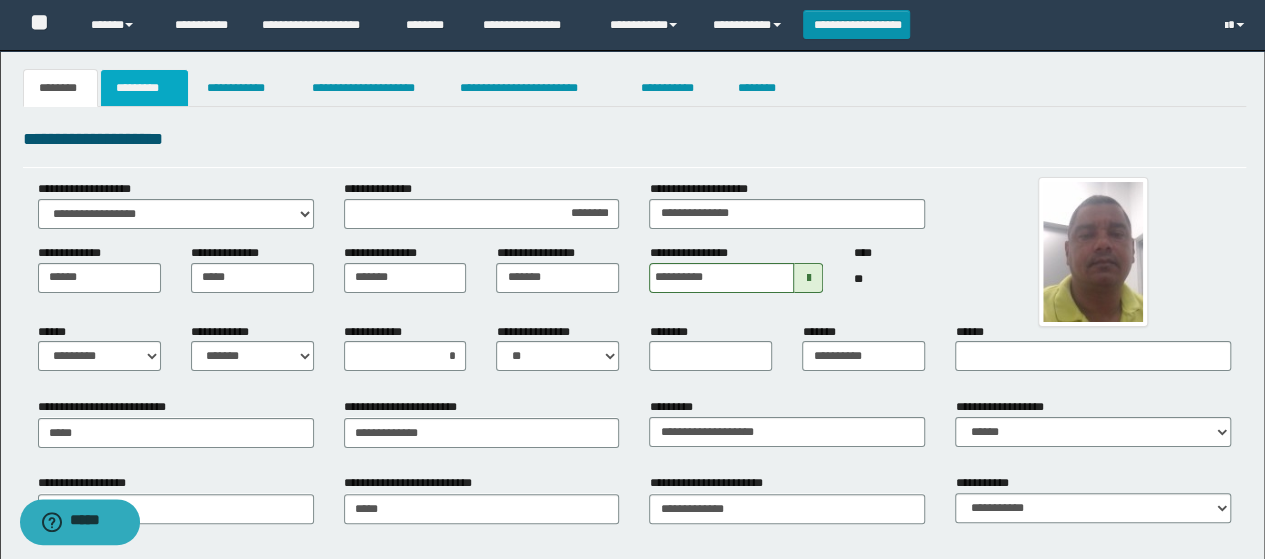 click on "*********" at bounding box center [144, 88] 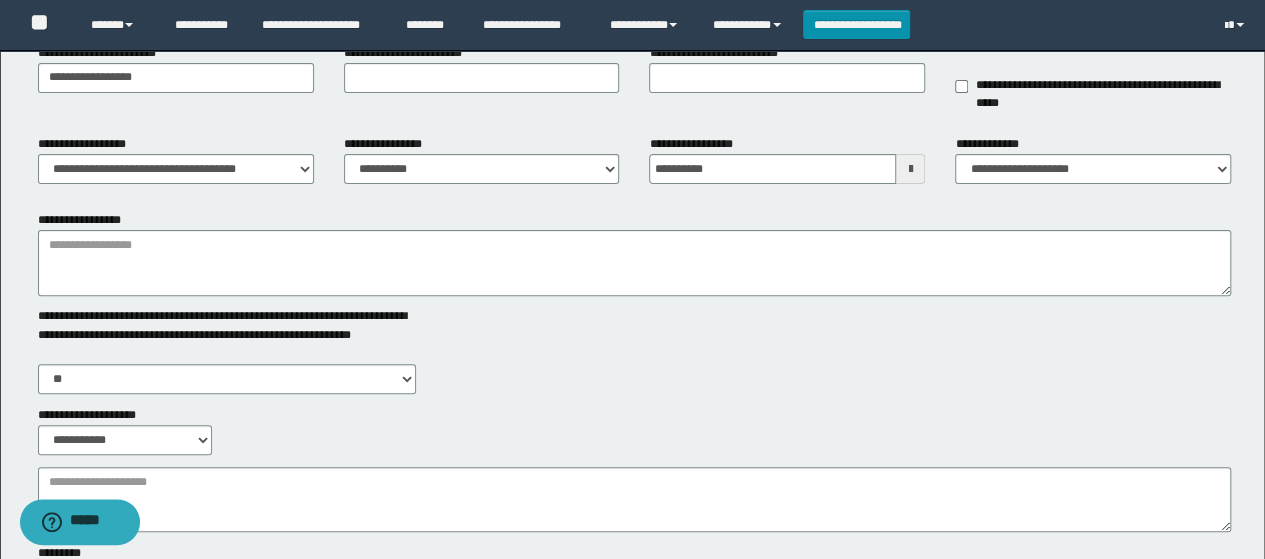 scroll, scrollTop: 200, scrollLeft: 0, axis: vertical 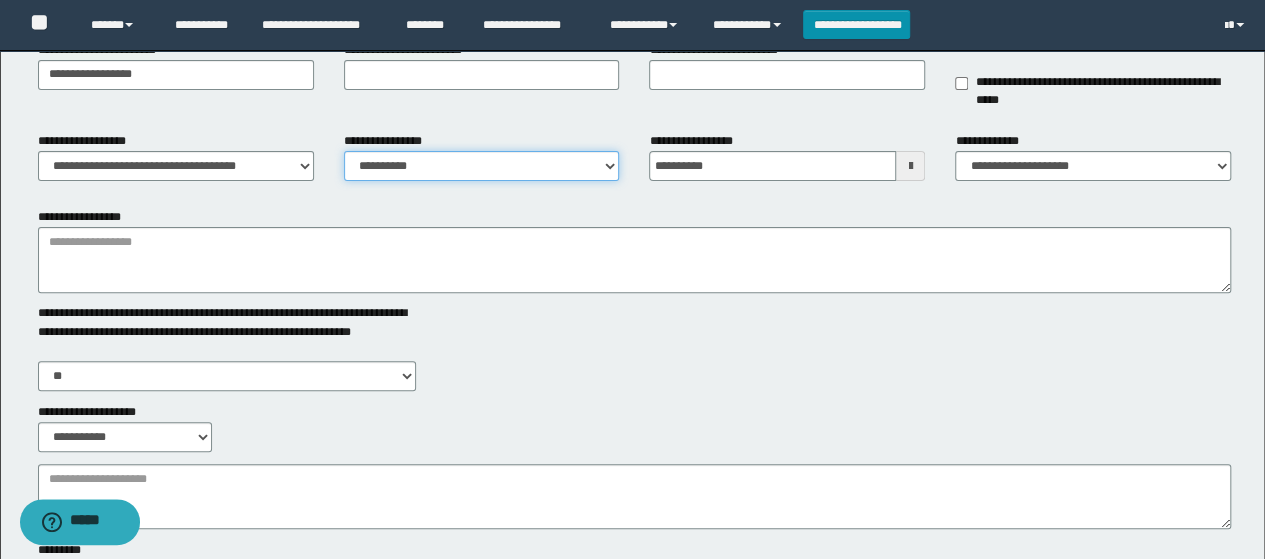 click on "**********" at bounding box center [482, 166] 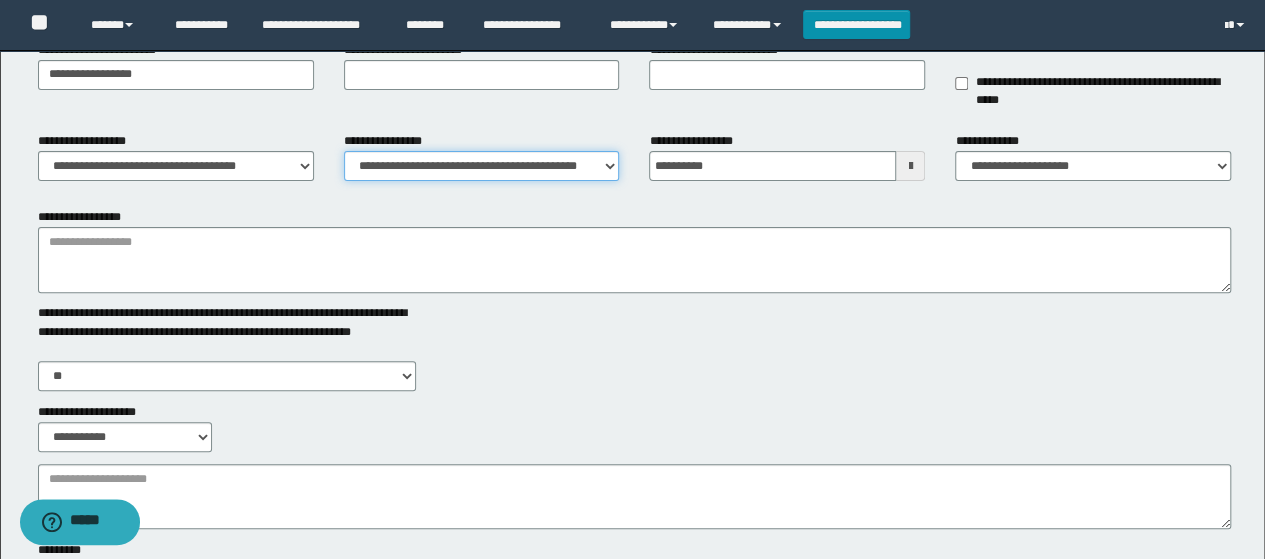 click on "**********" at bounding box center (482, 166) 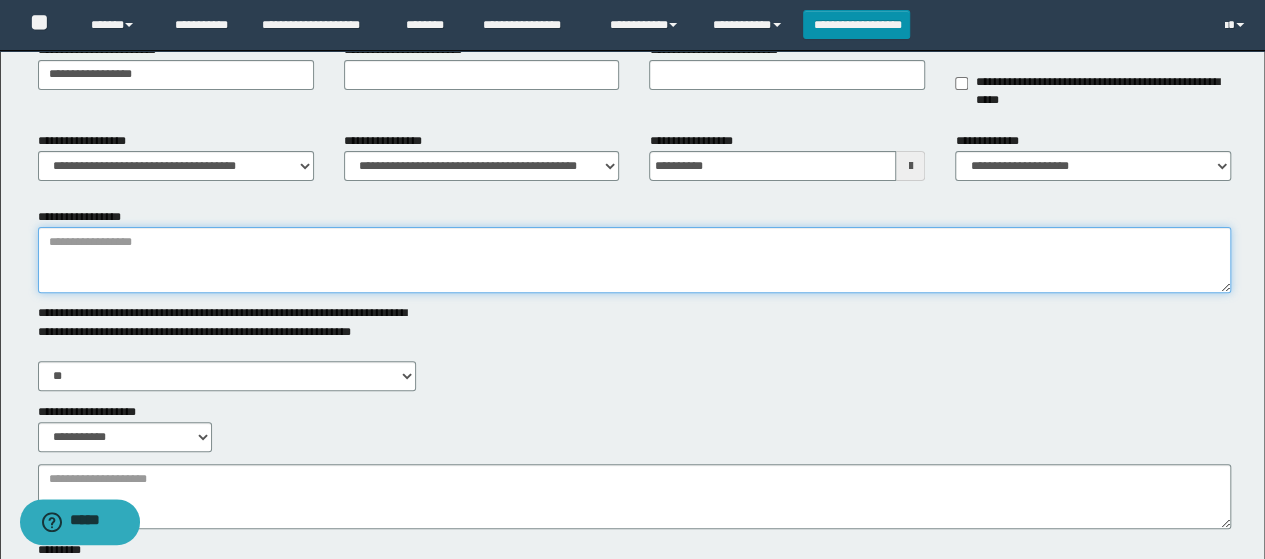 click on "**********" at bounding box center (635, 260) 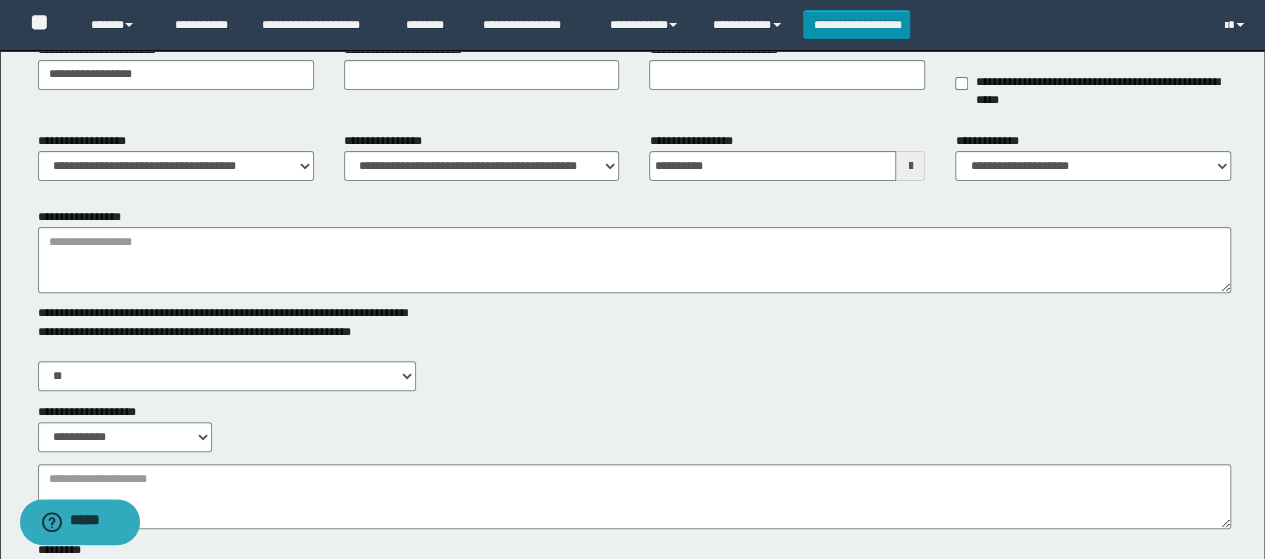 click on "**********" at bounding box center [227, 332] 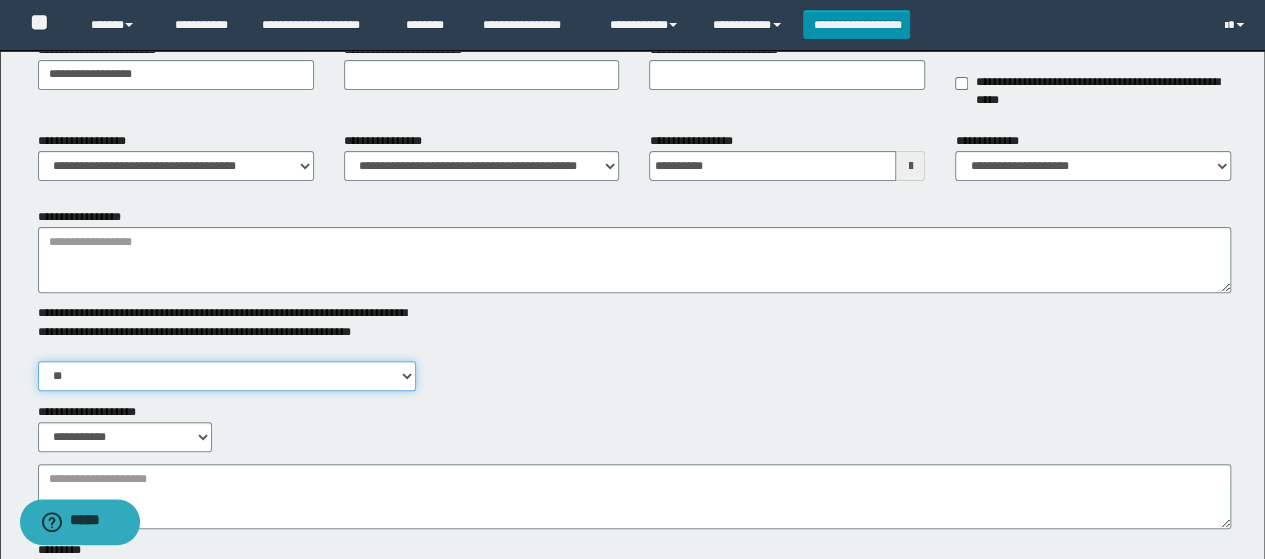 click on "**
**" at bounding box center [227, 376] 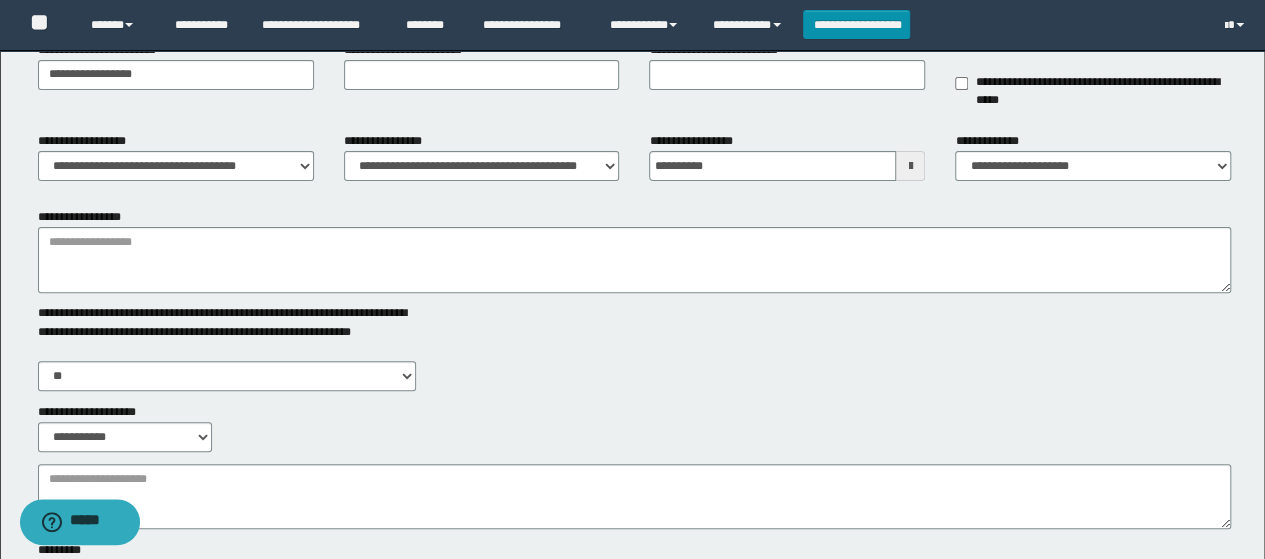 click on "**********" at bounding box center [635, 280] 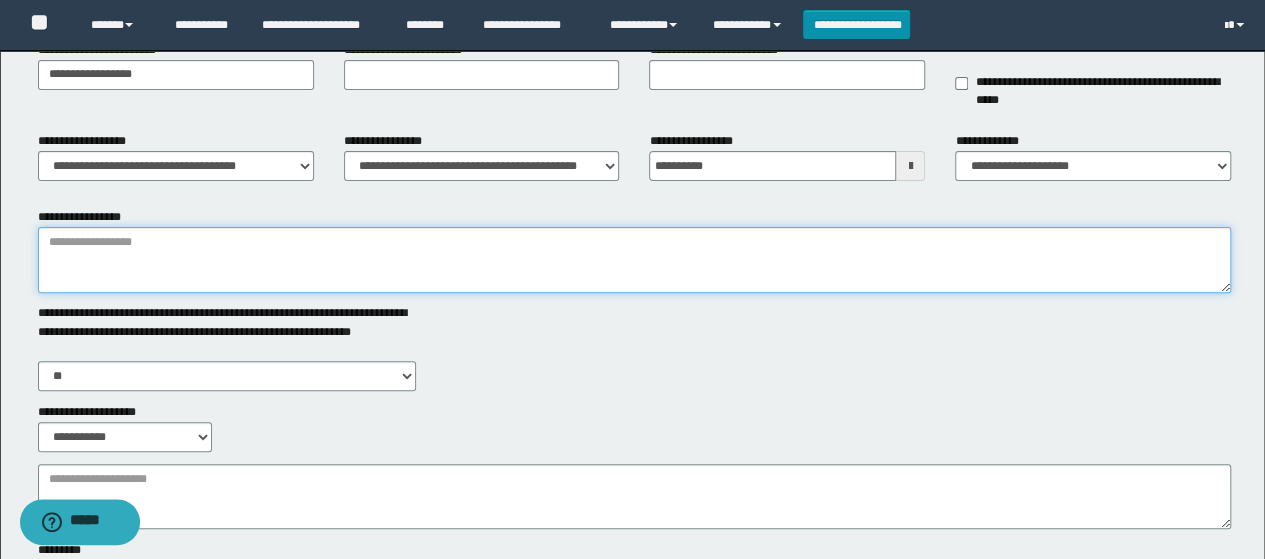 click on "**********" at bounding box center [635, 260] 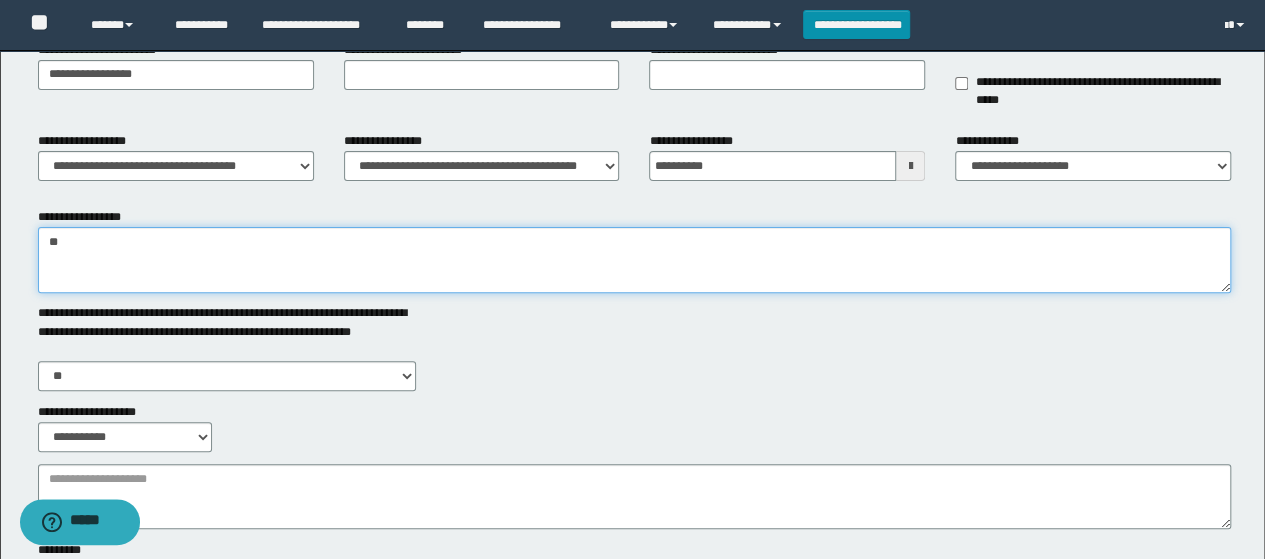 type on "*" 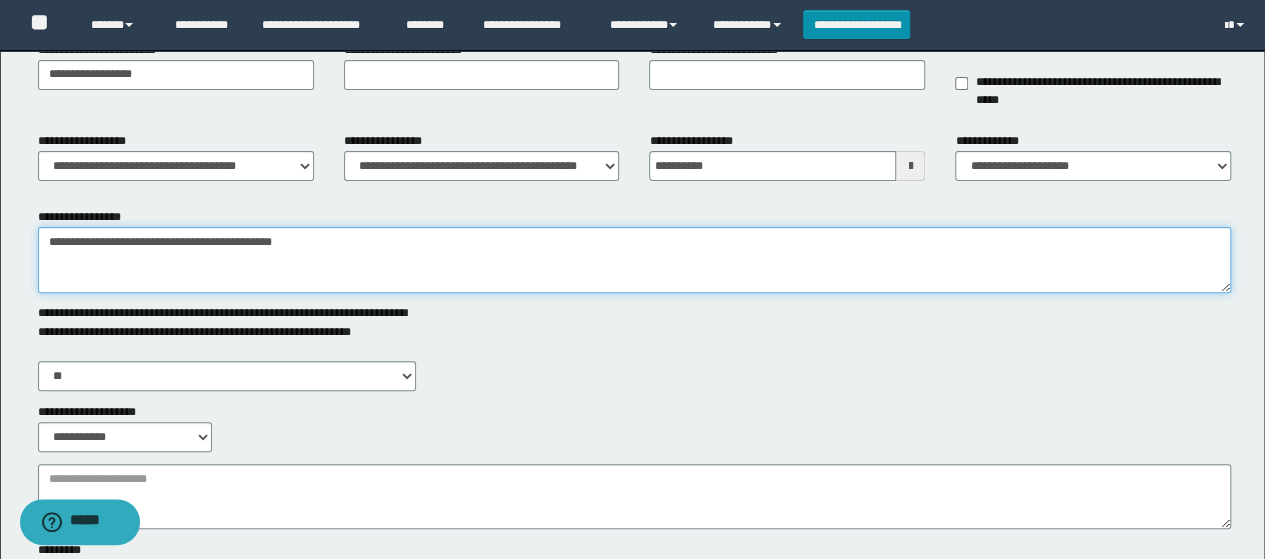 click on "**********" at bounding box center (635, 260) 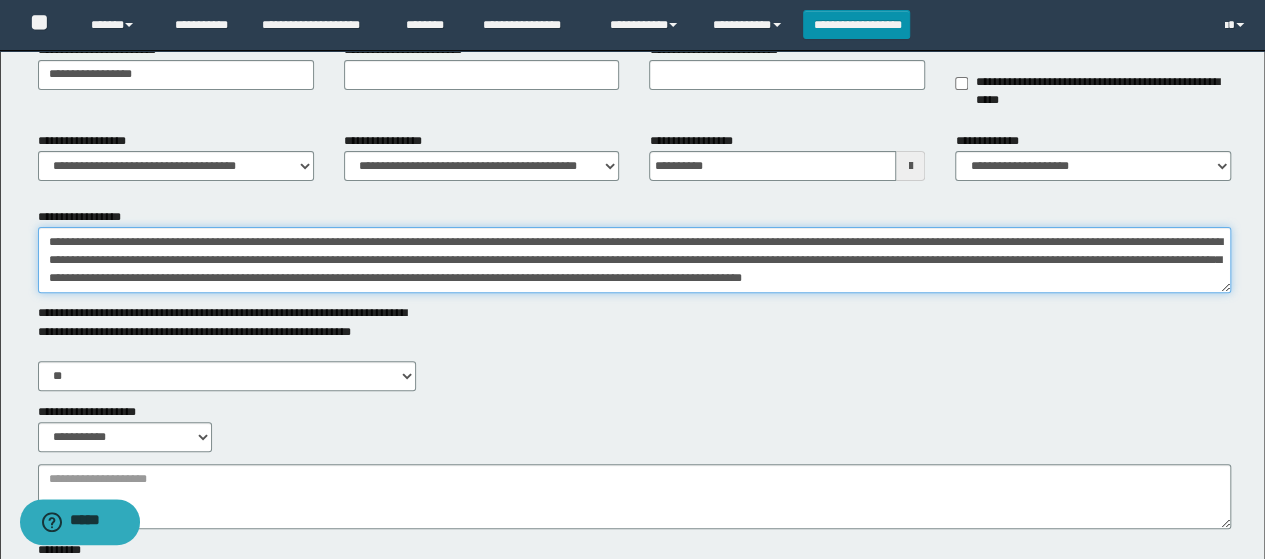 type on "**********" 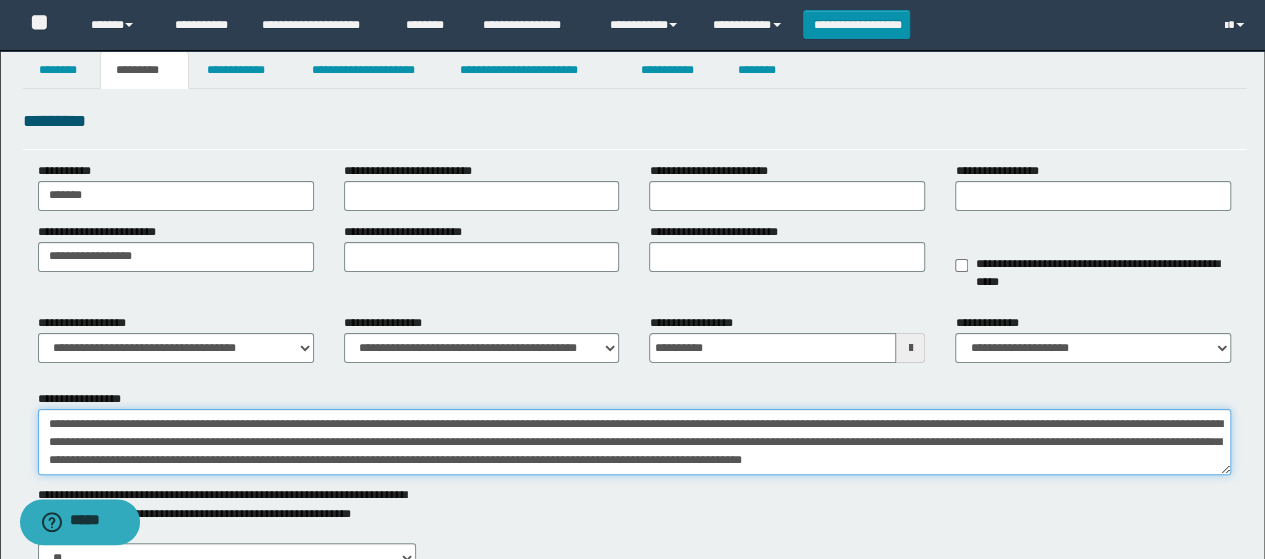 scroll, scrollTop: 0, scrollLeft: 0, axis: both 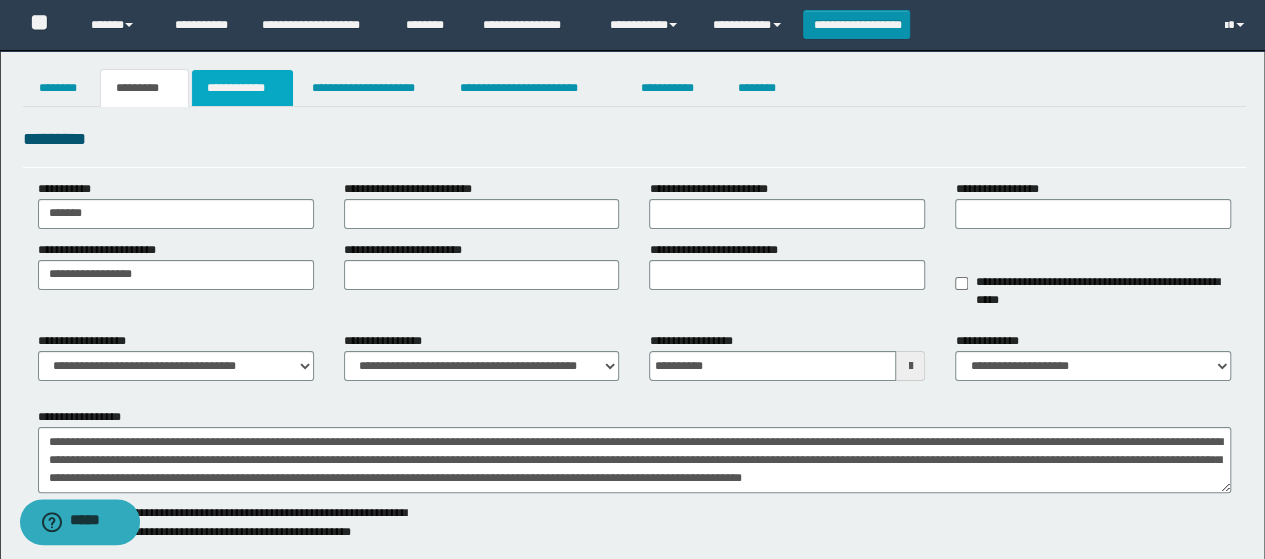 click on "**********" at bounding box center [243, 88] 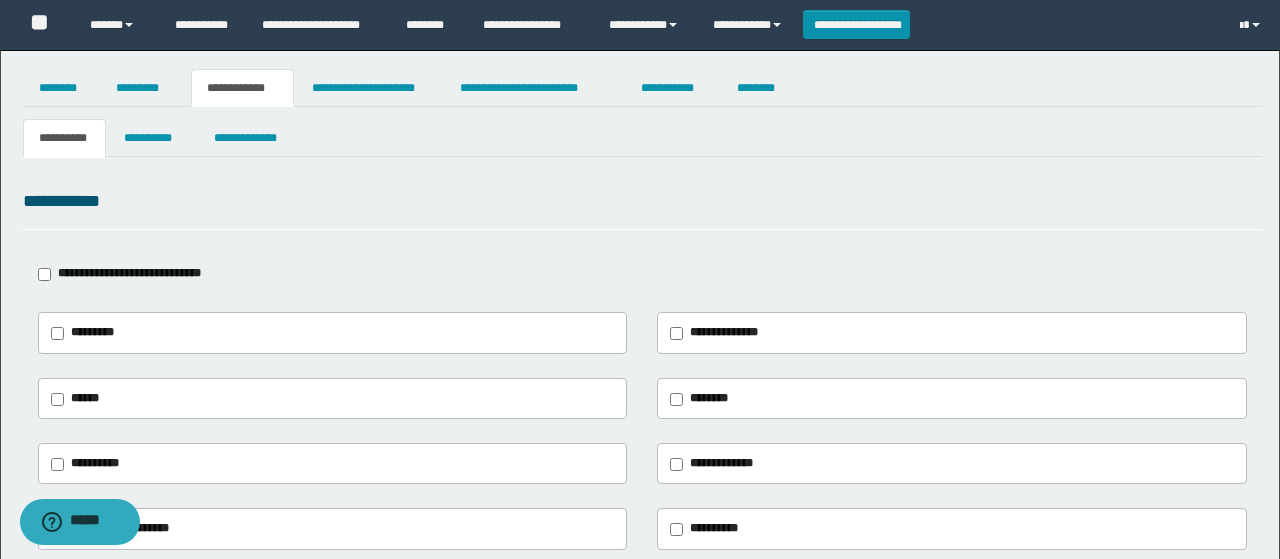 type on "**********" 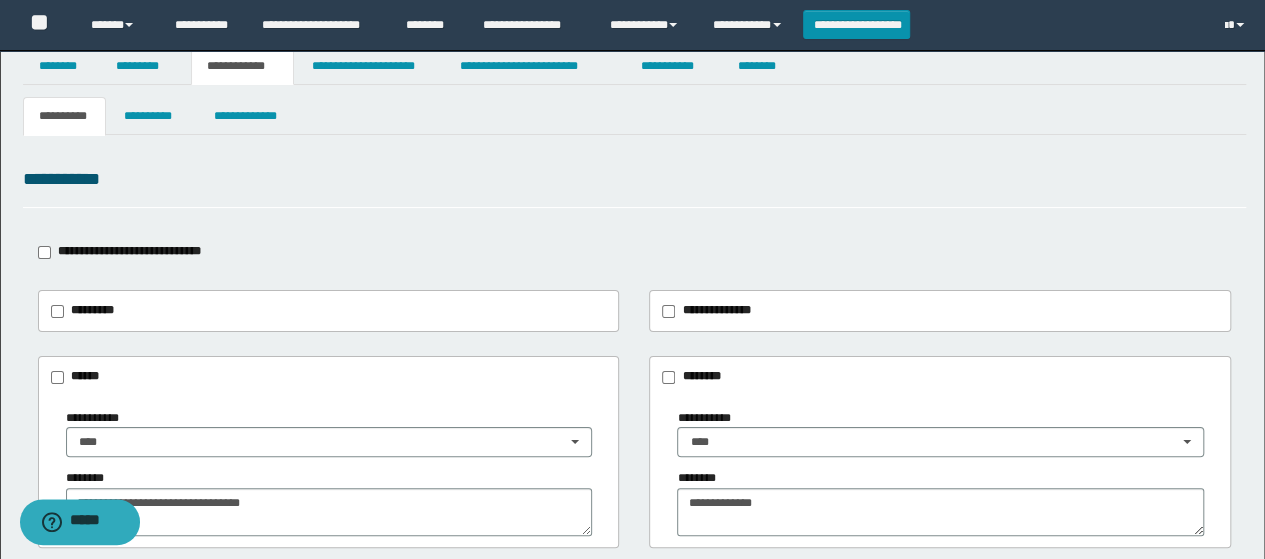 scroll, scrollTop: 0, scrollLeft: 0, axis: both 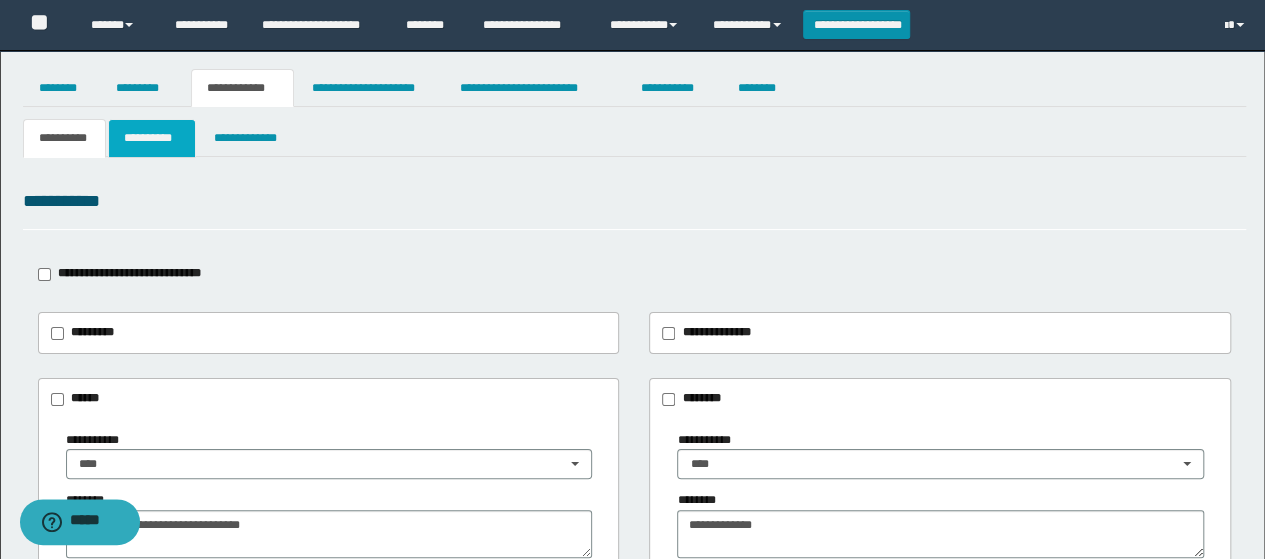 click on "**********" at bounding box center (151, 138) 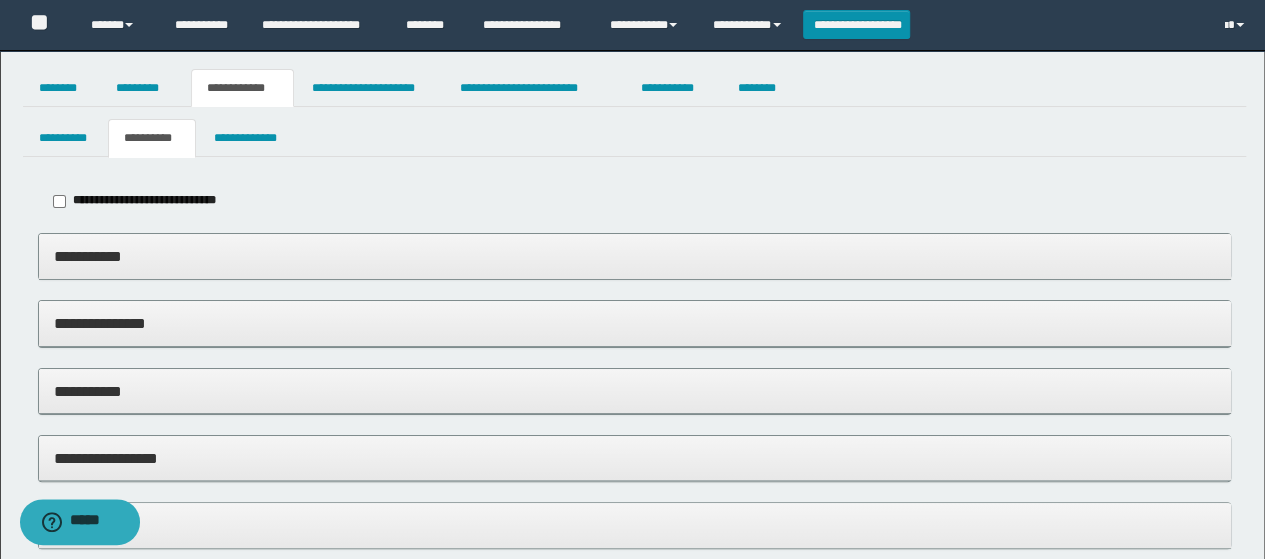 click on "**********" at bounding box center (150, 201) 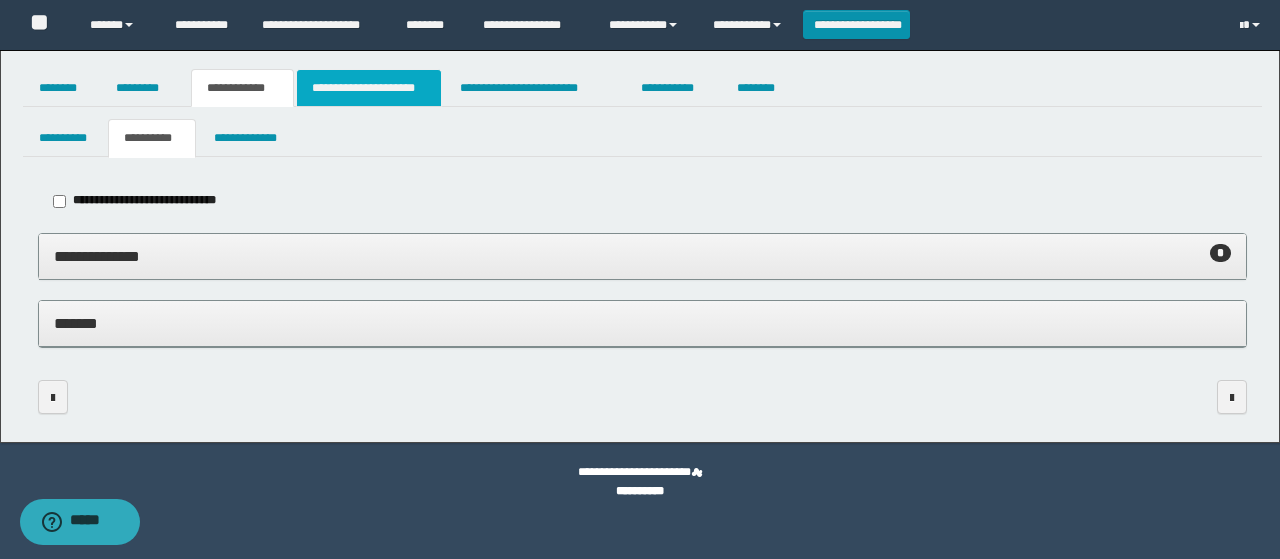 click on "**********" at bounding box center [369, 88] 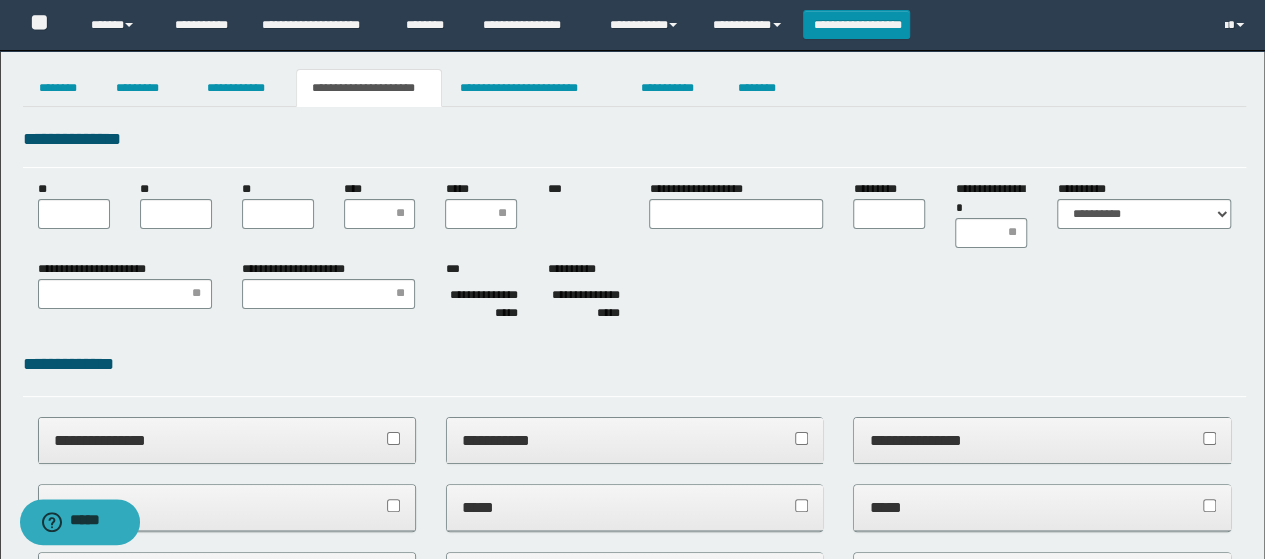 scroll, scrollTop: 0, scrollLeft: 0, axis: both 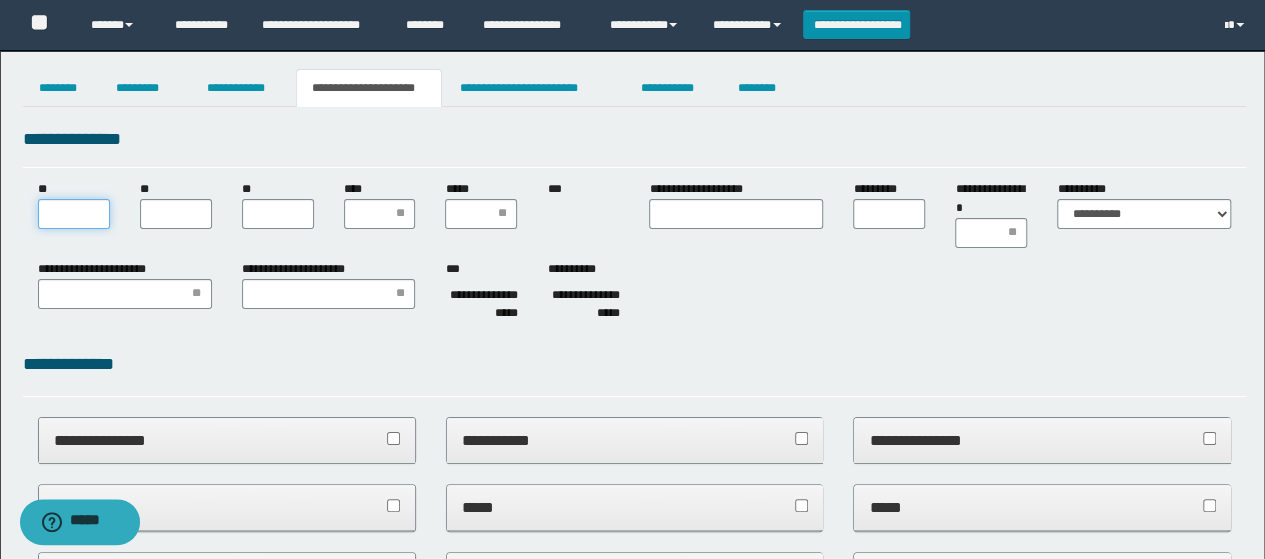 click on "**" at bounding box center (74, 214) 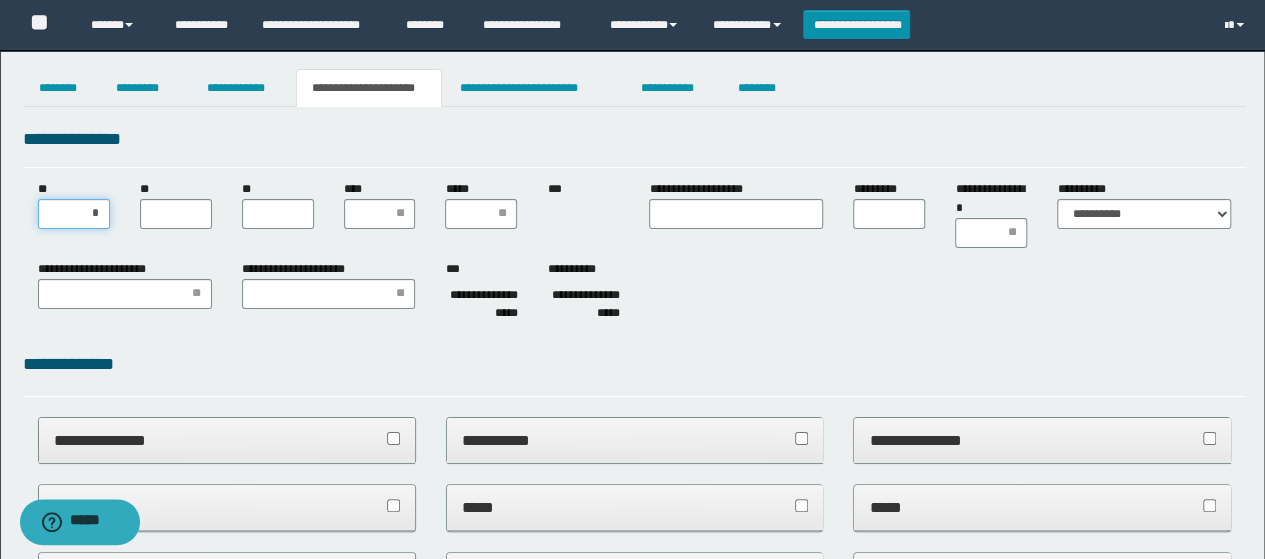 type on "**" 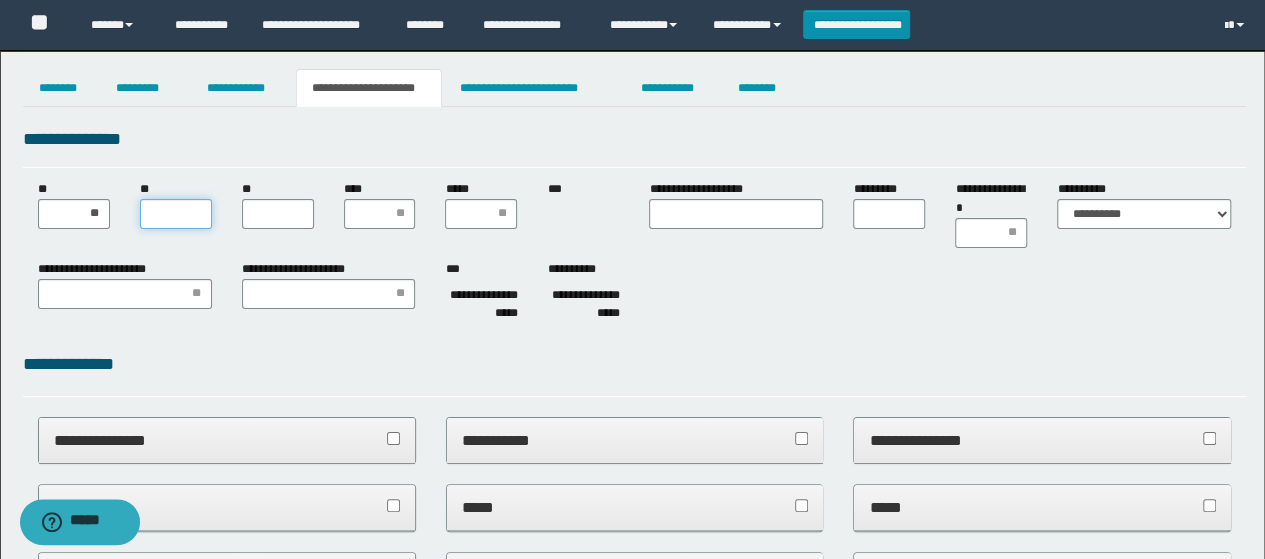 click on "**" at bounding box center (176, 214) 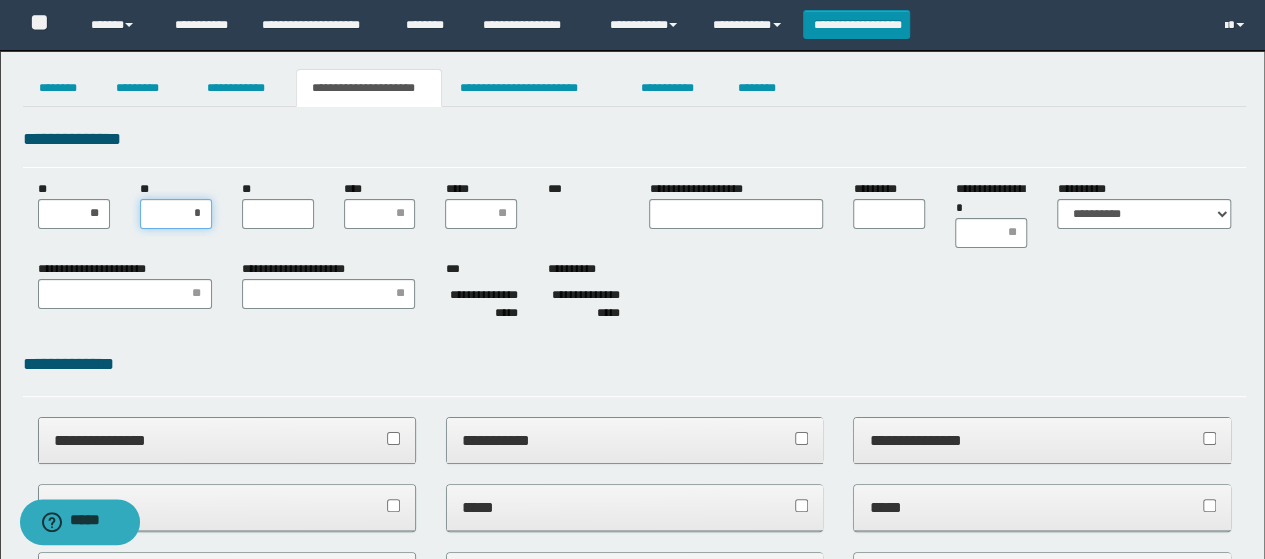 type on "**" 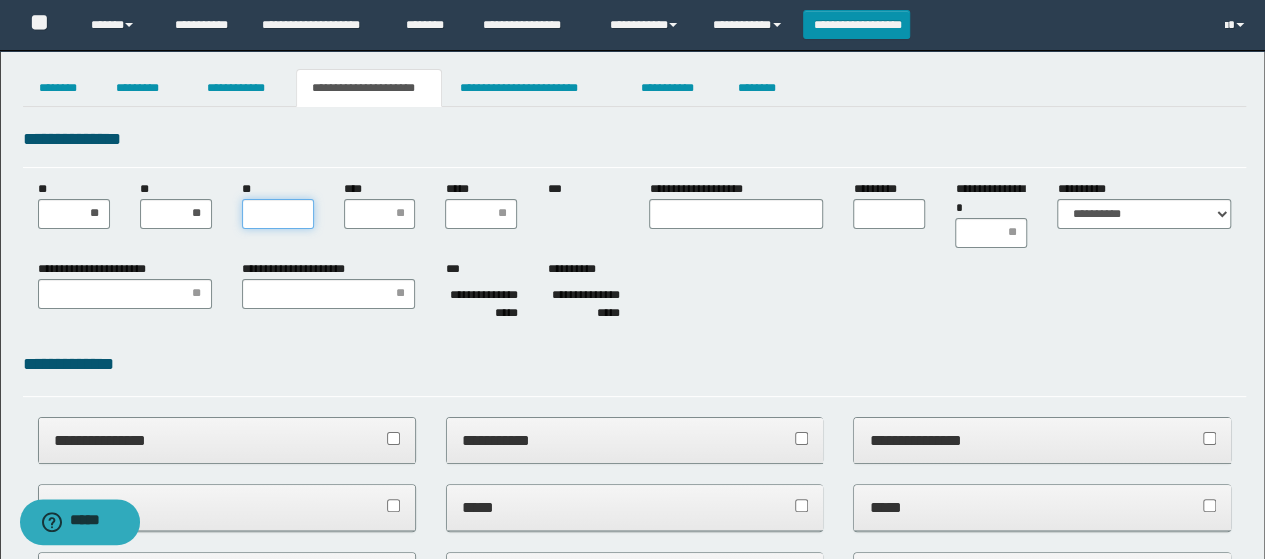 click on "**" at bounding box center [278, 214] 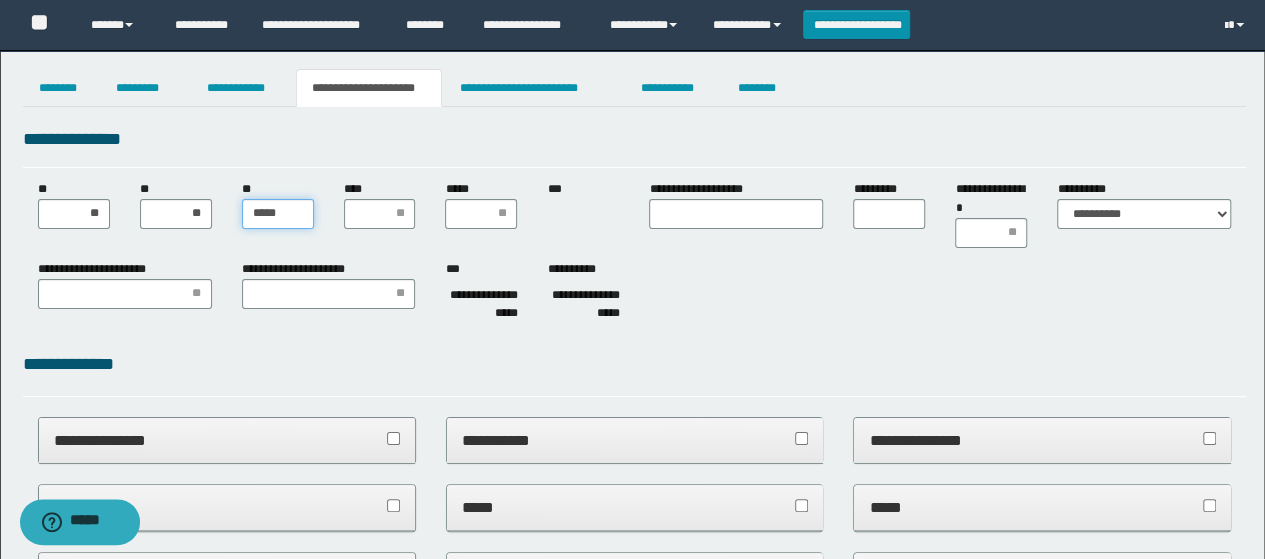 type on "******" 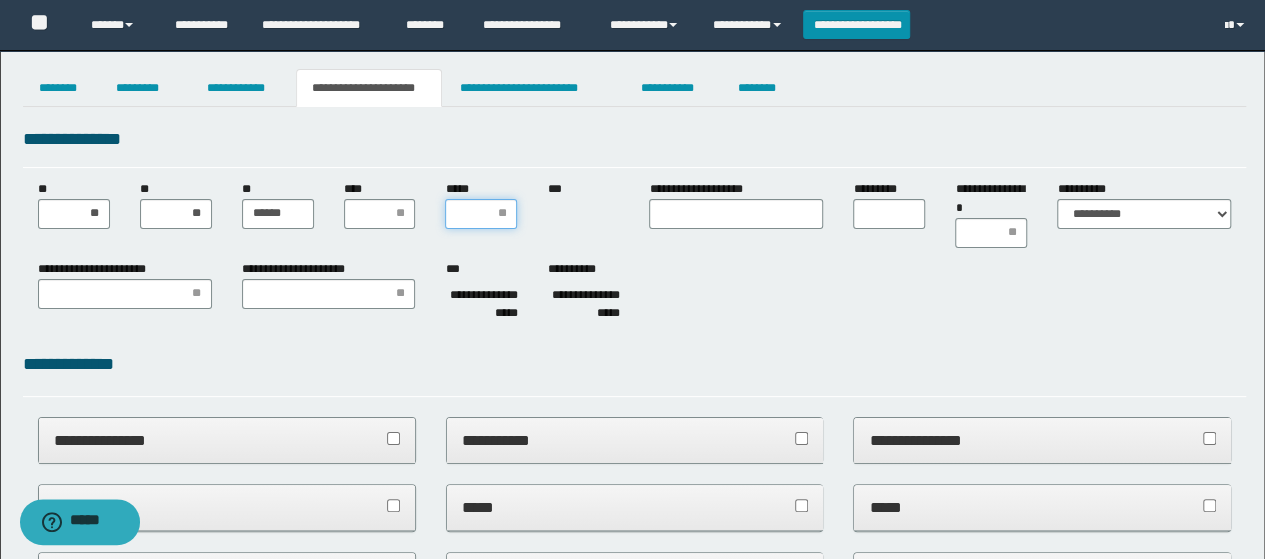 click on "*****" at bounding box center (481, 214) 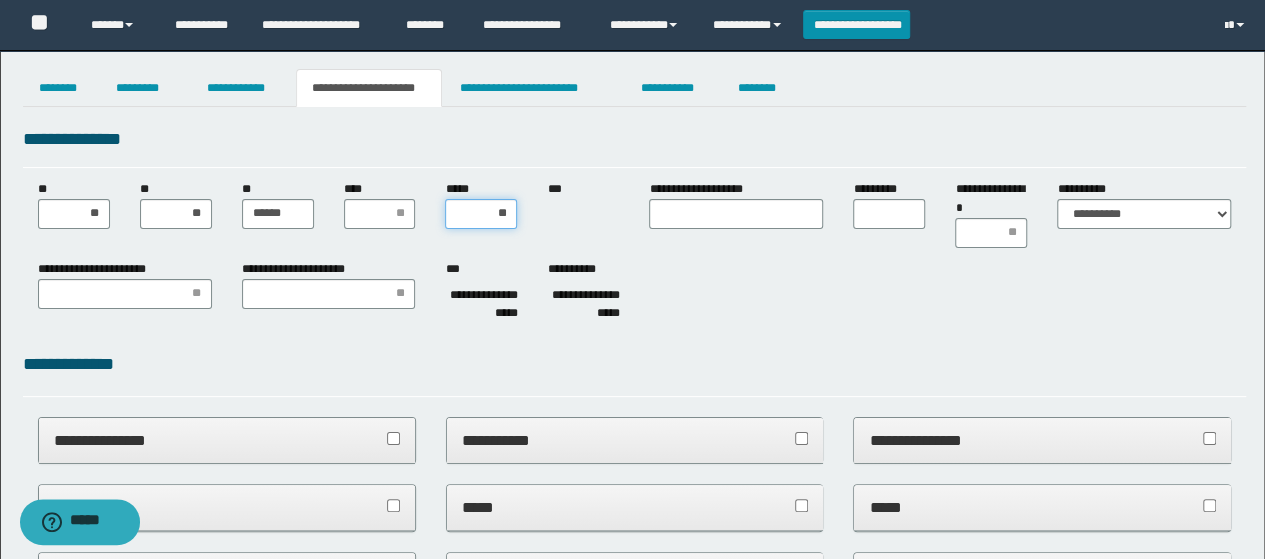 type on "***" 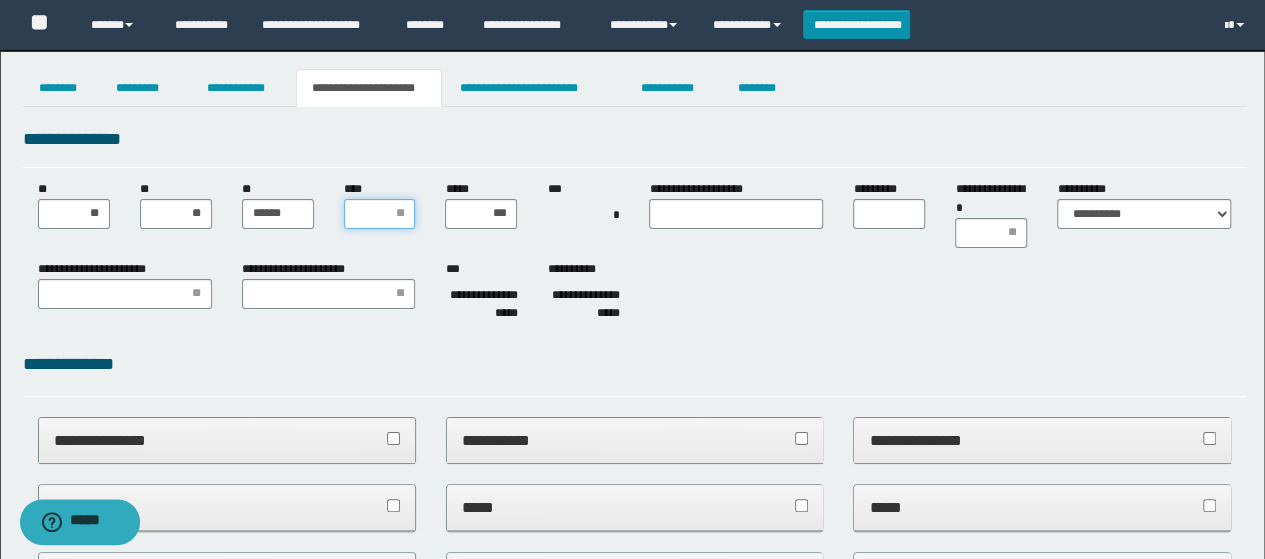 click on "****" at bounding box center (380, 214) 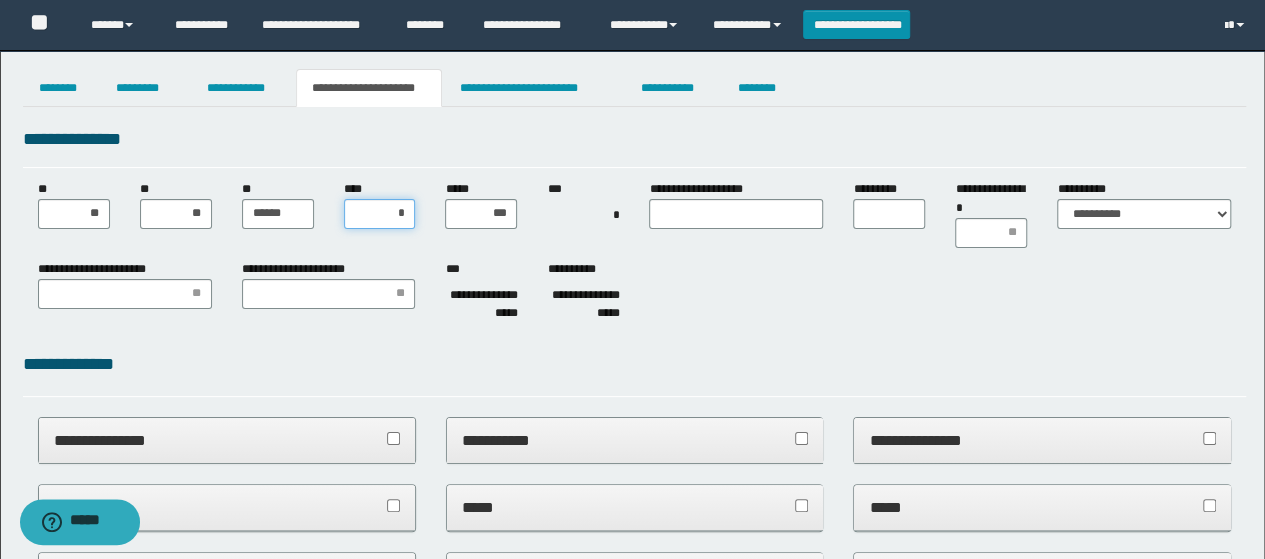 type on "**" 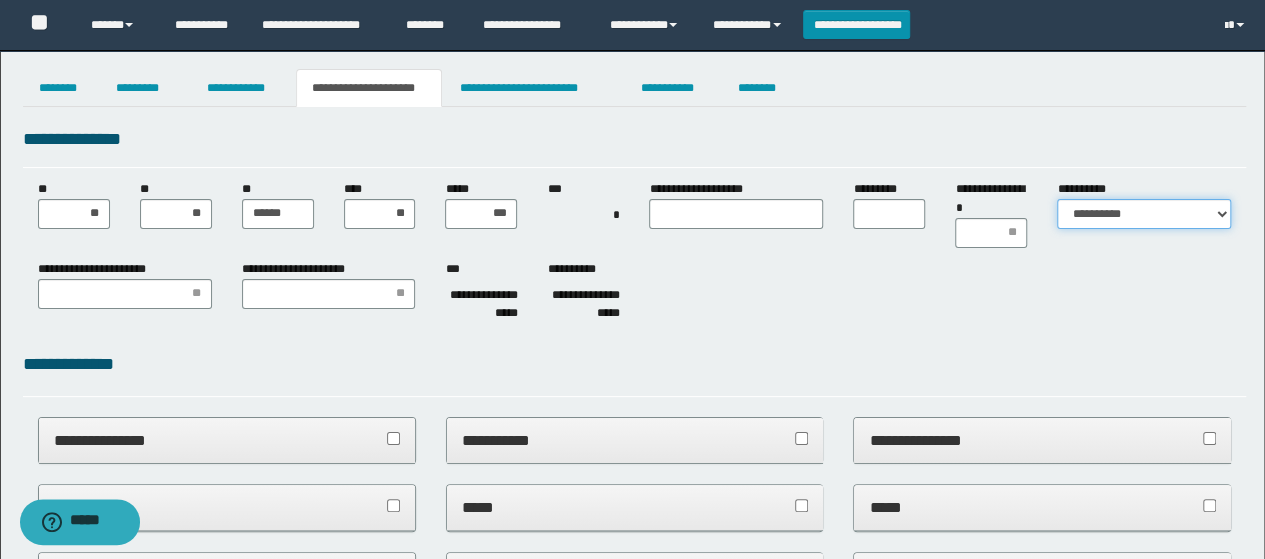click on "**********" at bounding box center (1144, 214) 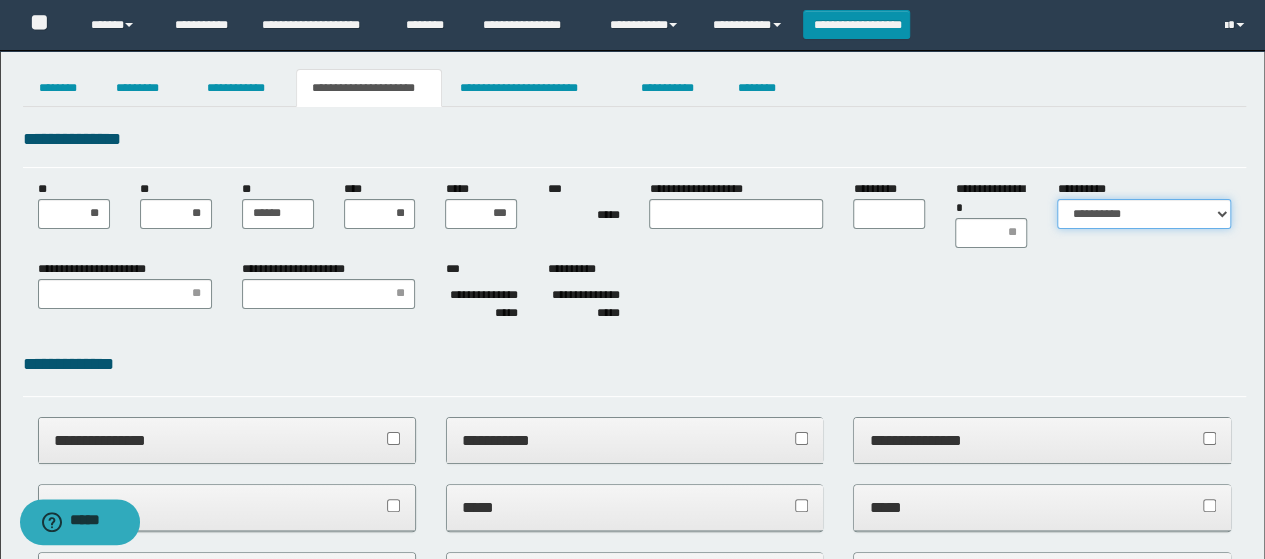 select on "*" 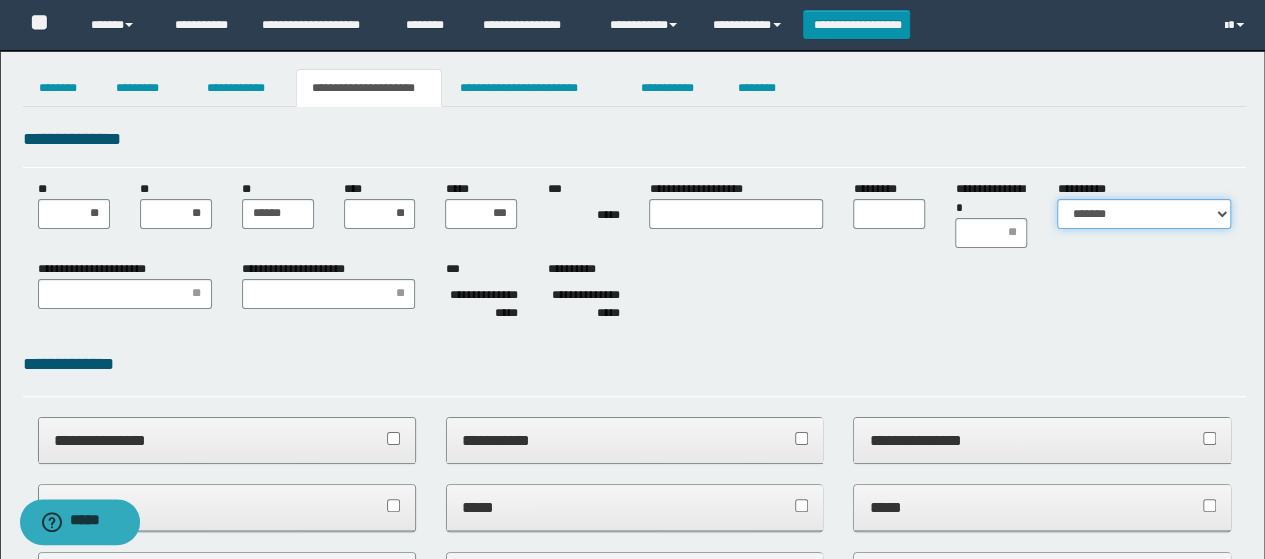 click on "**********" at bounding box center [1144, 214] 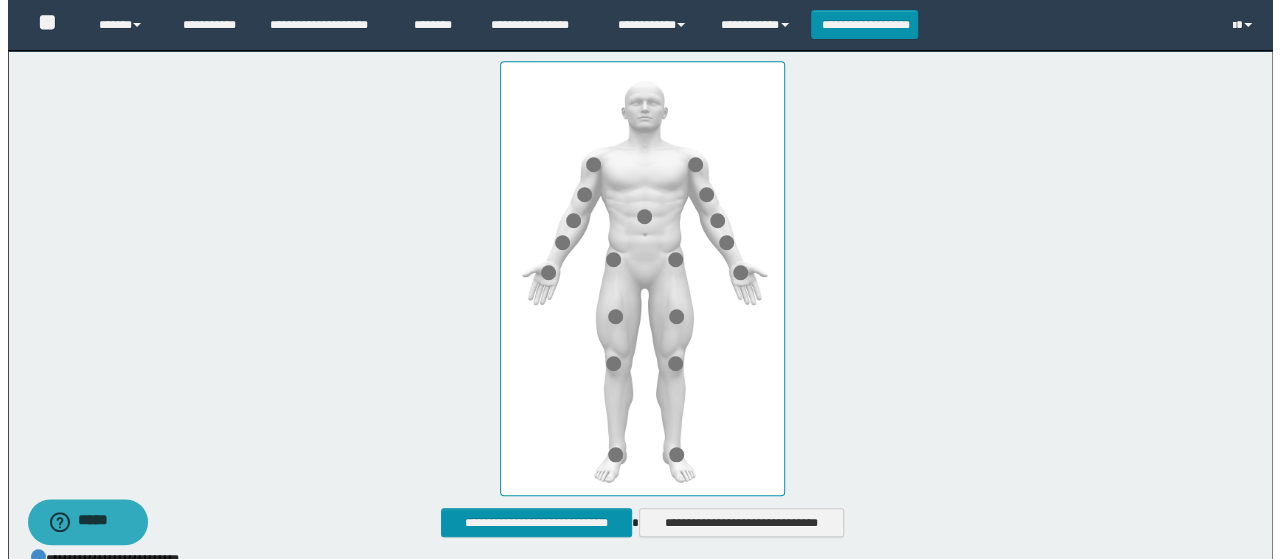 scroll, scrollTop: 800, scrollLeft: 0, axis: vertical 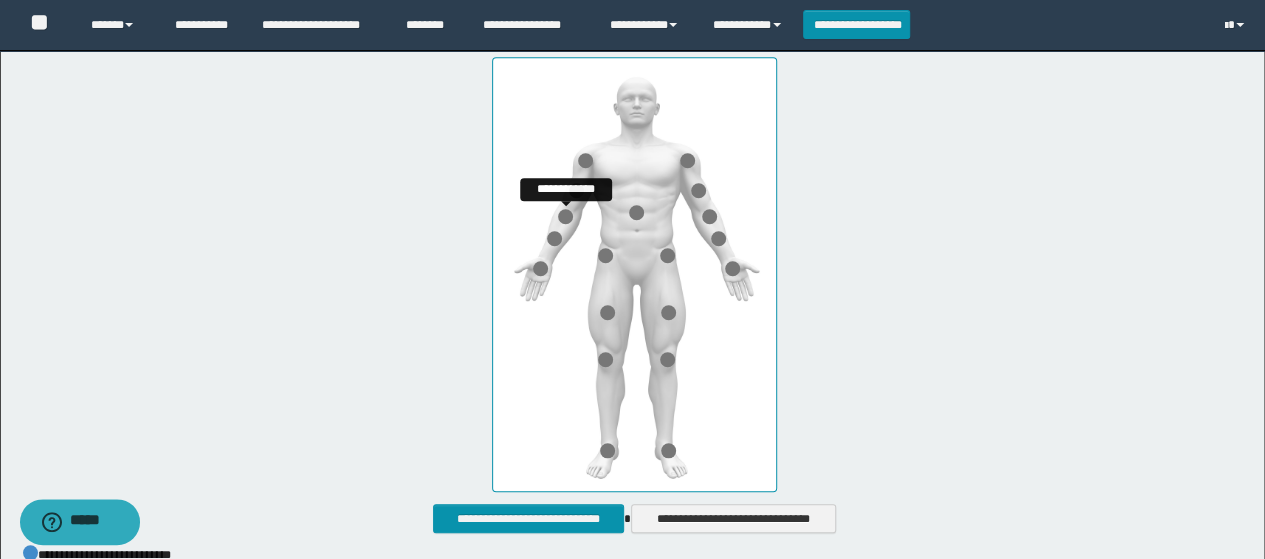click at bounding box center (565, 216) 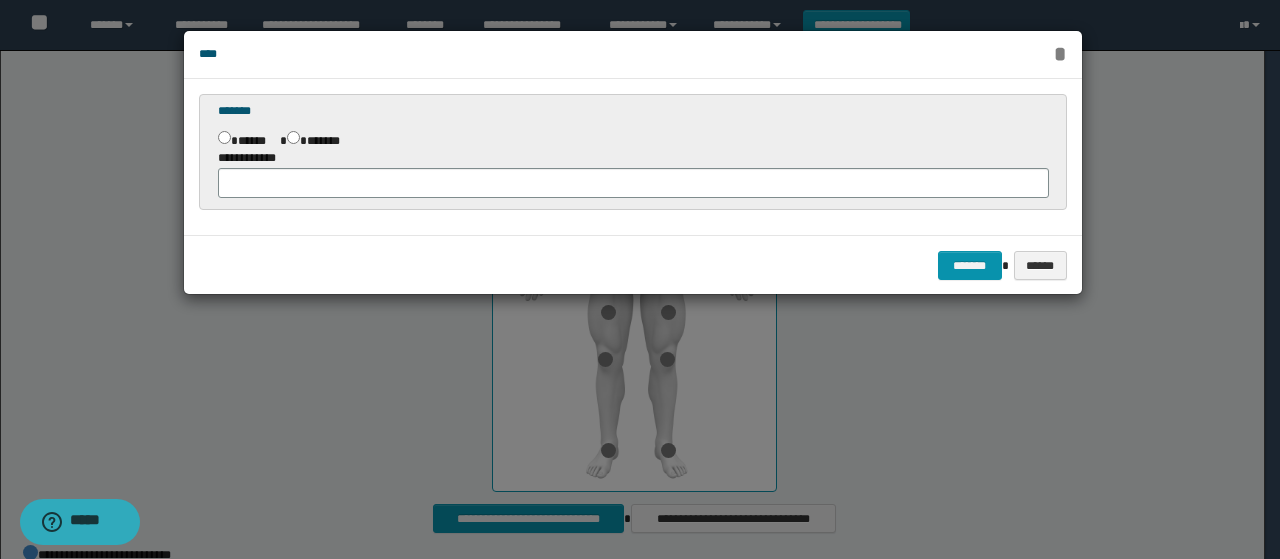 click on "*" at bounding box center (1059, 54) 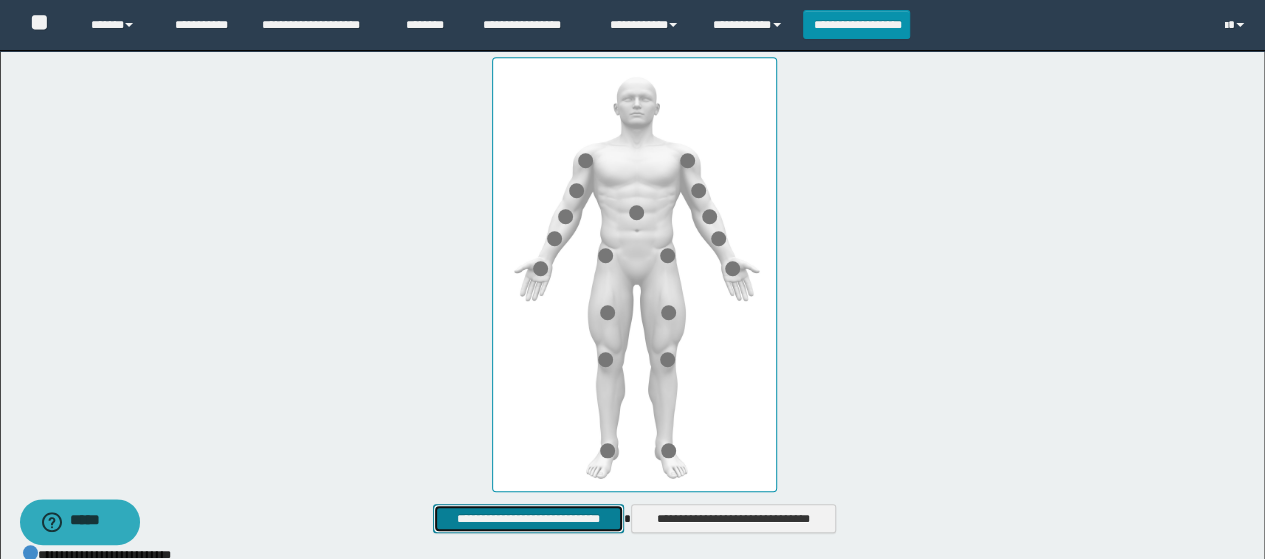 click on "**********" at bounding box center (528, 518) 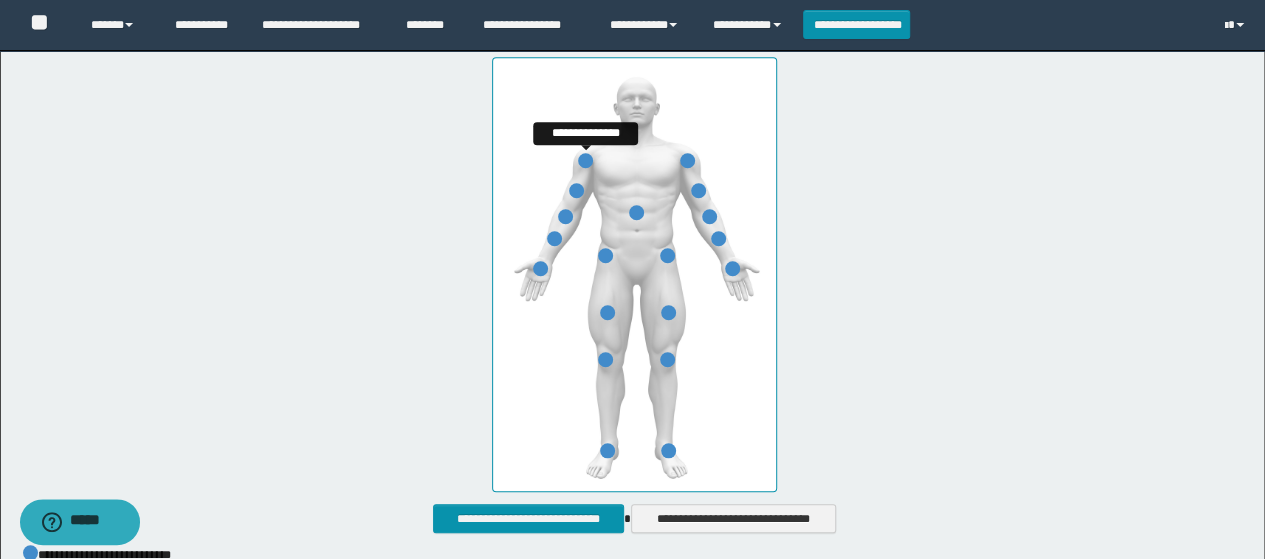 click at bounding box center (585, 160) 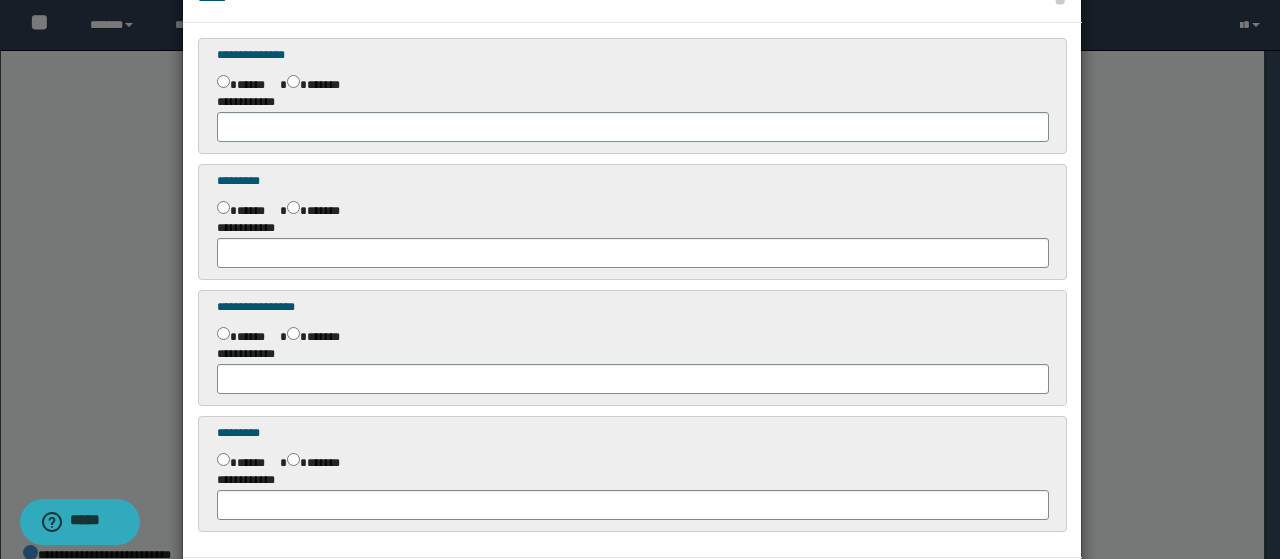 scroll, scrollTop: 100, scrollLeft: 0, axis: vertical 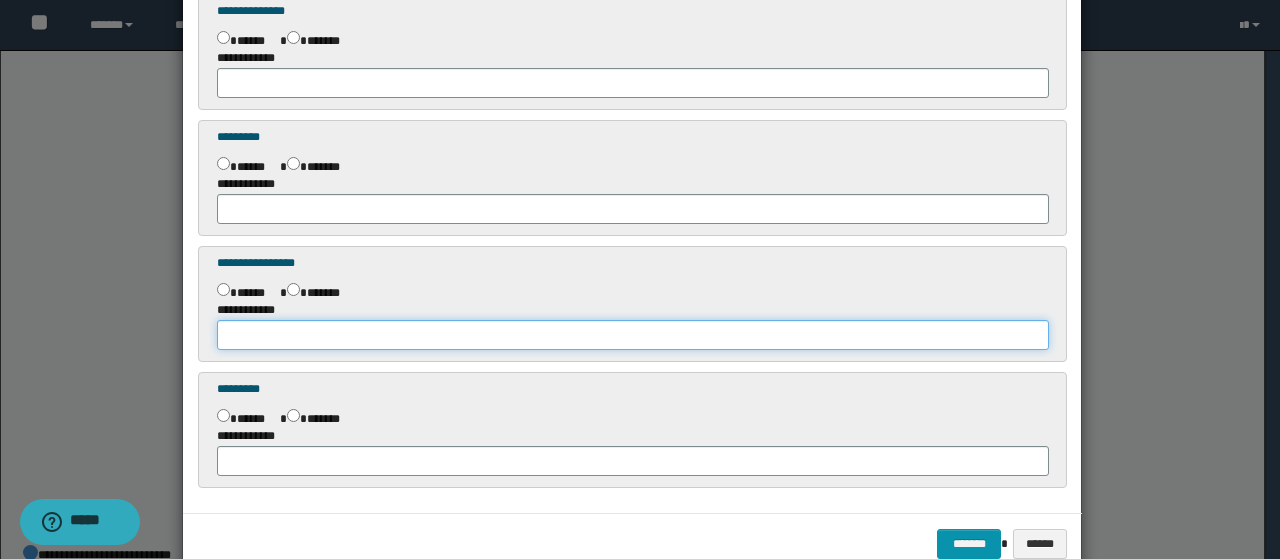 click at bounding box center [632, 335] 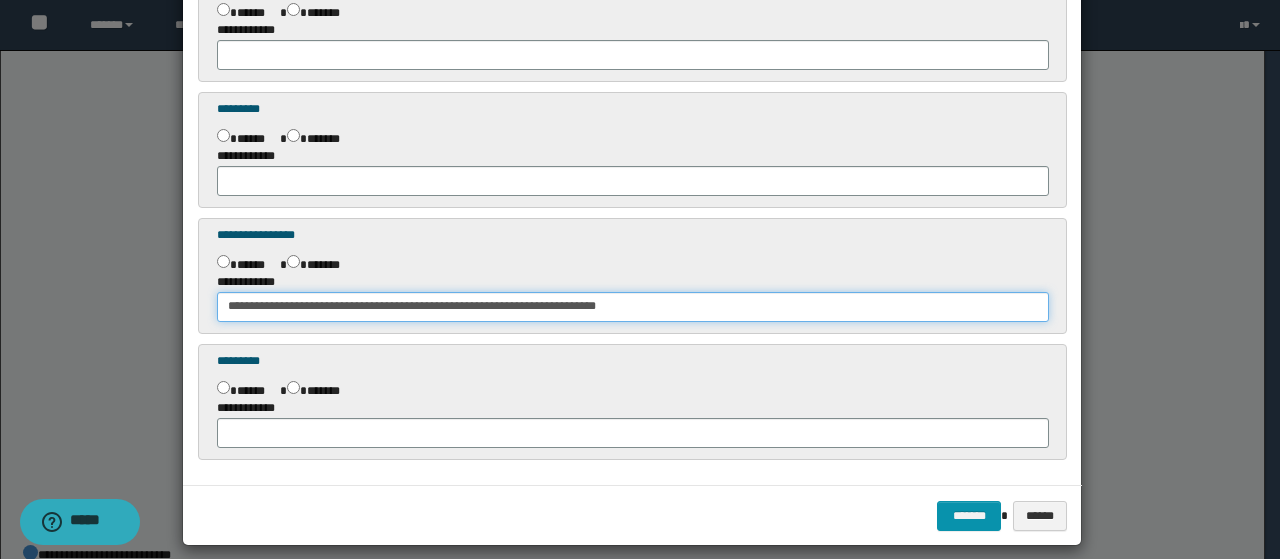 scroll, scrollTop: 144, scrollLeft: 0, axis: vertical 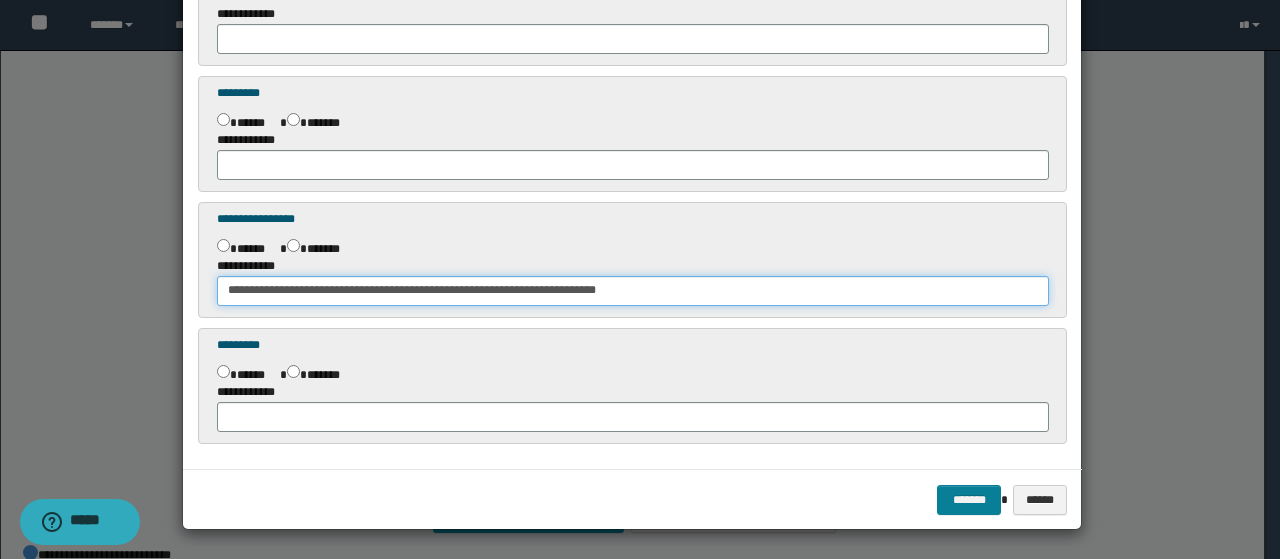 type on "**********" 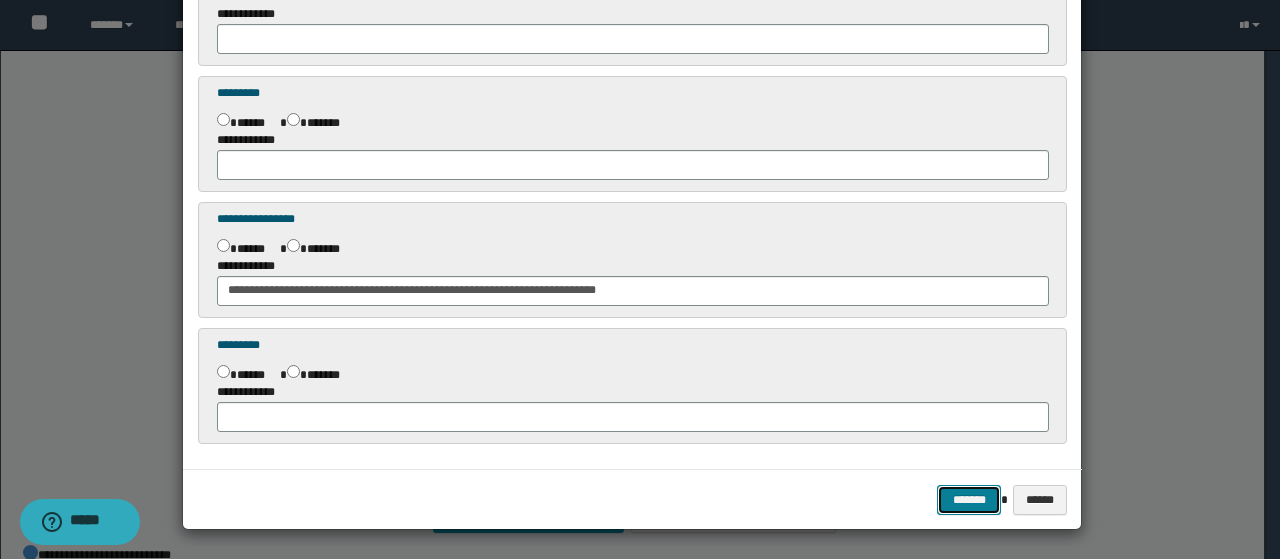 click on "*******" at bounding box center [969, 499] 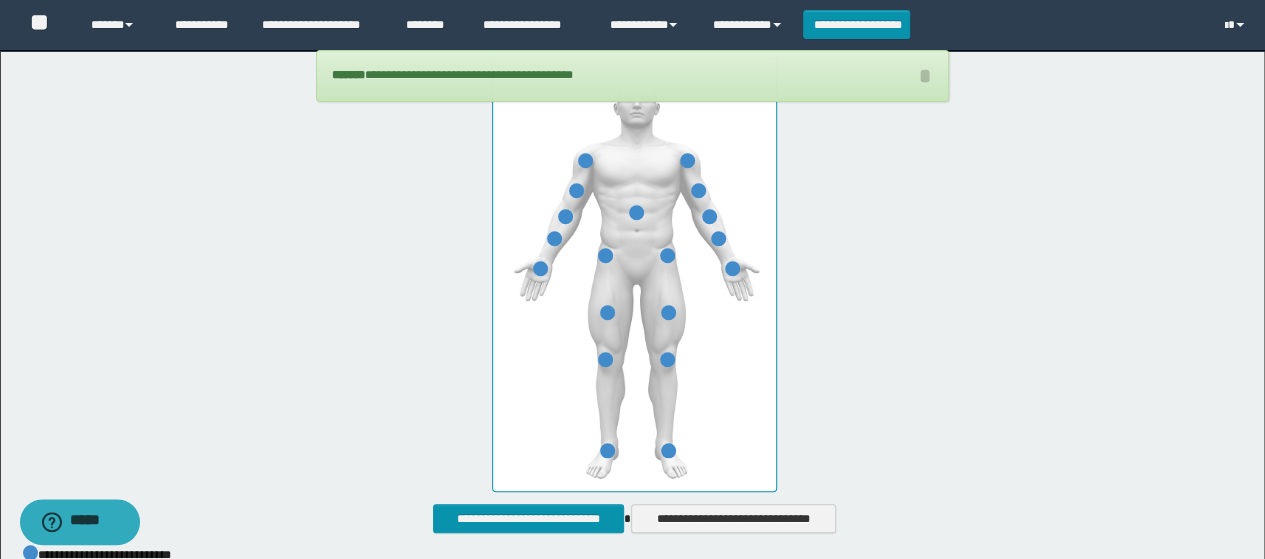 click at bounding box center [634, 274] 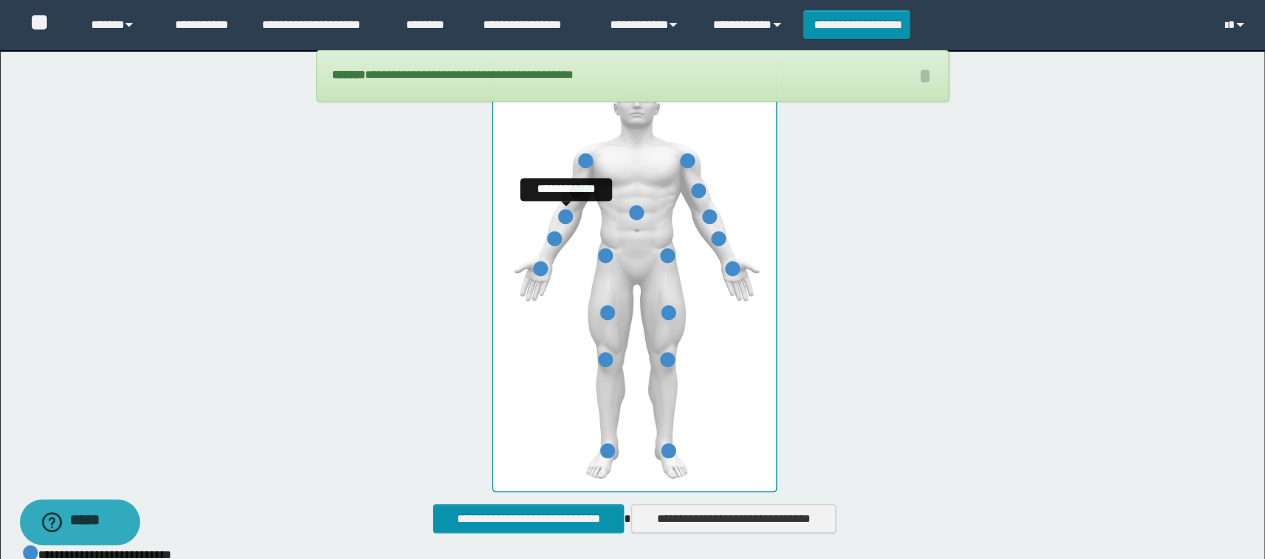 click at bounding box center [565, 216] 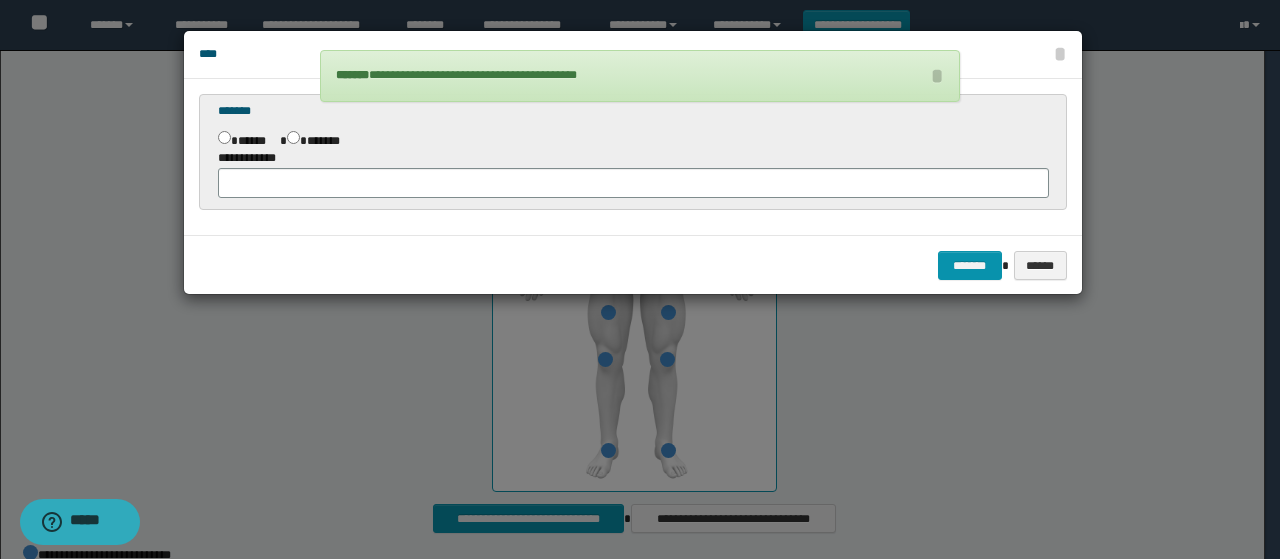 scroll, scrollTop: 0, scrollLeft: 0, axis: both 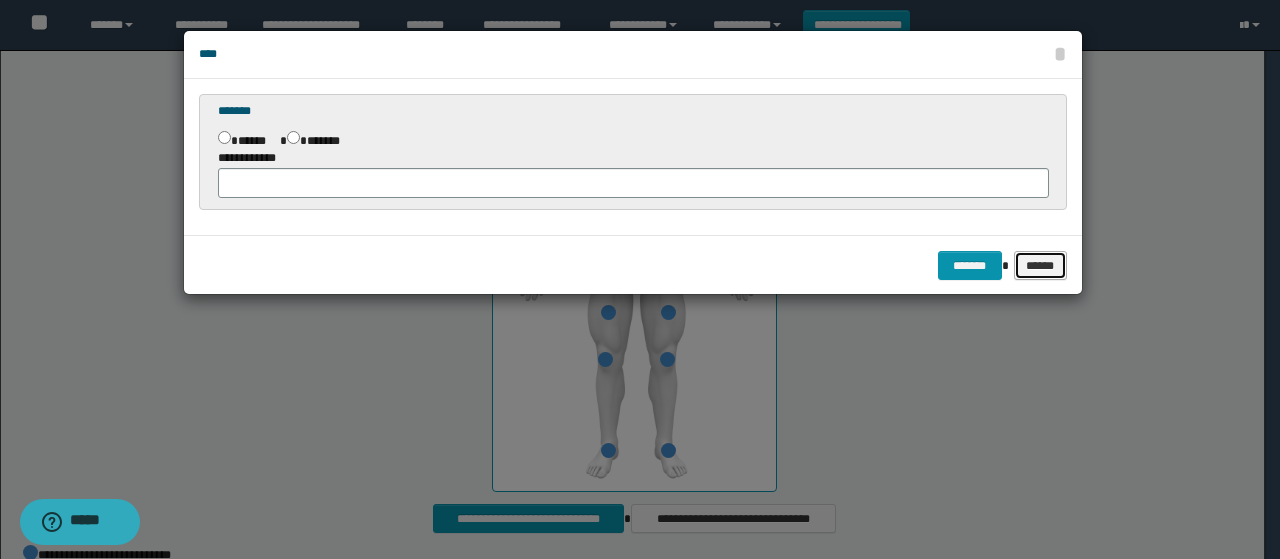 click on "******" at bounding box center (1041, 265) 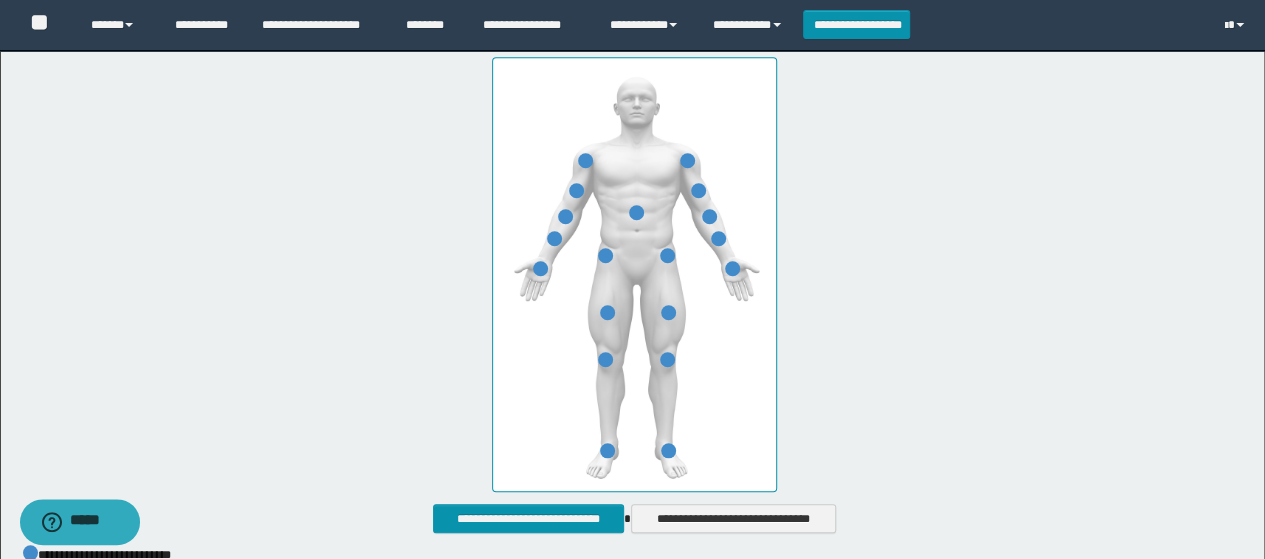 click at bounding box center [585, 160] 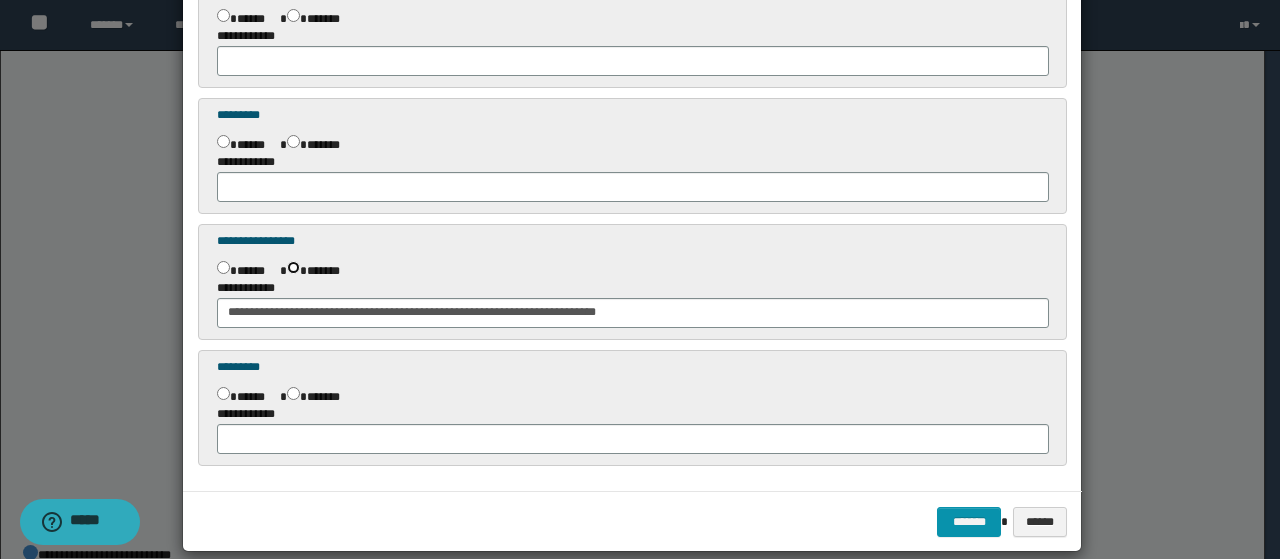 scroll, scrollTop: 144, scrollLeft: 0, axis: vertical 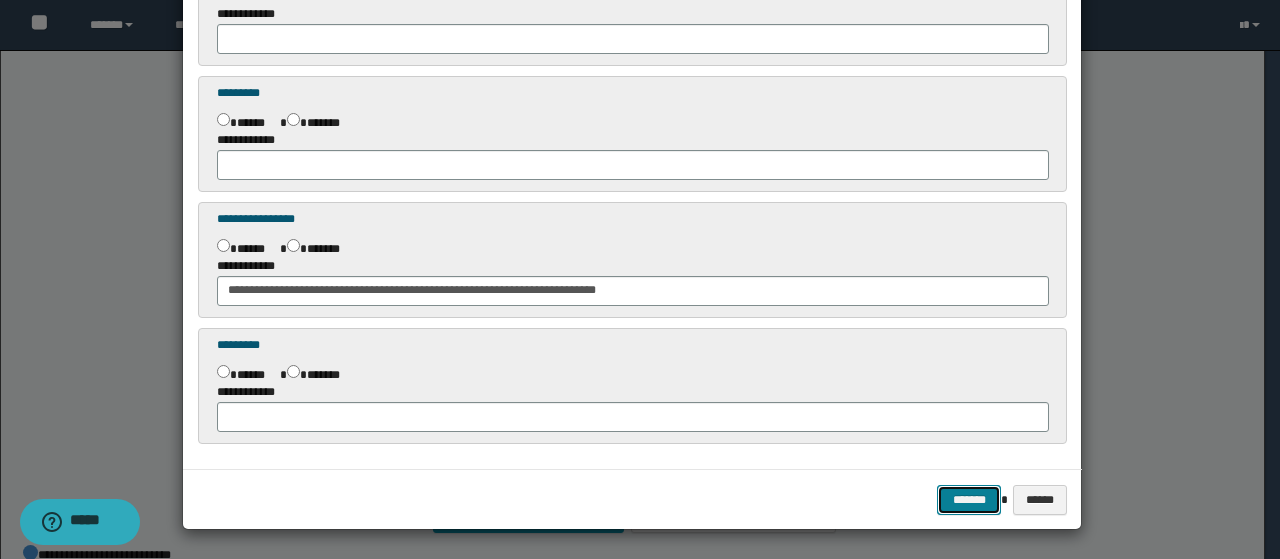 click on "*******" at bounding box center (969, 499) 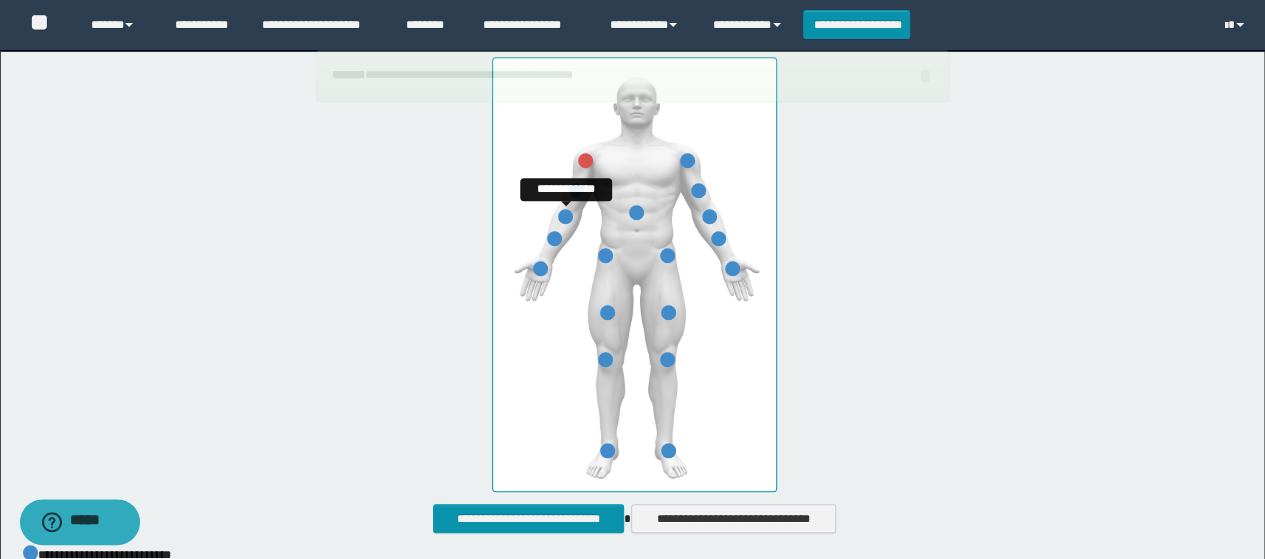 click at bounding box center [565, 216] 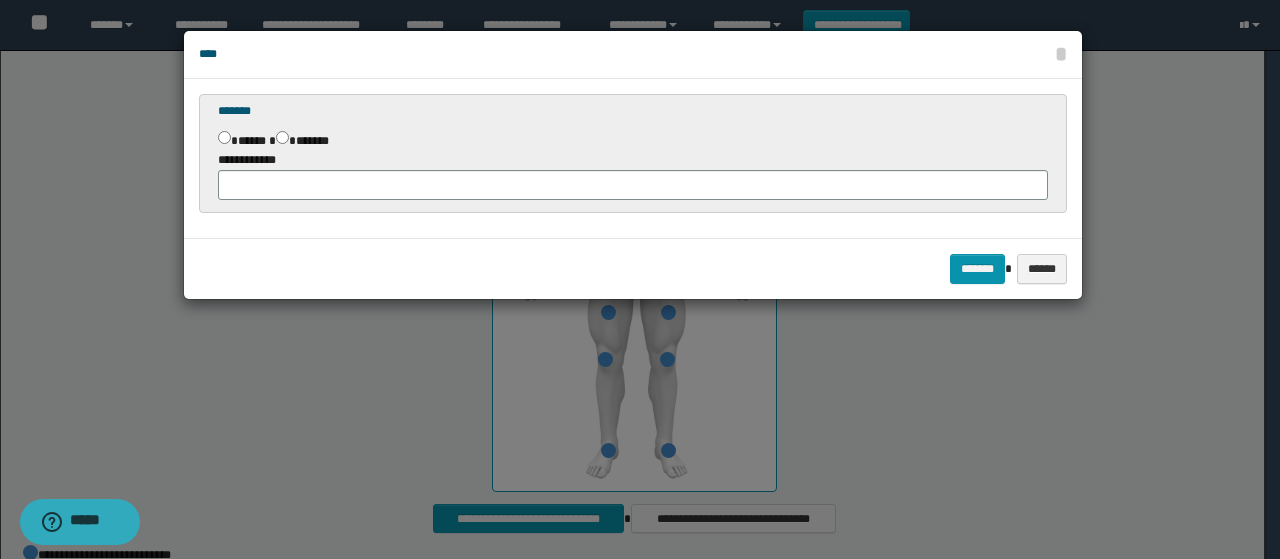 scroll, scrollTop: 0, scrollLeft: 0, axis: both 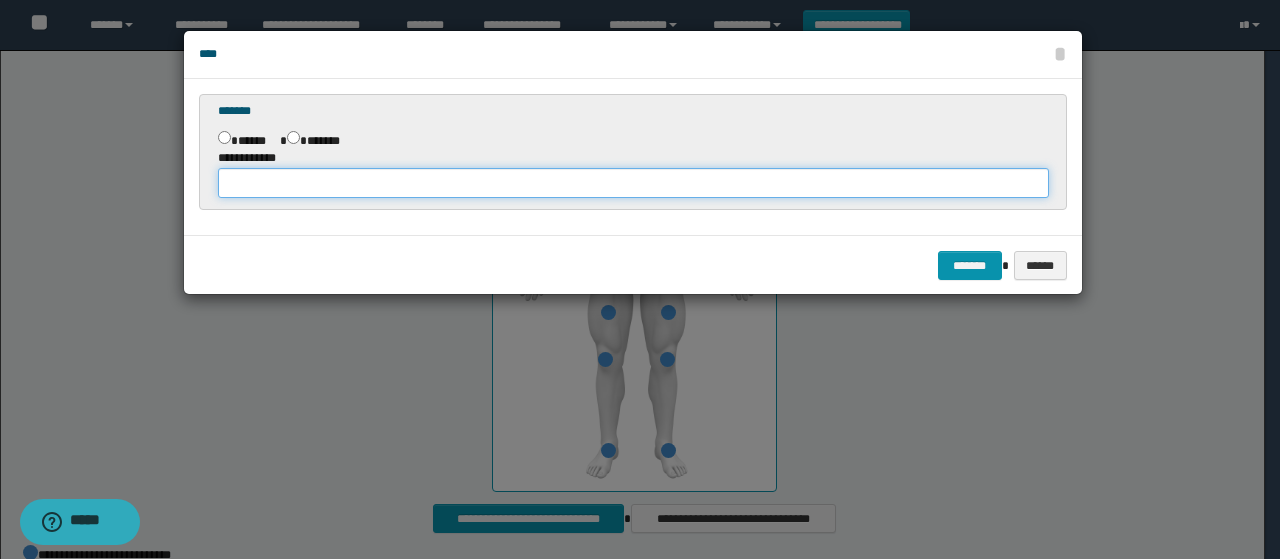 click at bounding box center (633, 183) 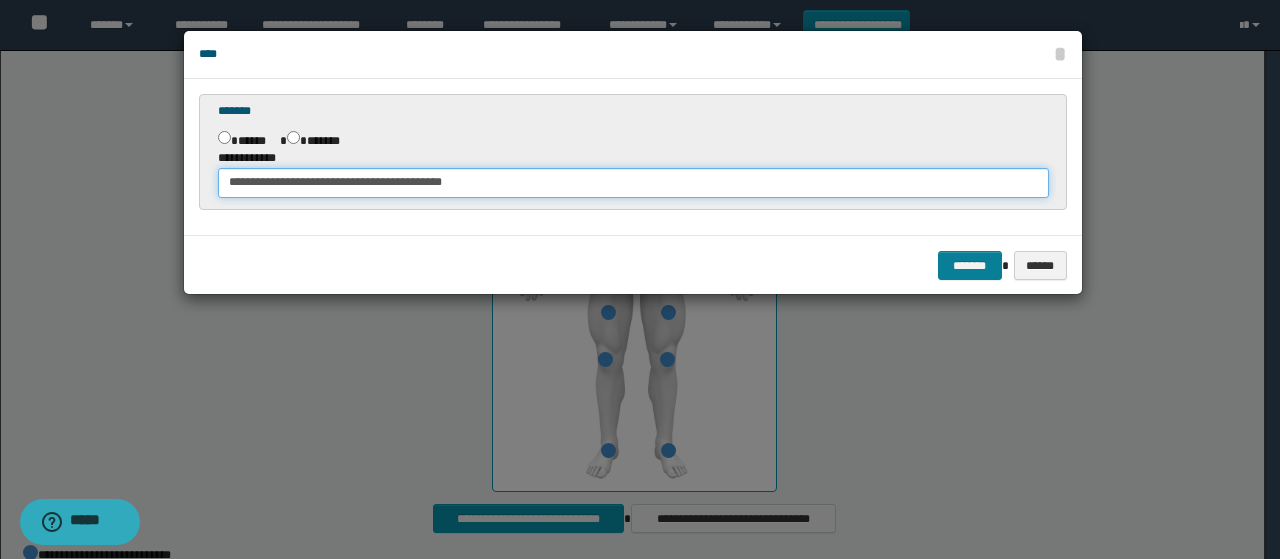 type on "**********" 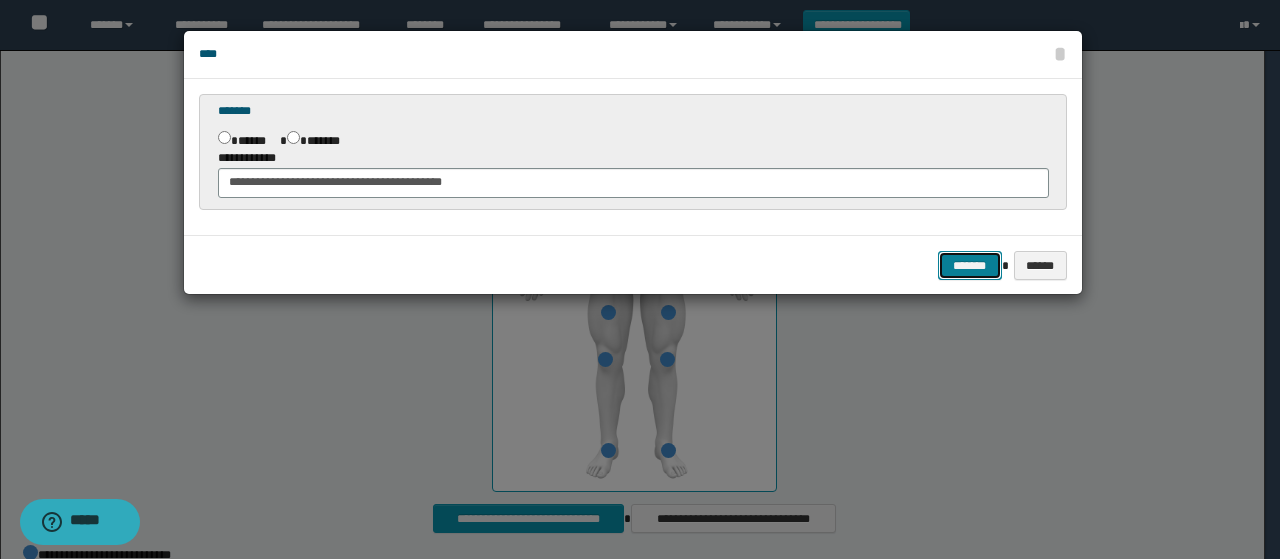click on "*******" at bounding box center [970, 265] 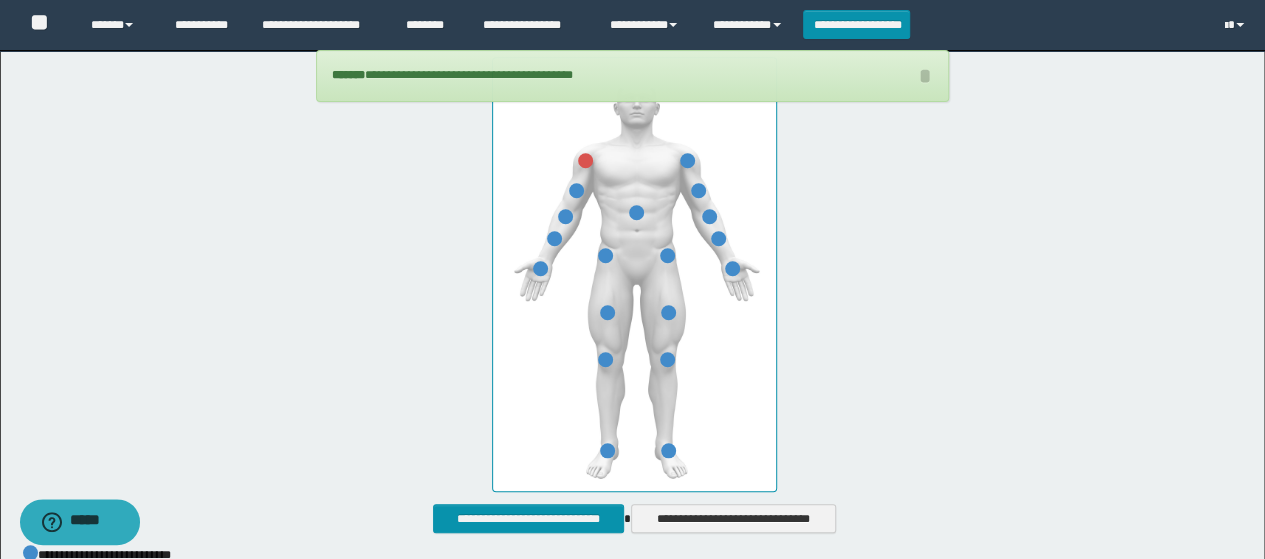 click at bounding box center [634, 274] 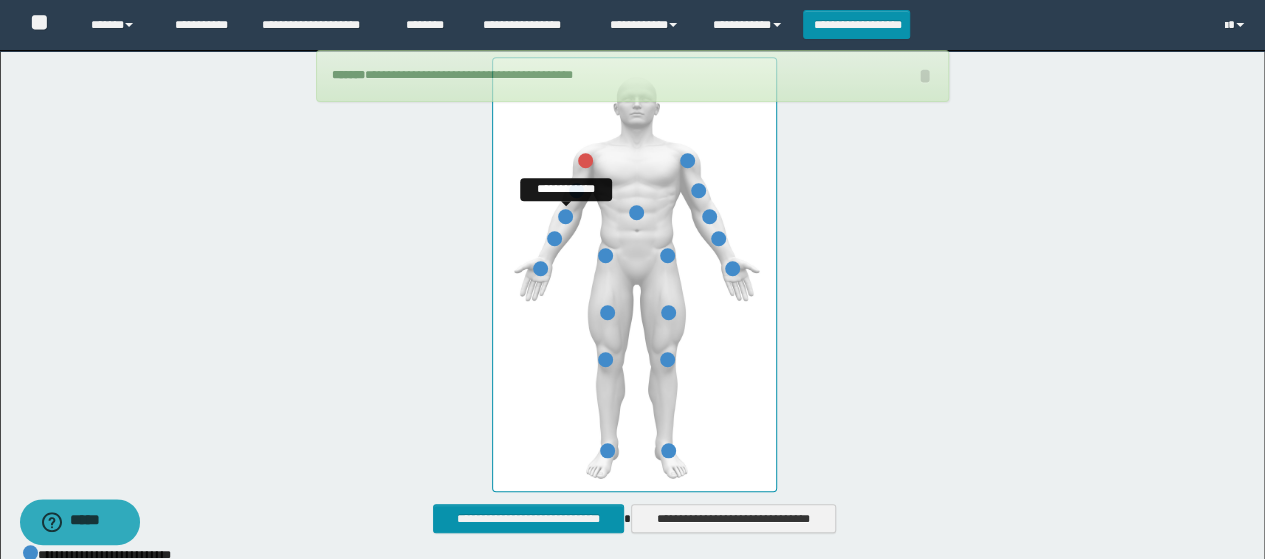 click at bounding box center [565, 216] 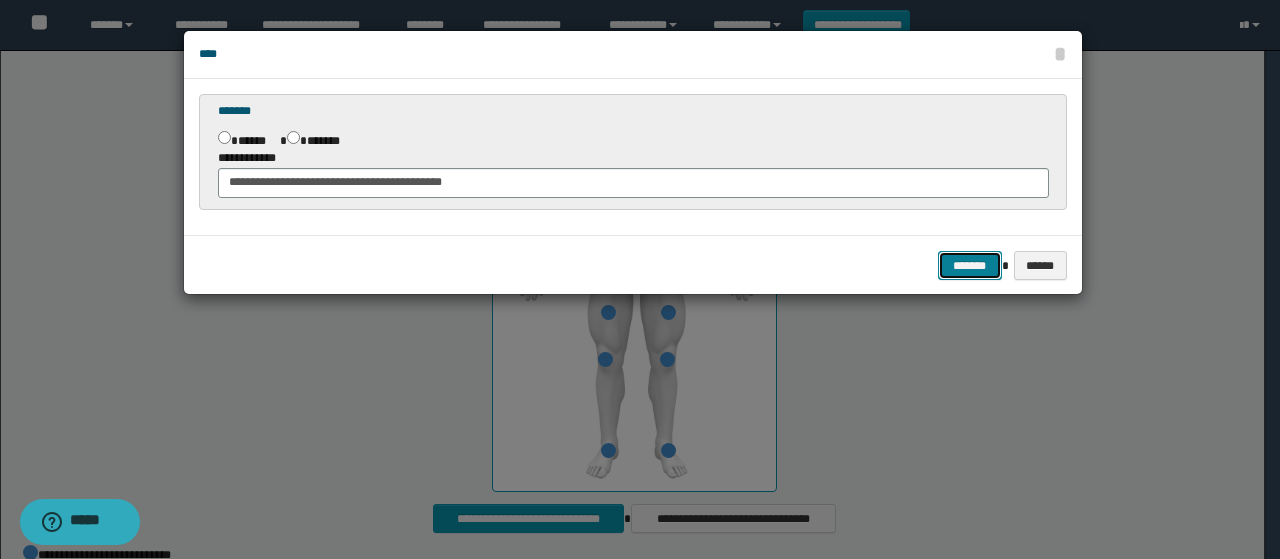 click on "*******" at bounding box center (970, 265) 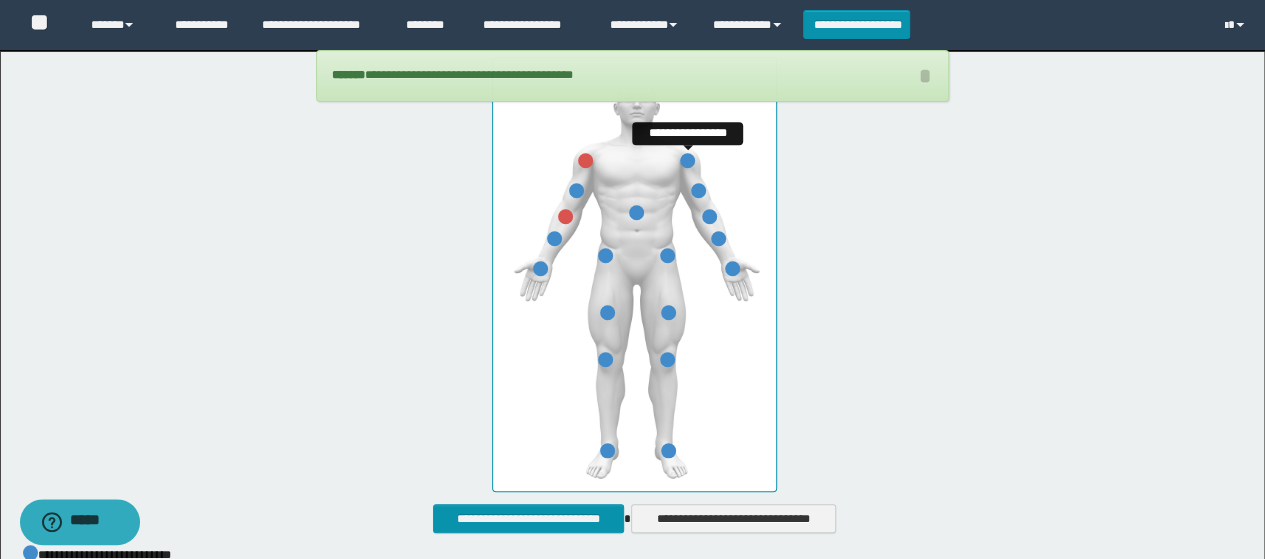 click at bounding box center [687, 160] 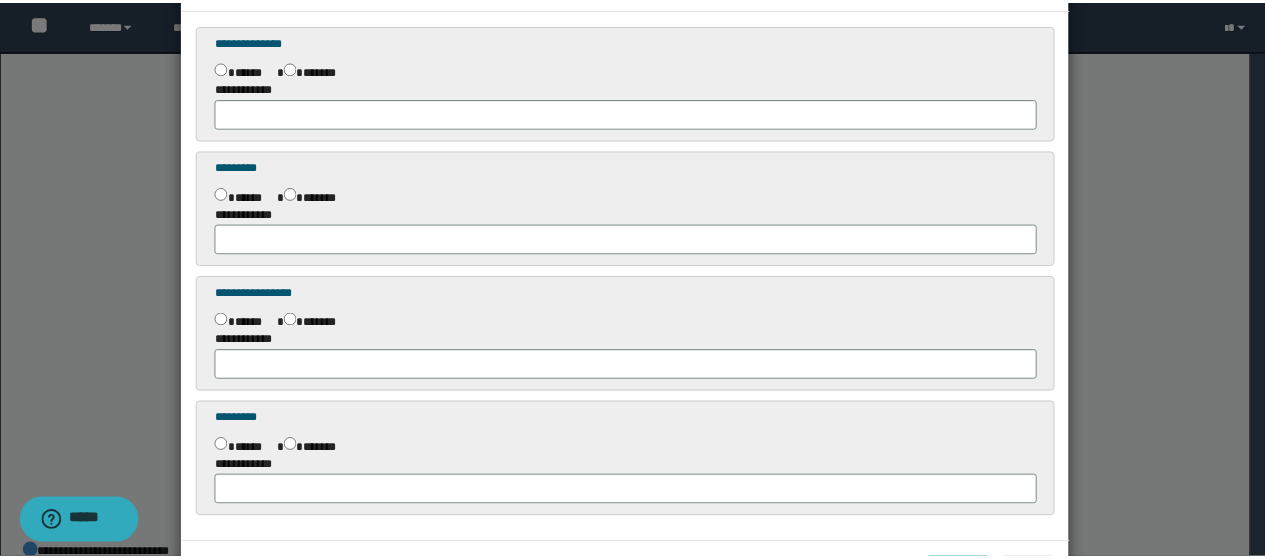 scroll, scrollTop: 100, scrollLeft: 0, axis: vertical 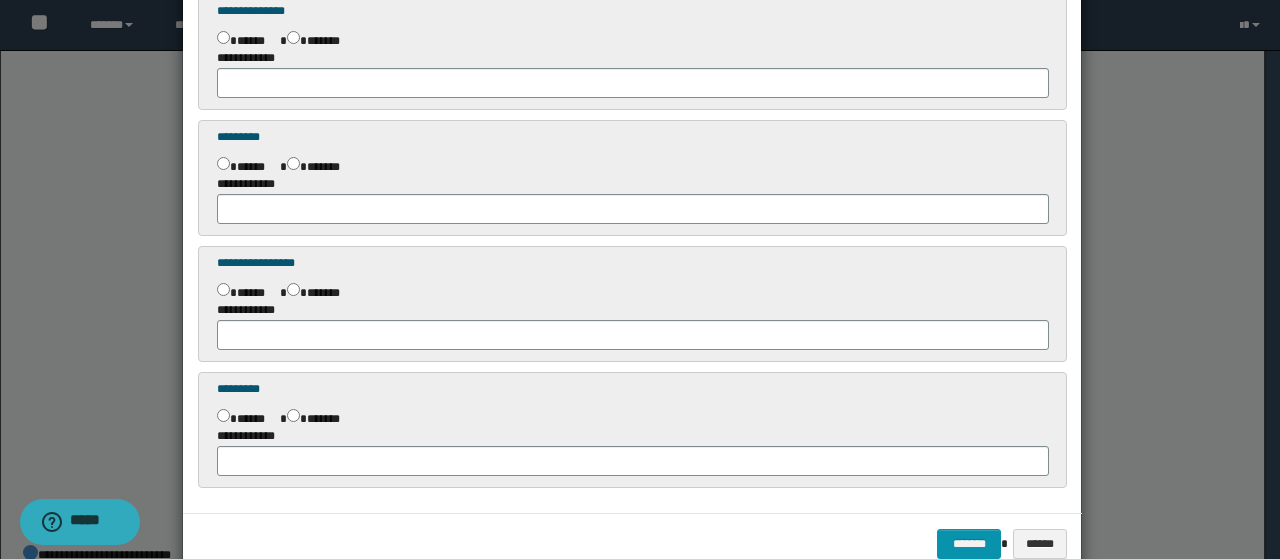 click on "**********" at bounding box center [632, 325] 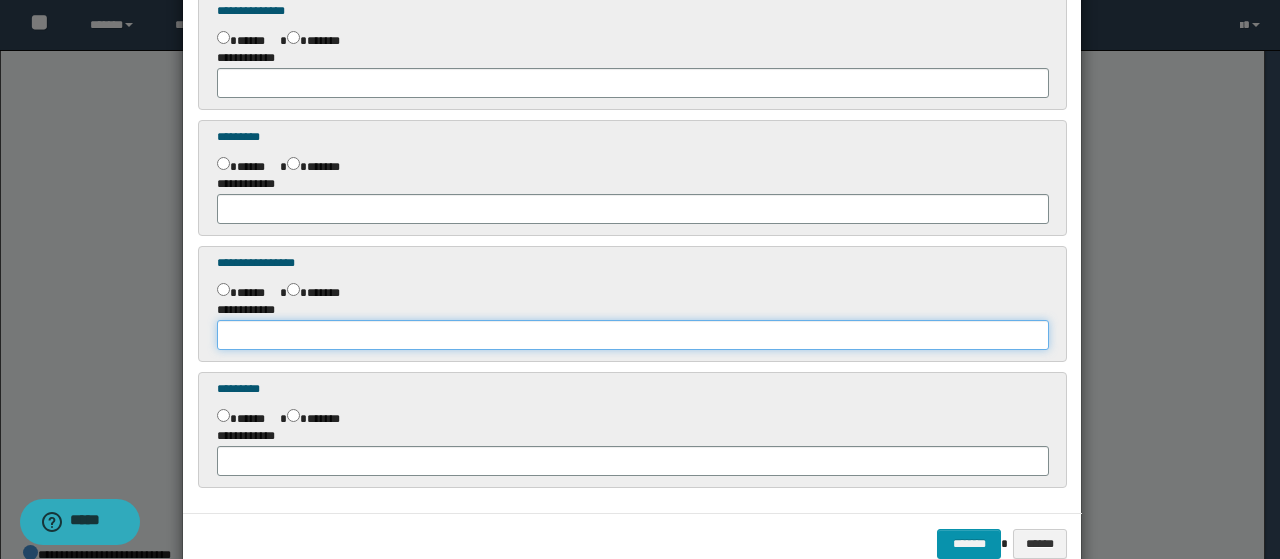 click at bounding box center (632, 335) 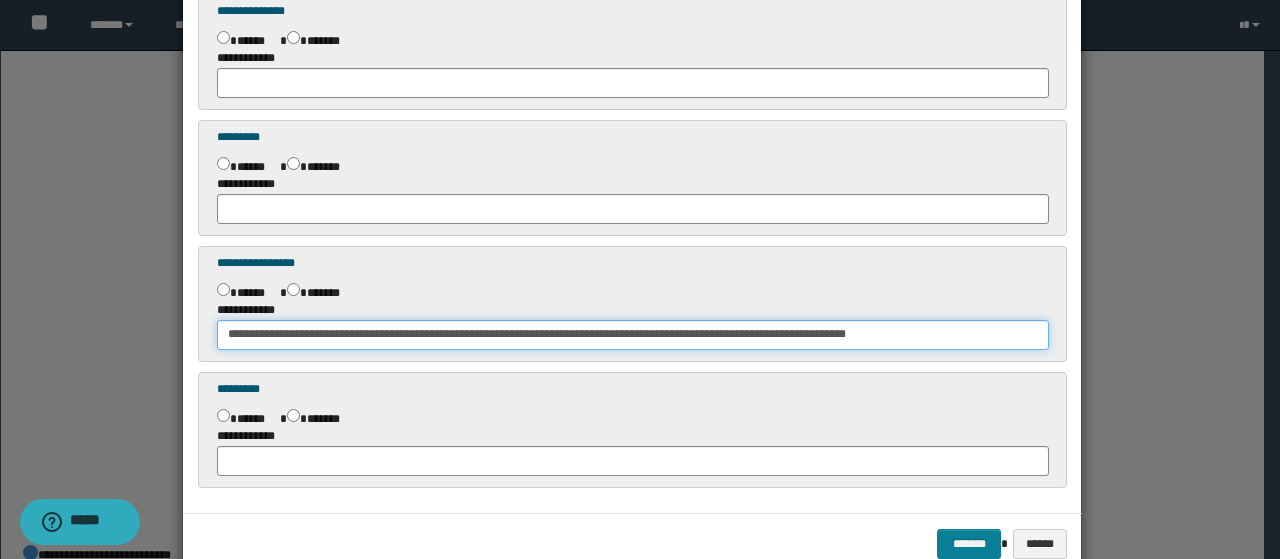 type on "**********" 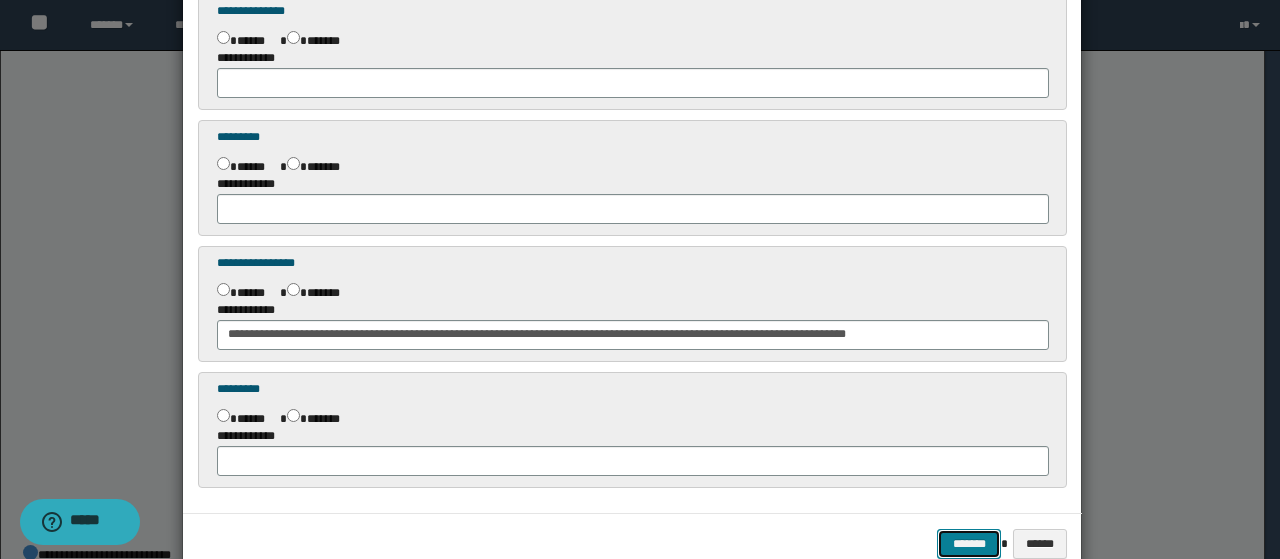 click on "*******" at bounding box center [969, 543] 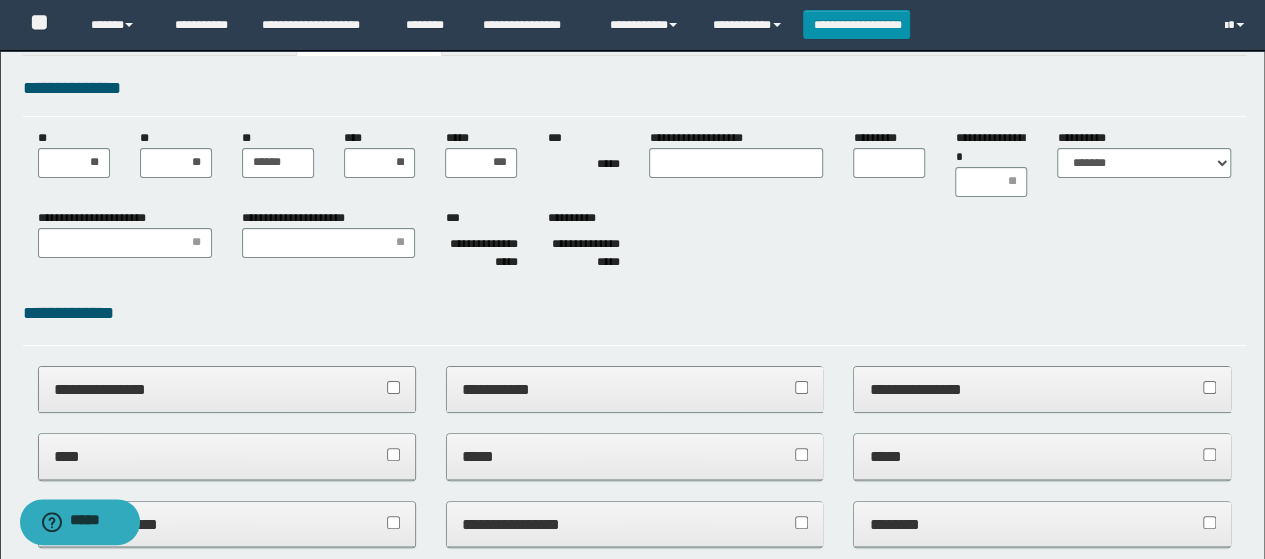 scroll, scrollTop: 0, scrollLeft: 0, axis: both 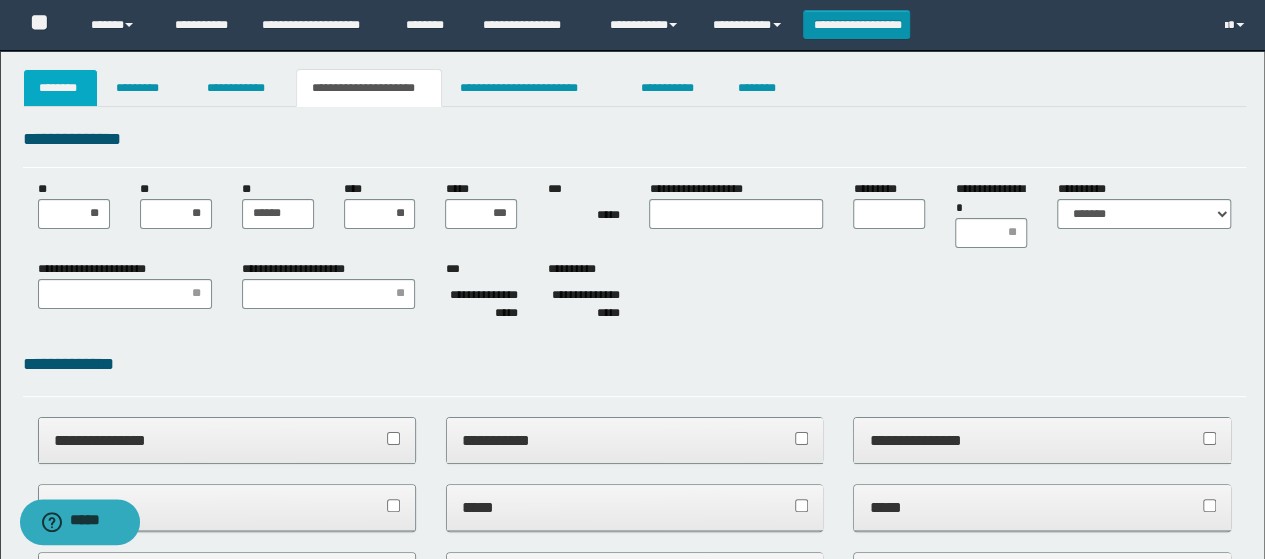 click on "********" at bounding box center [61, 88] 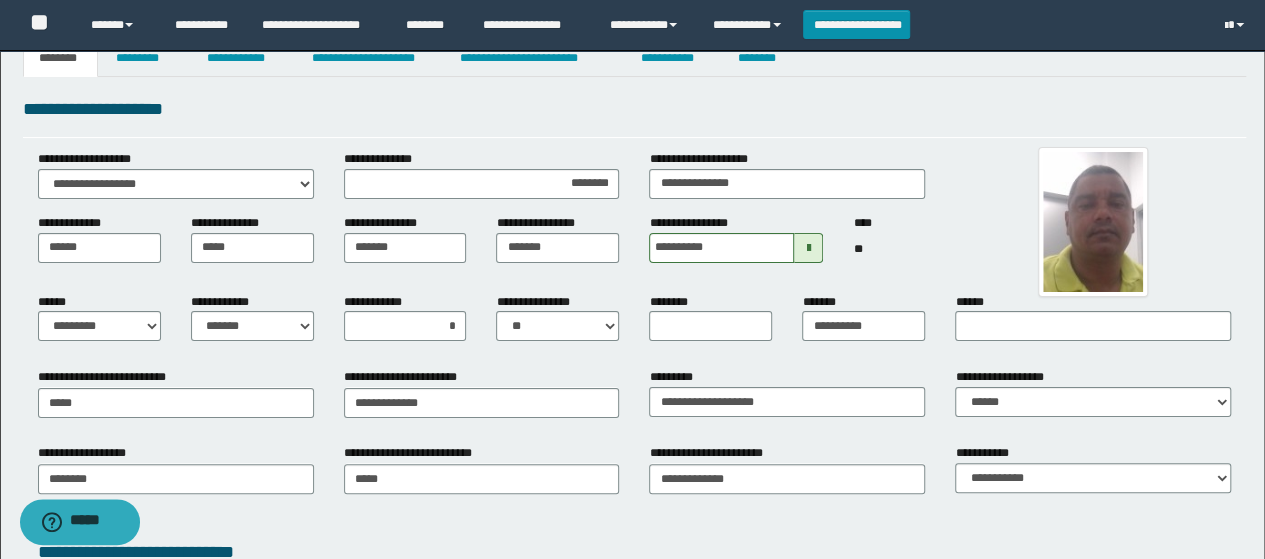 scroll, scrollTop: 0, scrollLeft: 0, axis: both 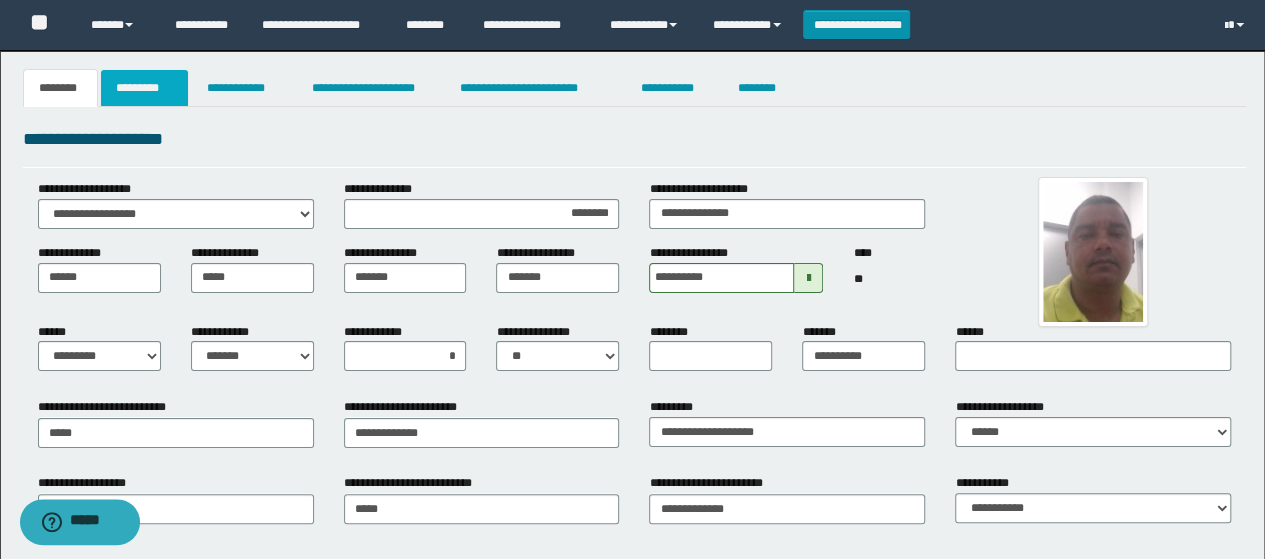 click on "*********" at bounding box center (144, 88) 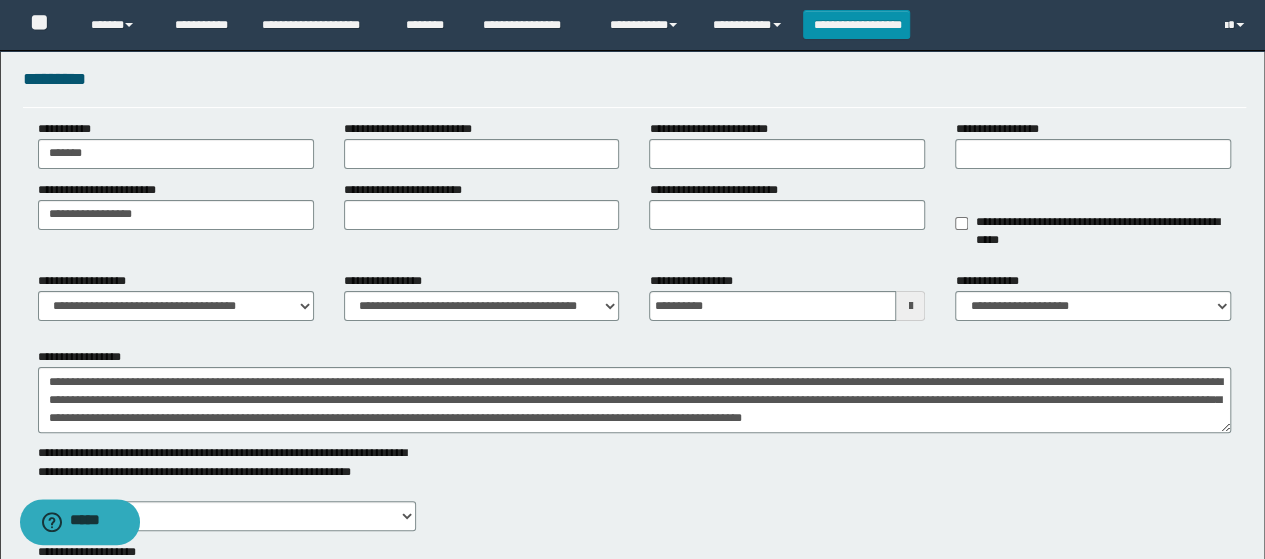 scroll, scrollTop: 100, scrollLeft: 0, axis: vertical 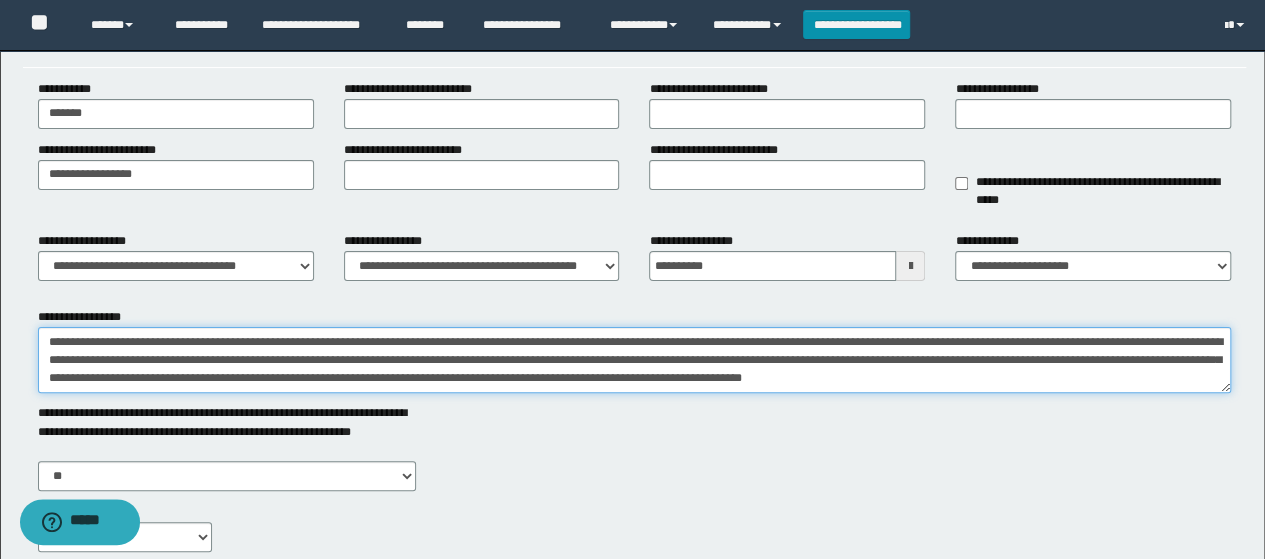 click on "**********" at bounding box center (635, 360) 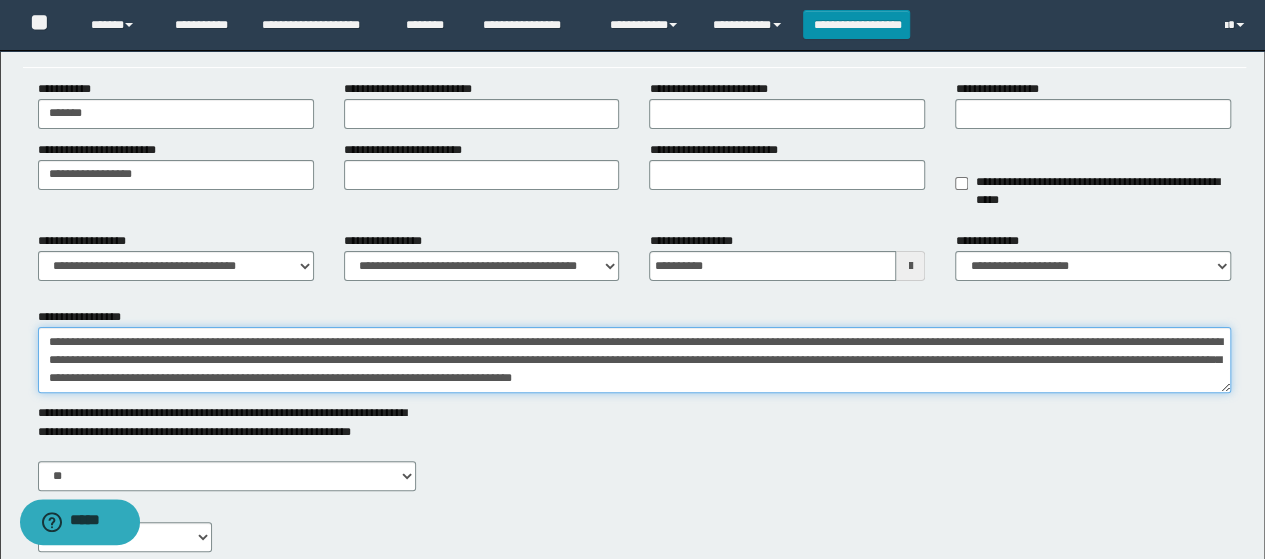 click on "**********" at bounding box center [635, 360] 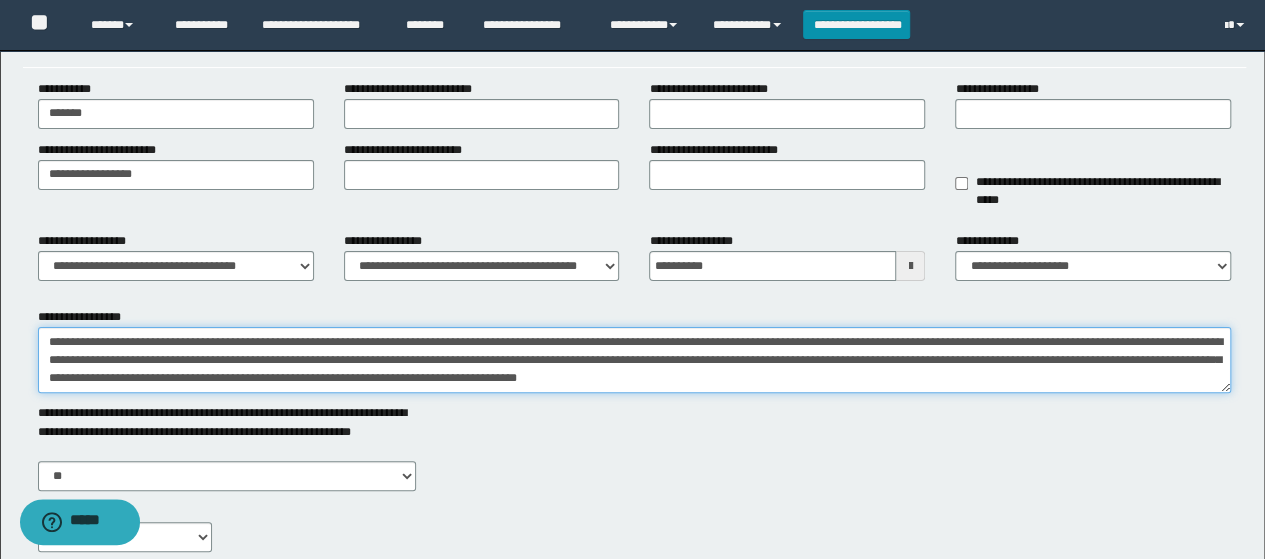 click on "**********" at bounding box center [635, 360] 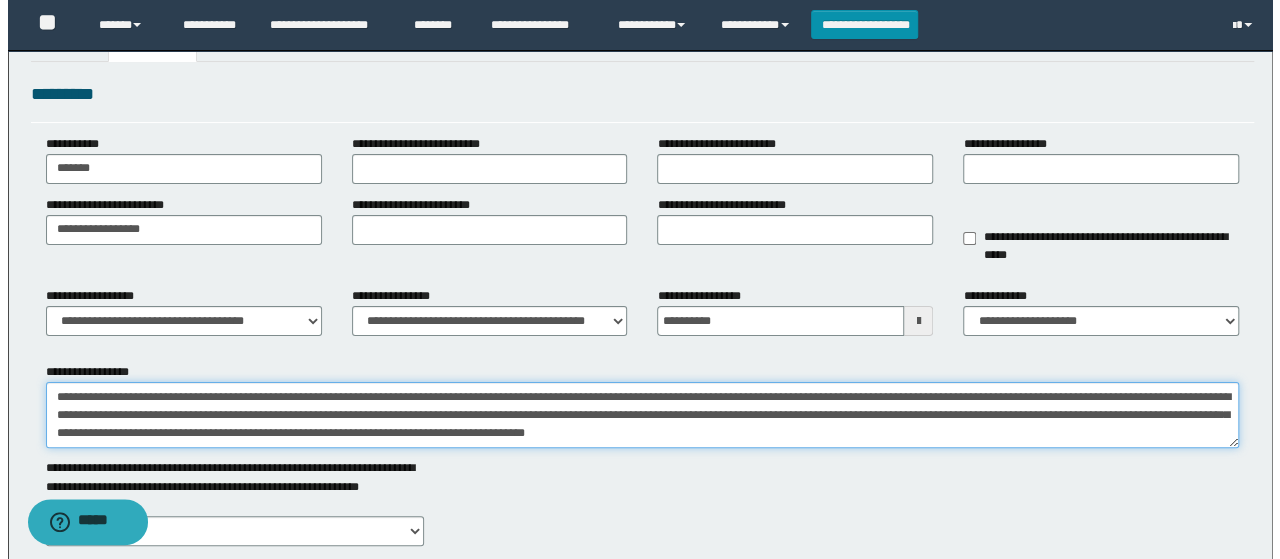 scroll, scrollTop: 0, scrollLeft: 0, axis: both 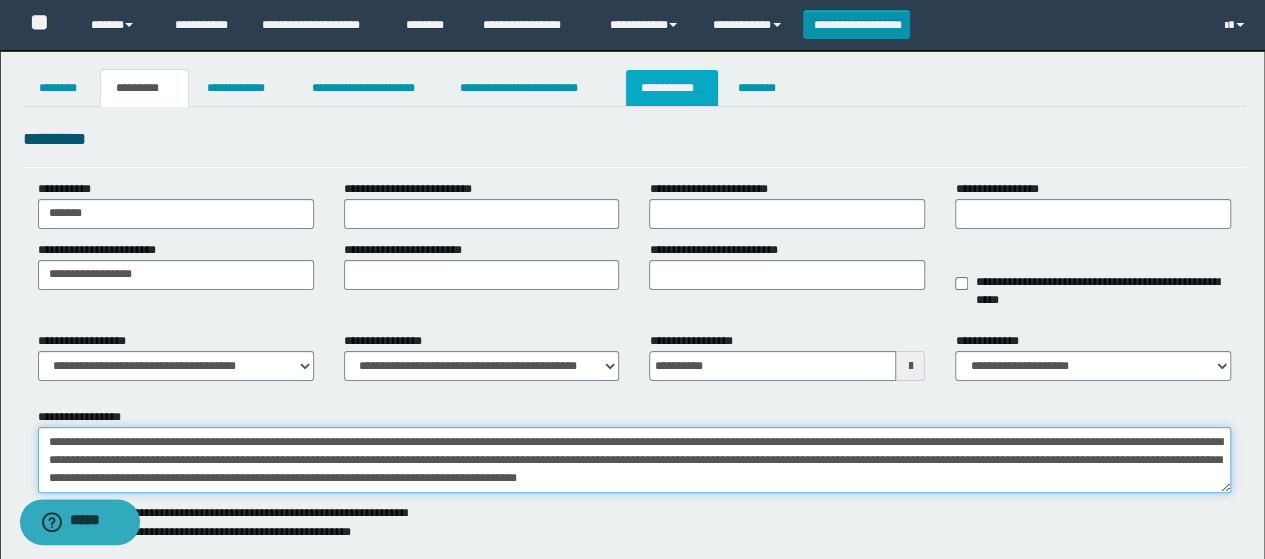 type on "**********" 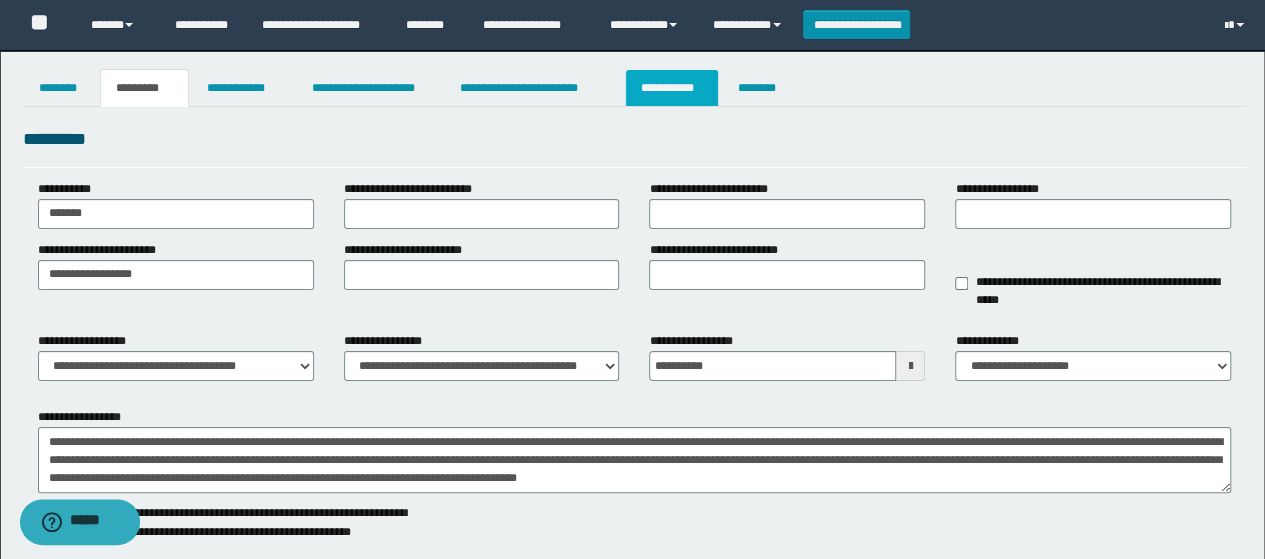 click on "**********" at bounding box center [672, 88] 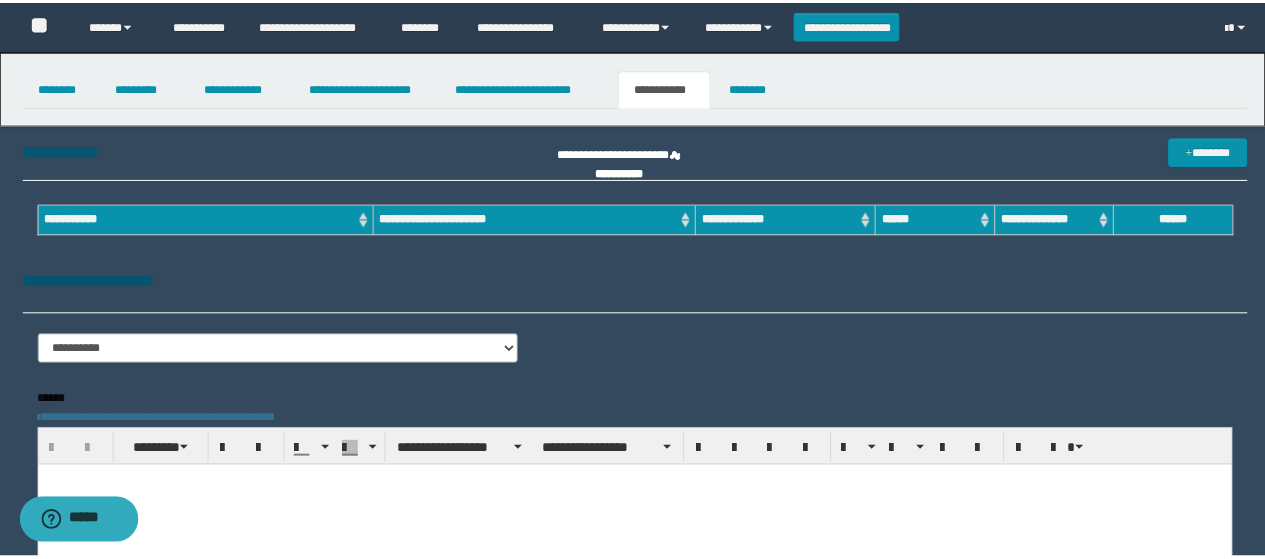 scroll, scrollTop: 0, scrollLeft: 0, axis: both 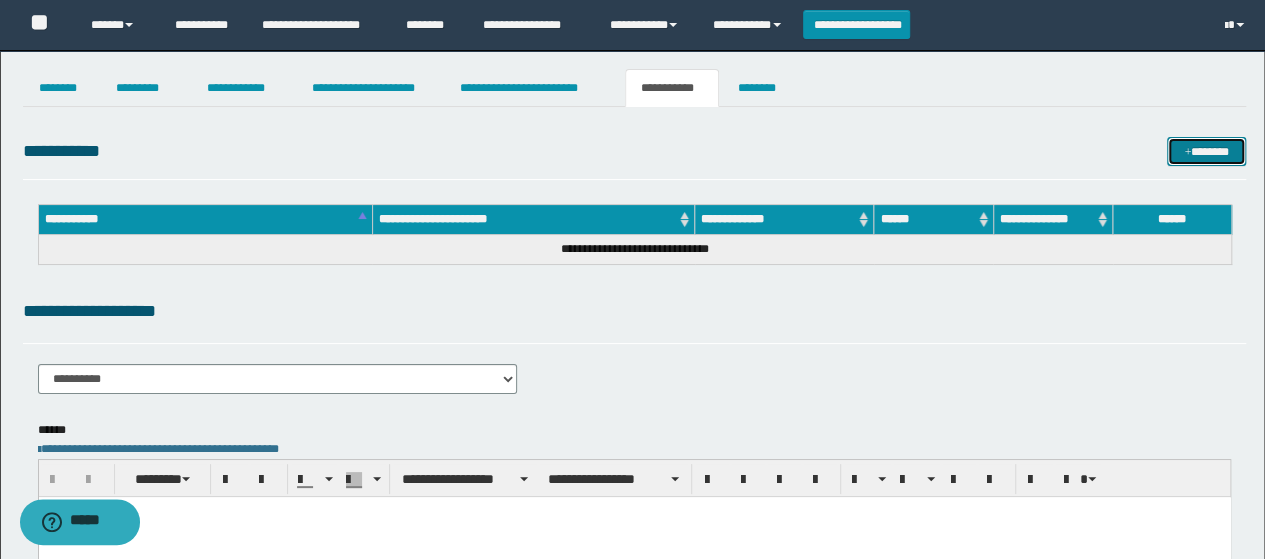 click on "*******" at bounding box center (1206, 151) 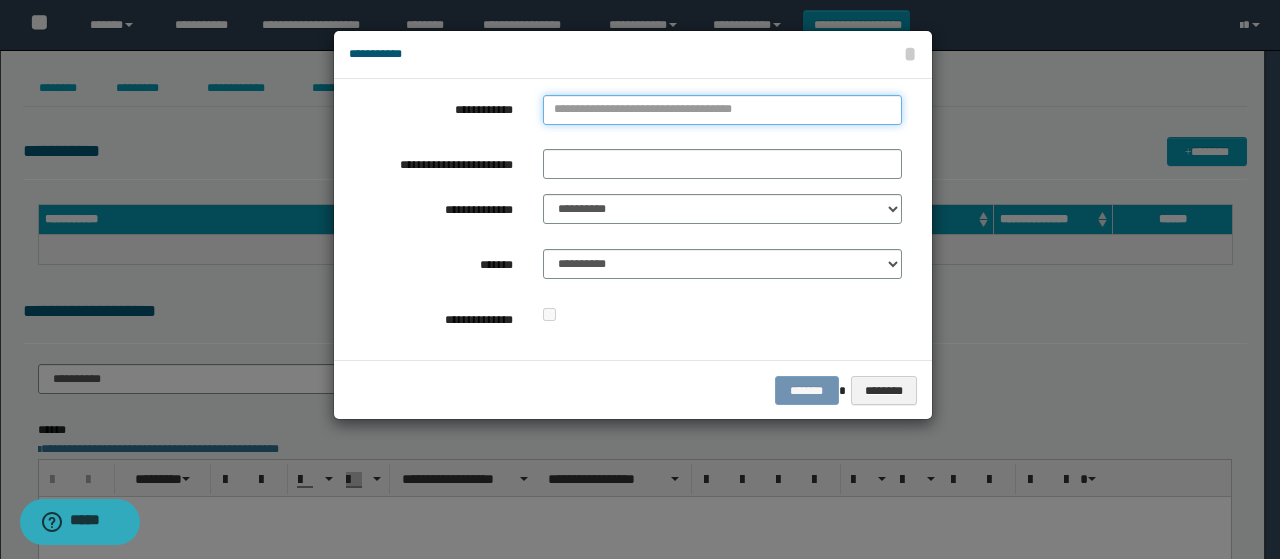 click on "**********" at bounding box center [722, 110] 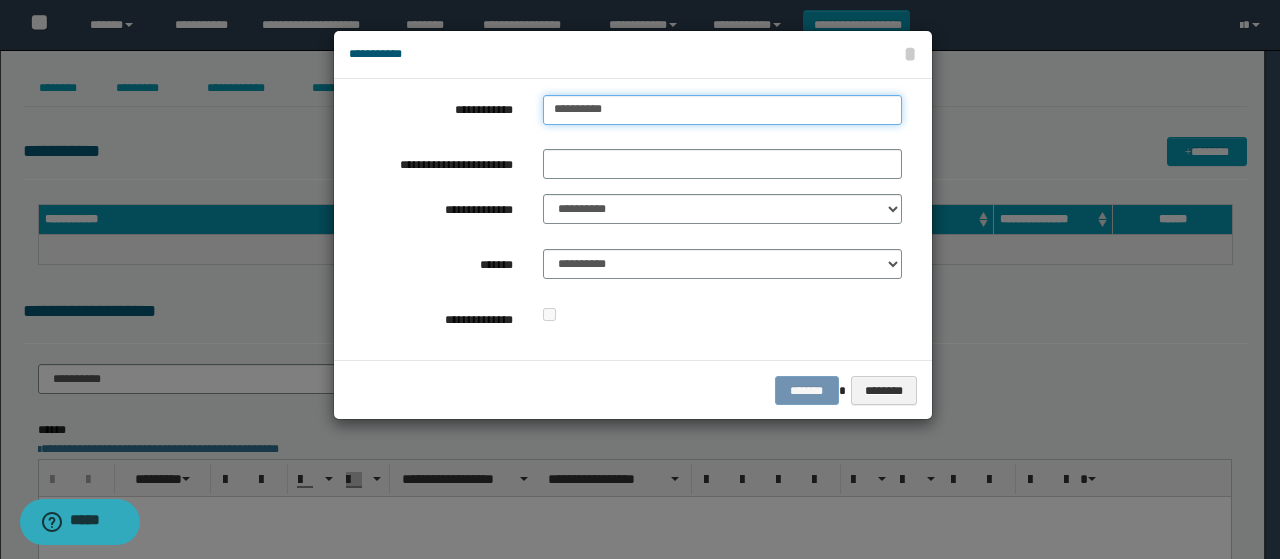 type on "**********" 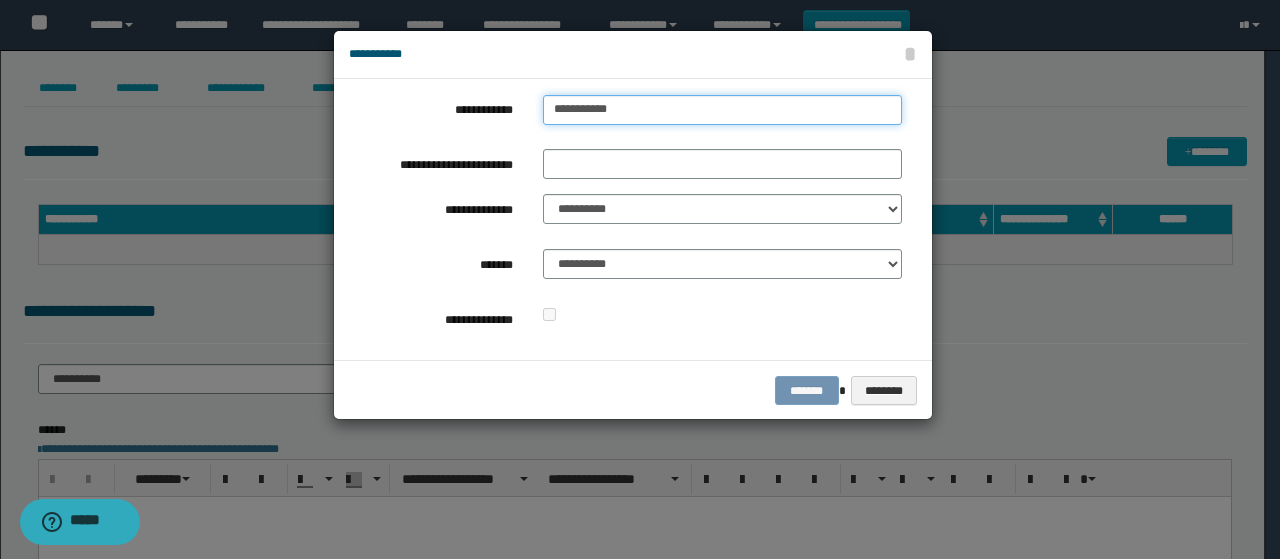 type on "**********" 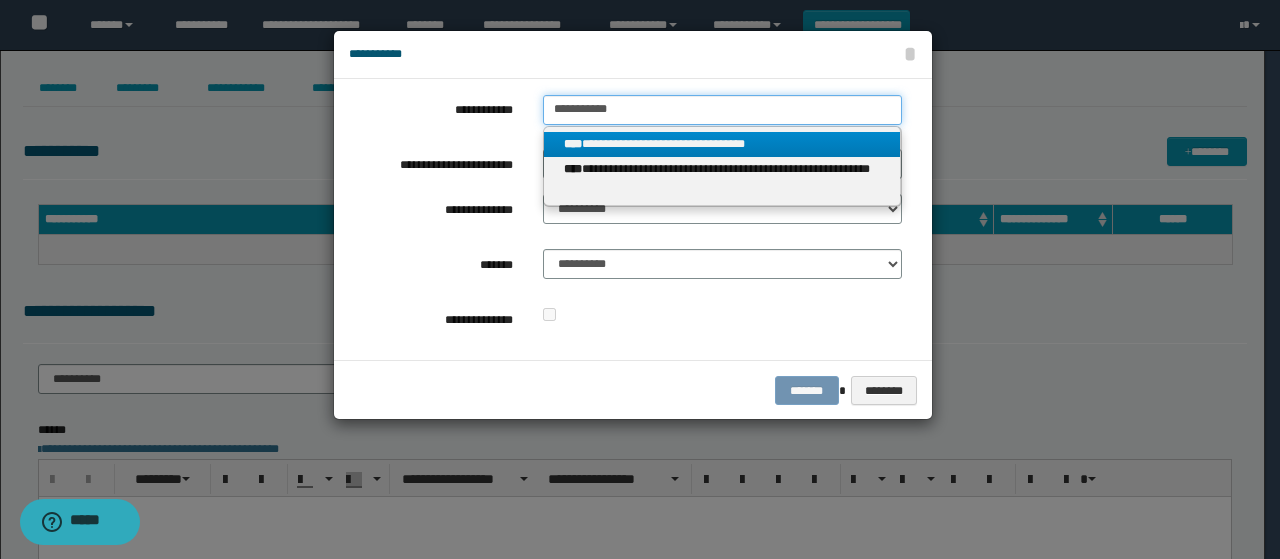 type on "**********" 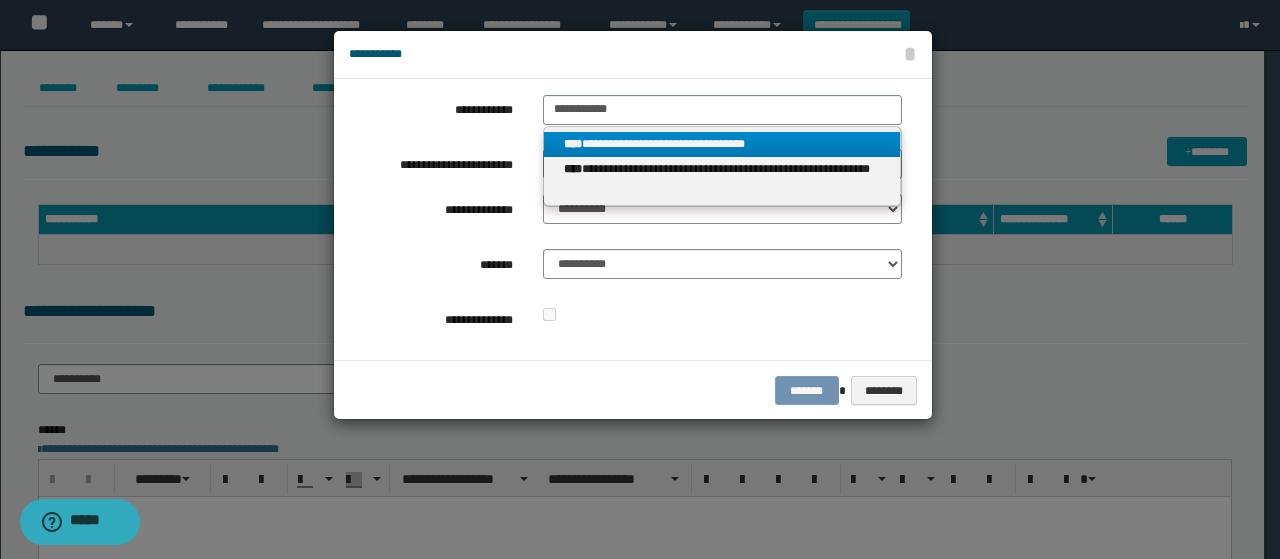 click on "**********" at bounding box center (722, 144) 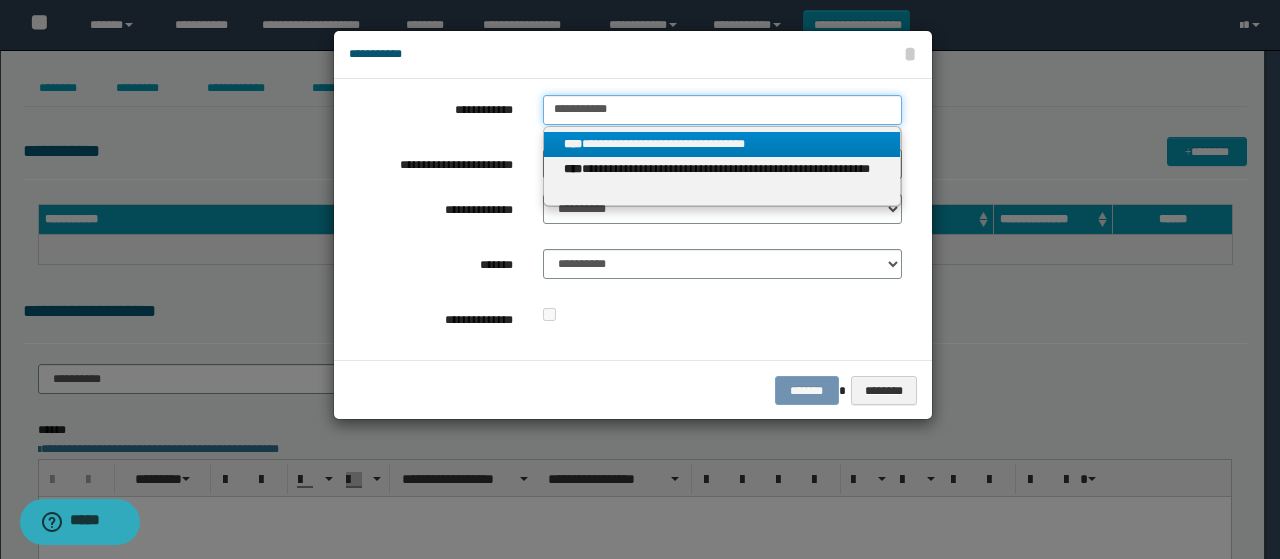 type 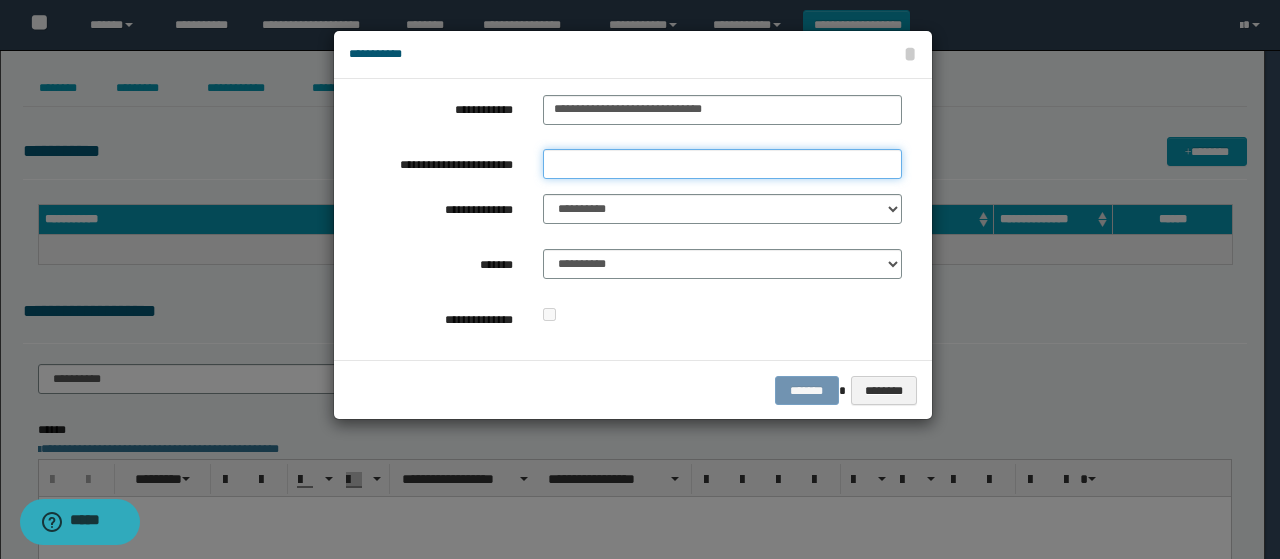 click on "**********" at bounding box center [722, 164] 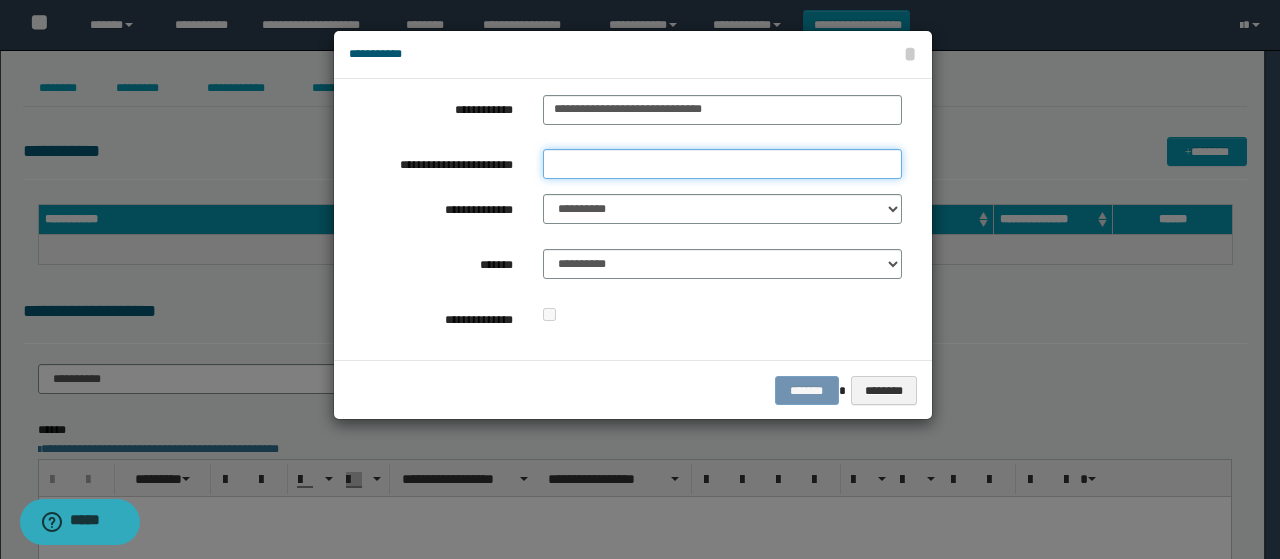 type on "*********" 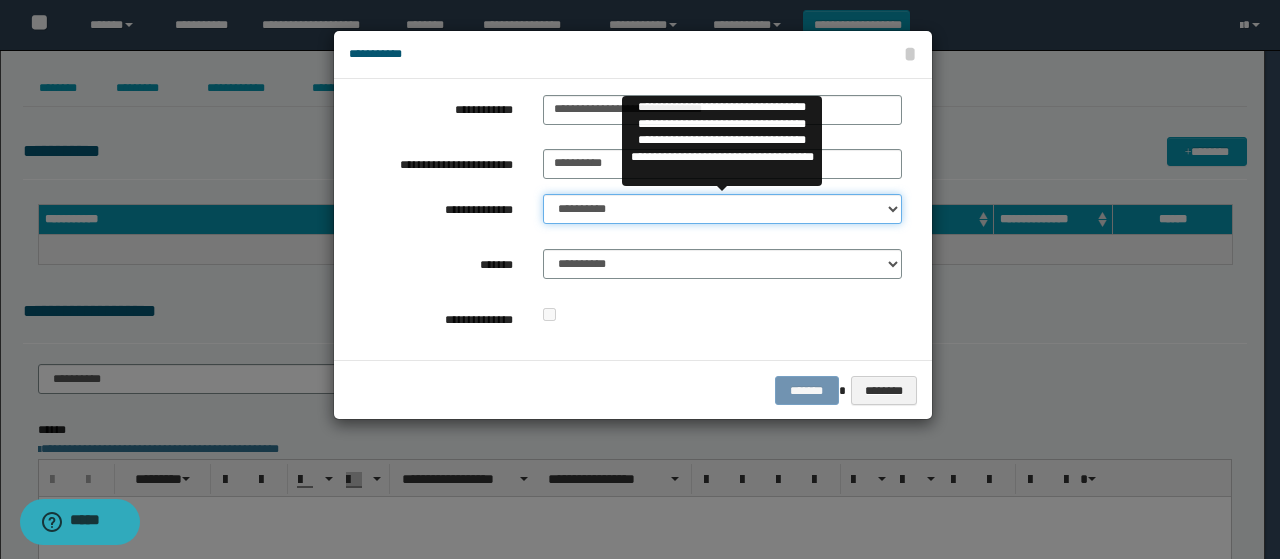 click on "**********" at bounding box center (722, 209) 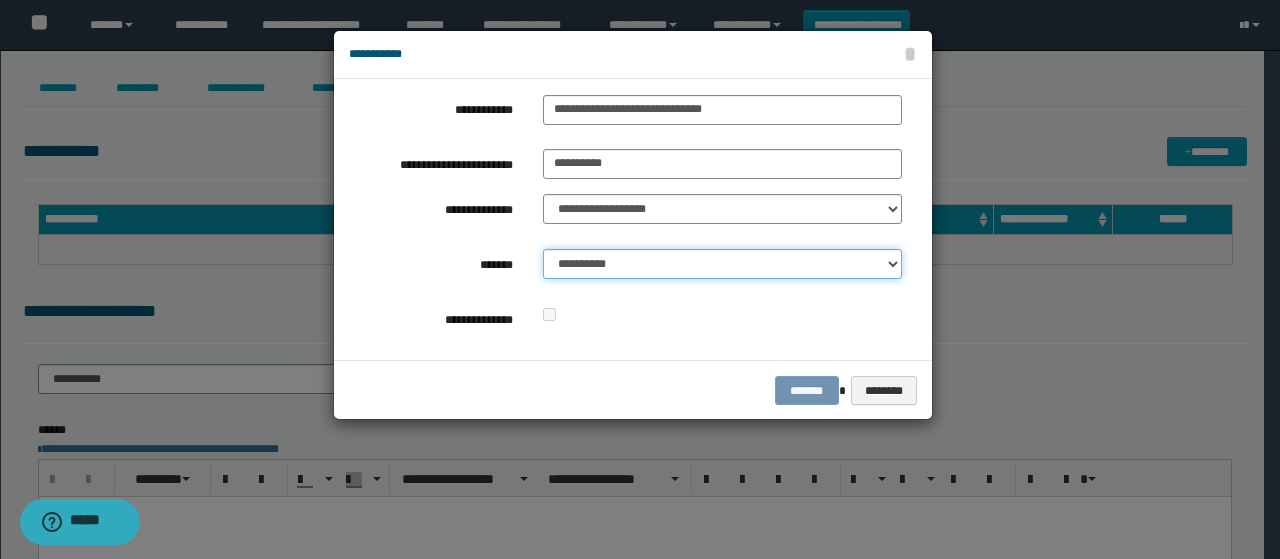 click on "**********" at bounding box center [722, 264] 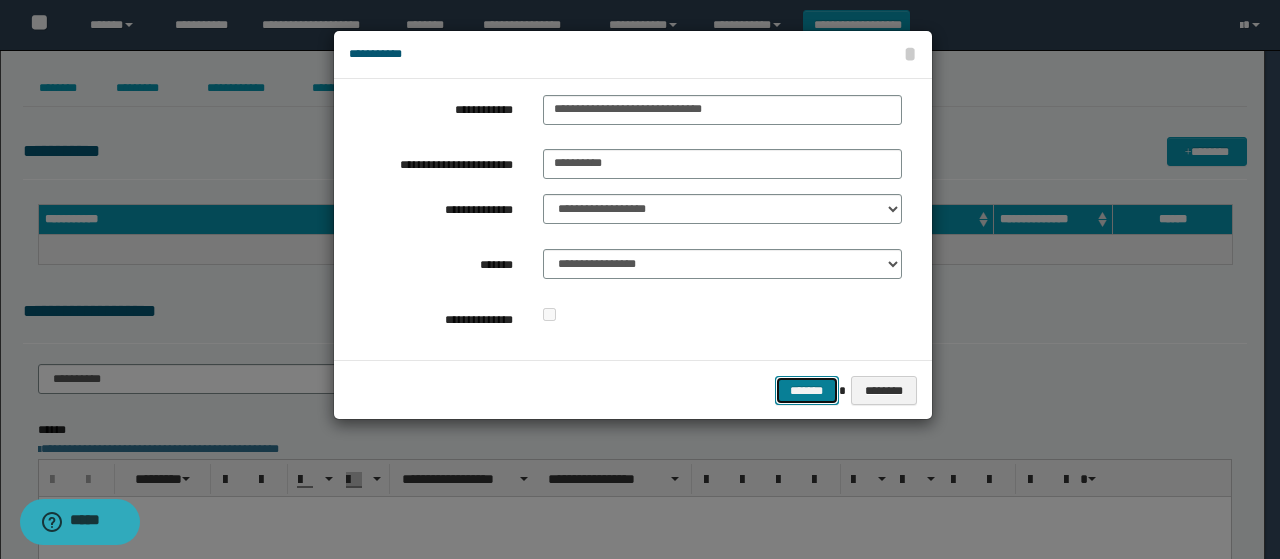 click on "*******" at bounding box center [807, 390] 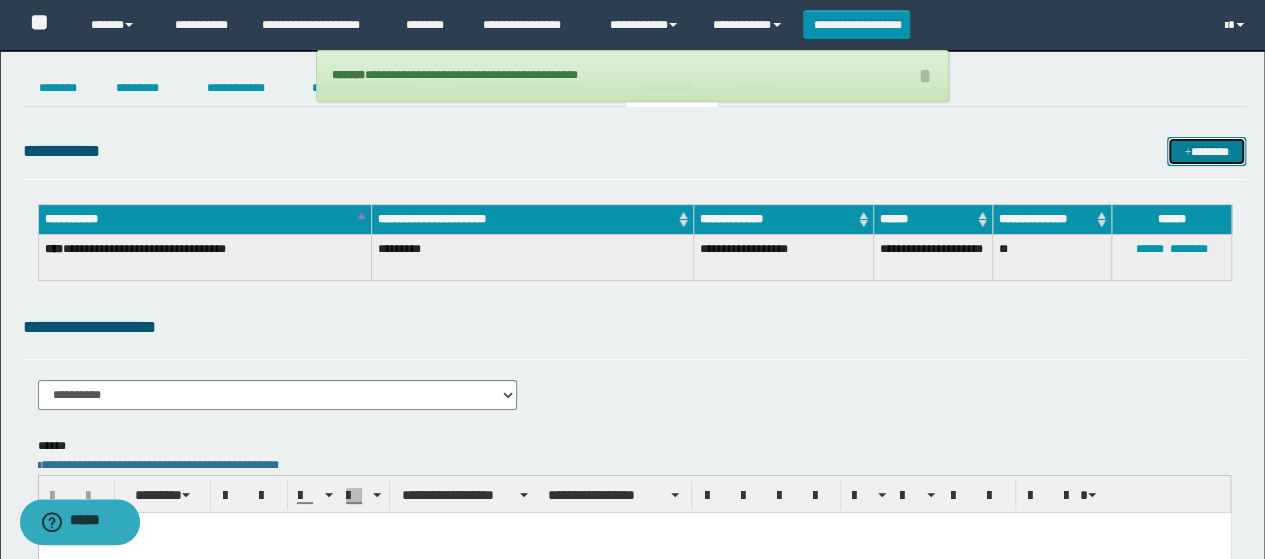 click on "*******" at bounding box center (1206, 151) 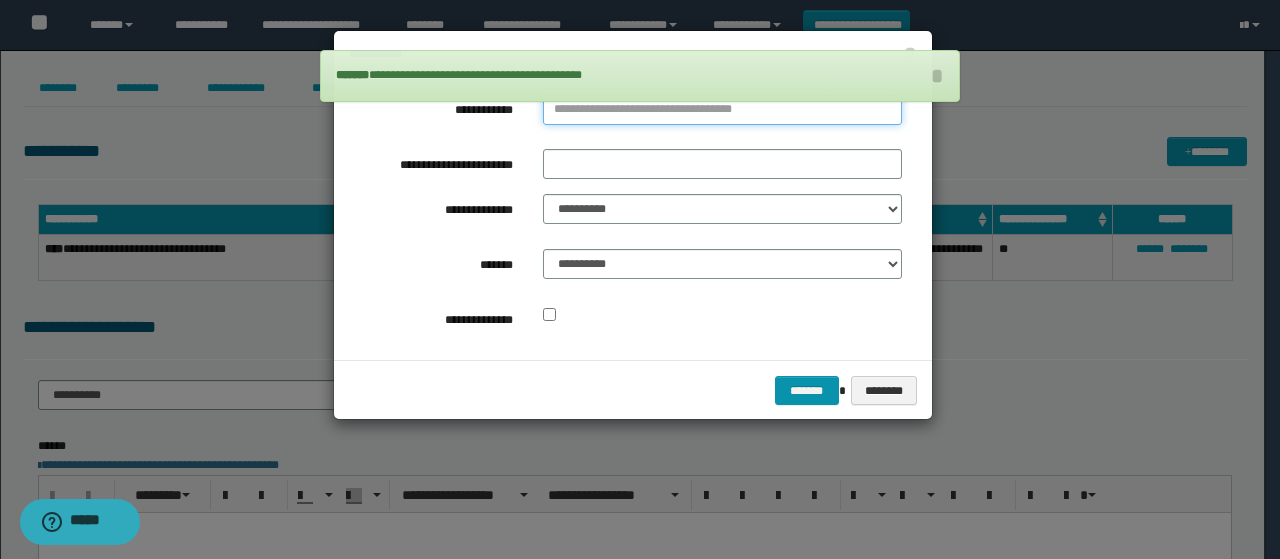 type on "**********" 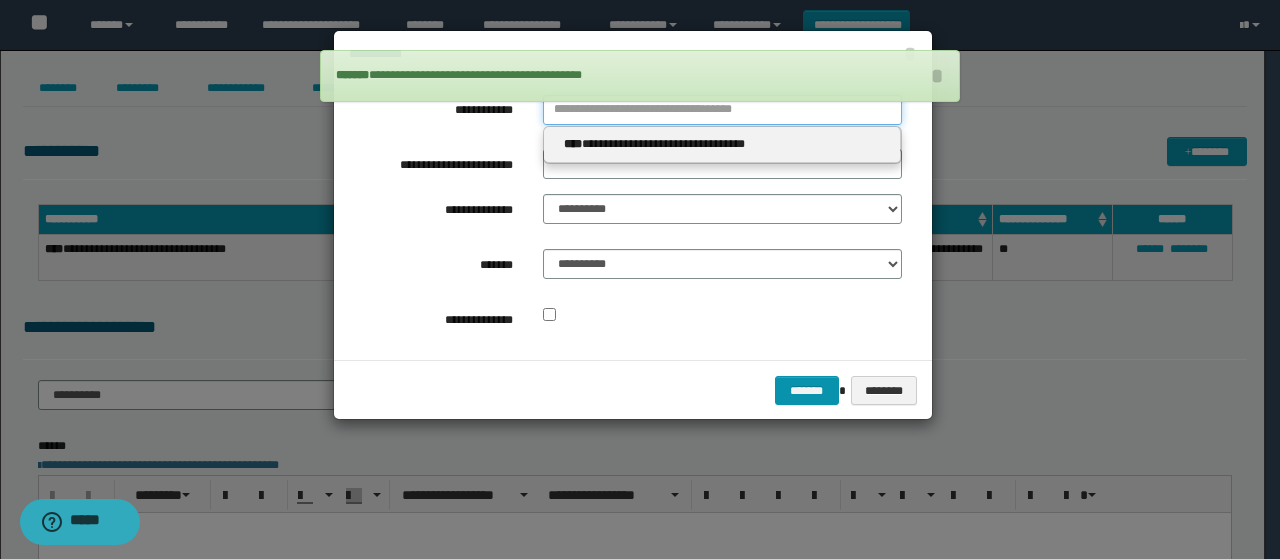 click on "**********" at bounding box center (722, 110) 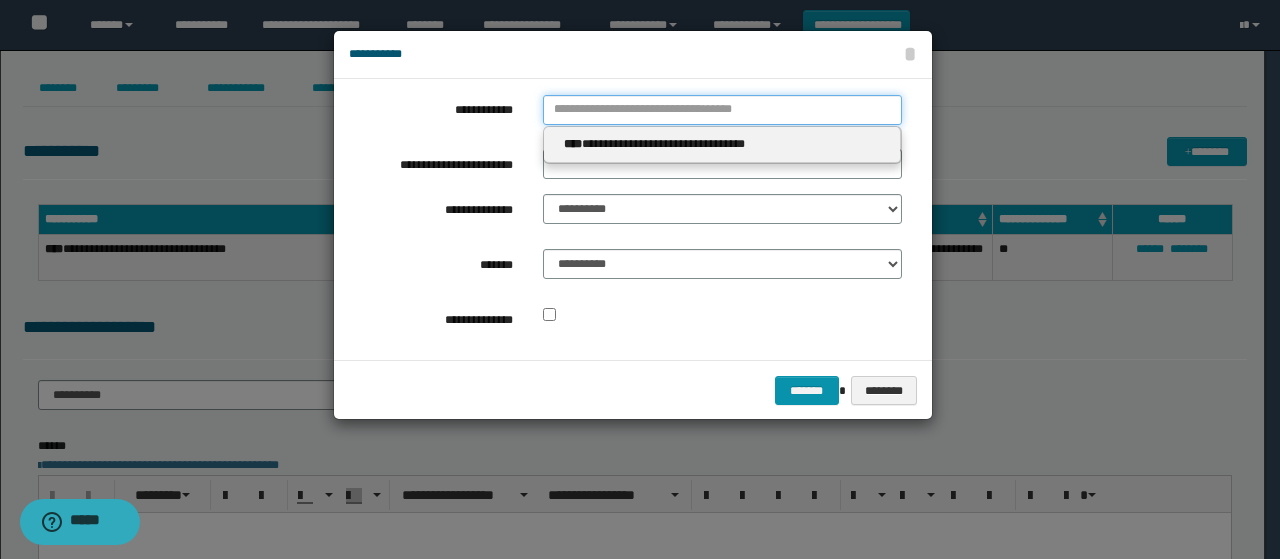type 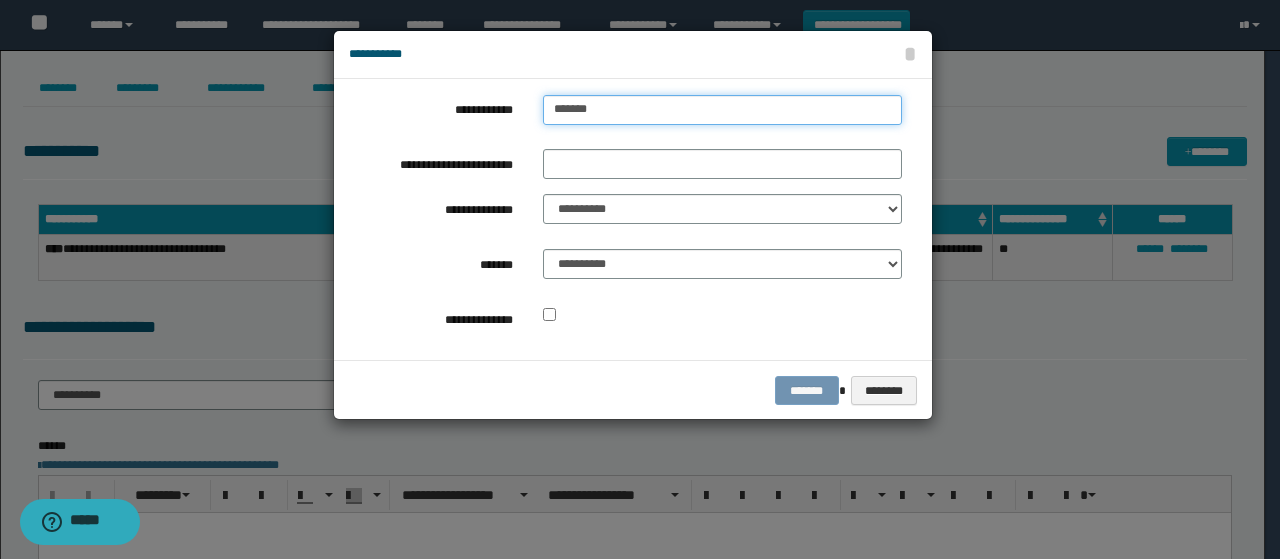 type on "********" 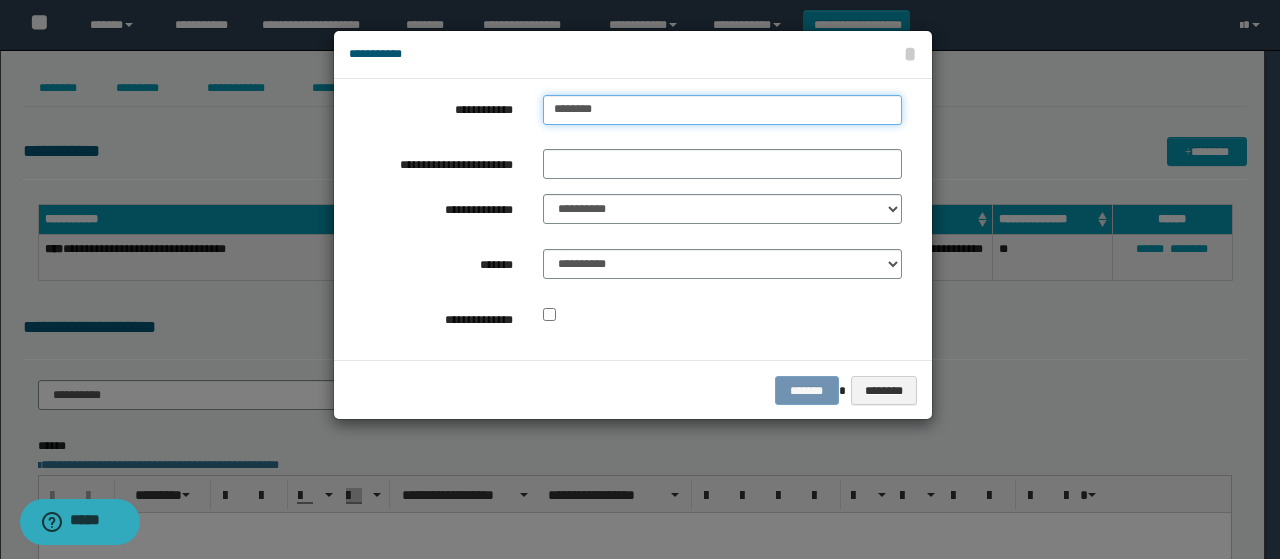 type on "**********" 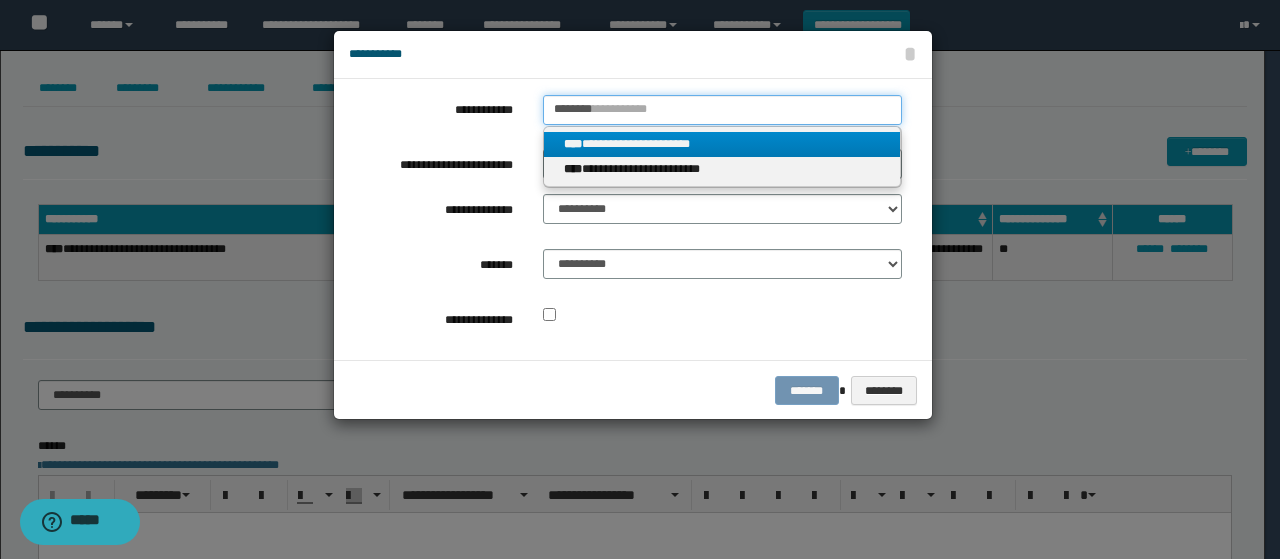 type on "********" 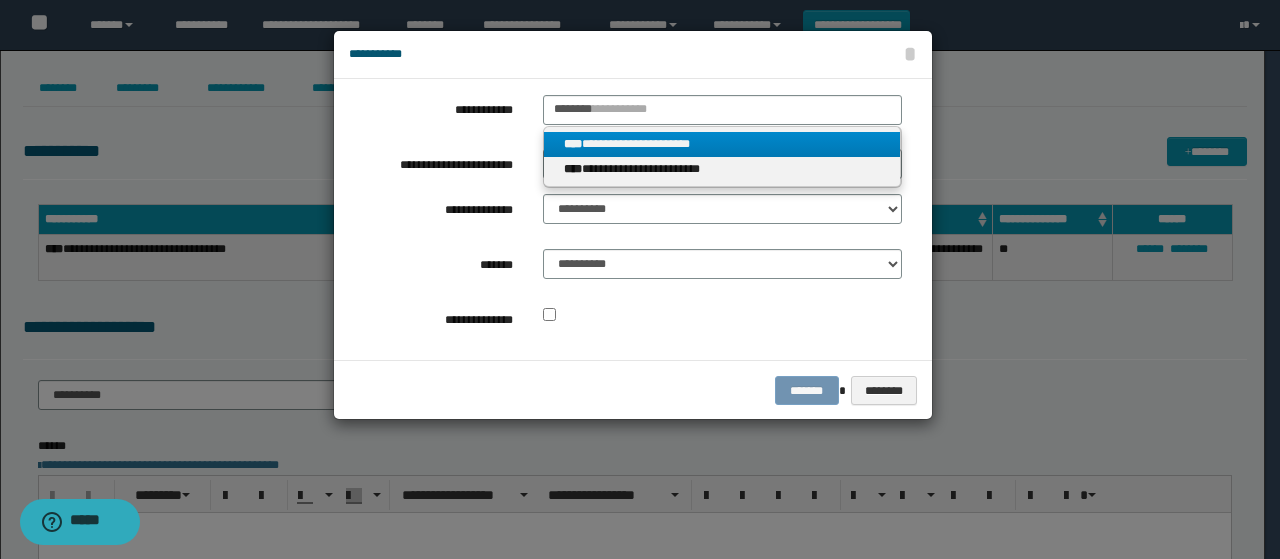 click on "**********" at bounding box center (722, 144) 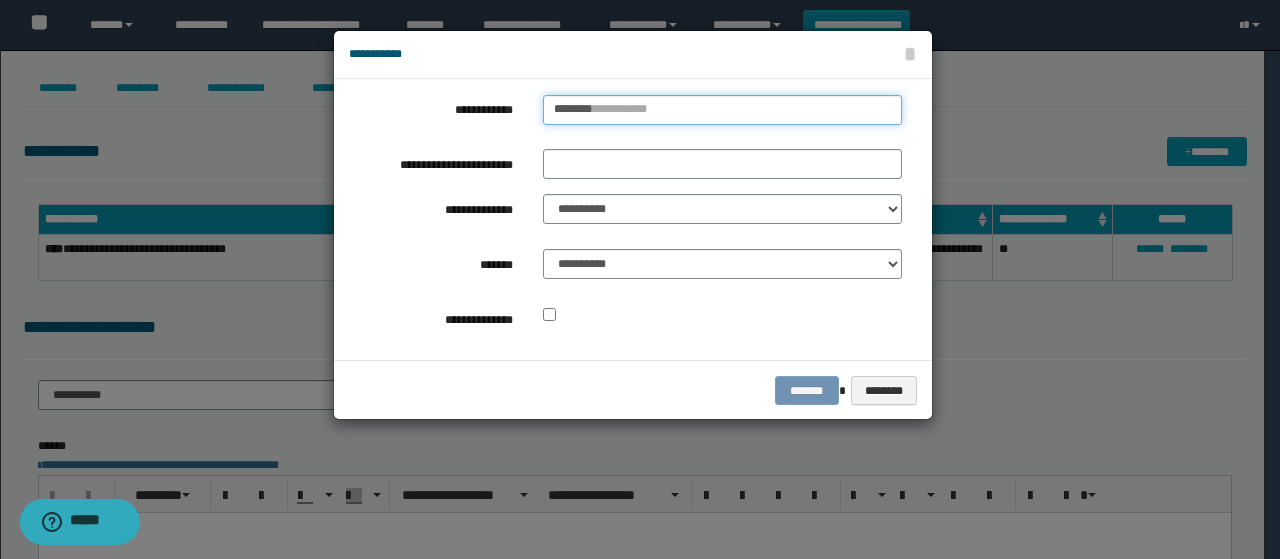 type 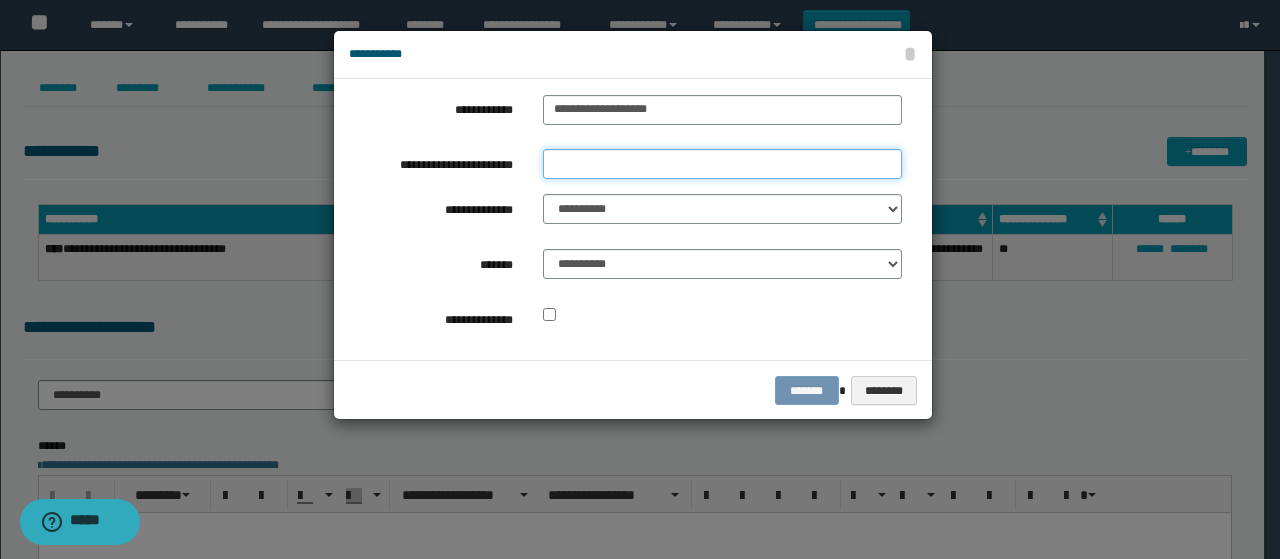 drag, startPoint x: 639, startPoint y: 161, endPoint x: 624, endPoint y: 149, distance: 19.209373 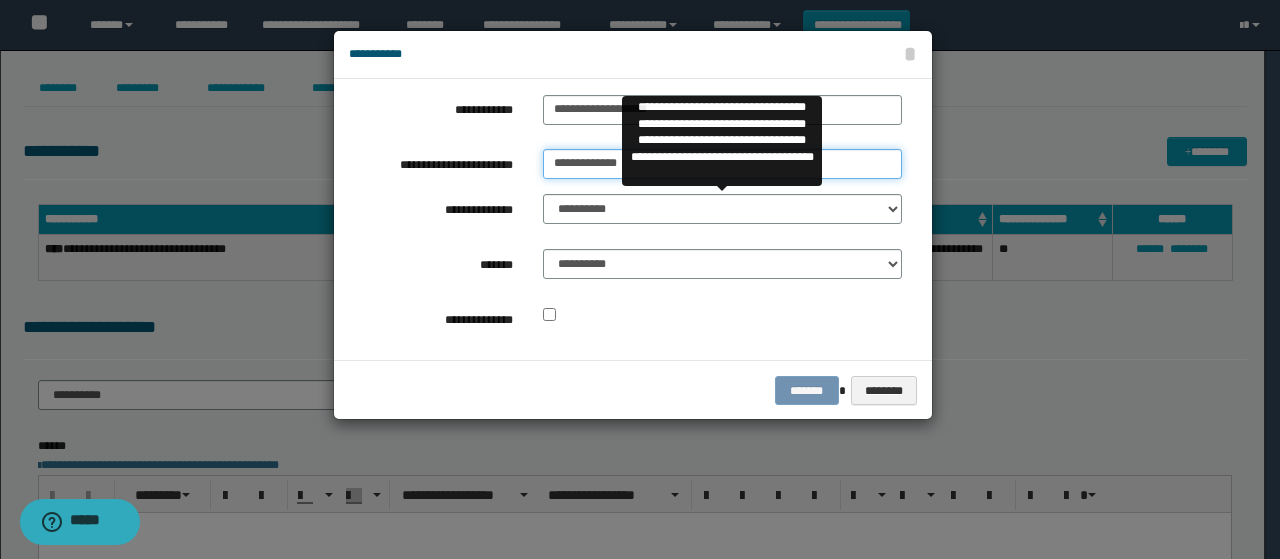 type on "**********" 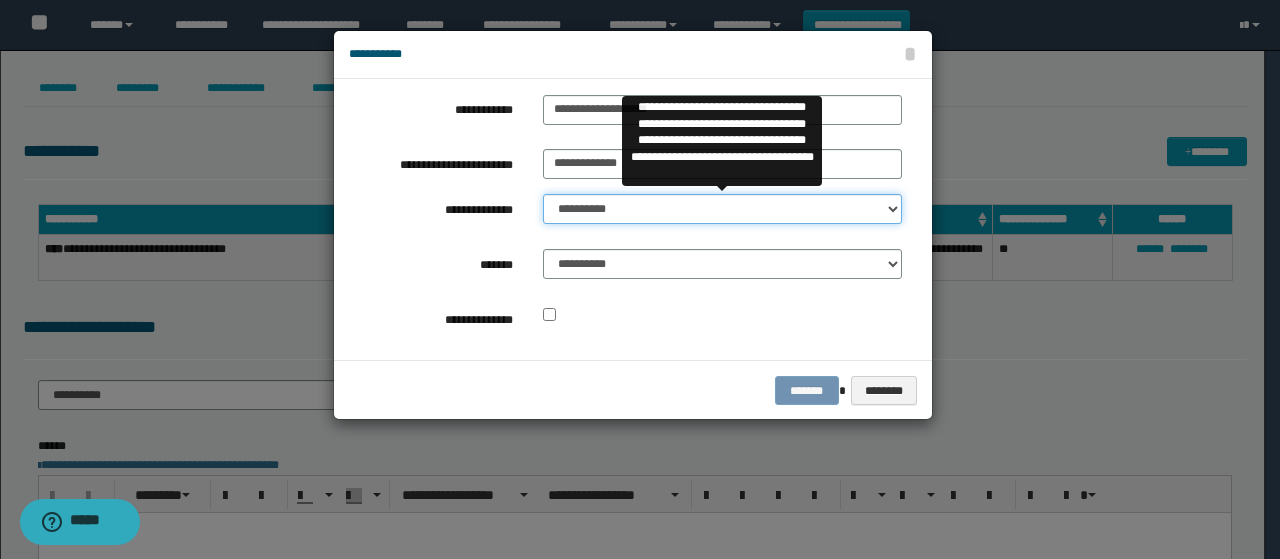 click on "**********" at bounding box center (722, 209) 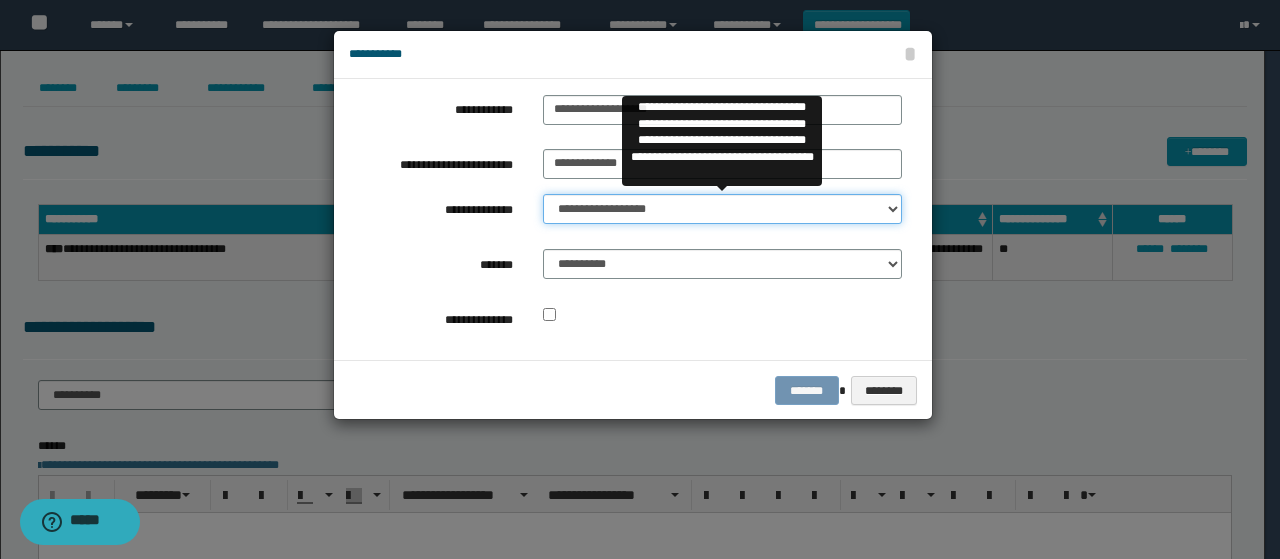 click on "**********" at bounding box center (722, 209) 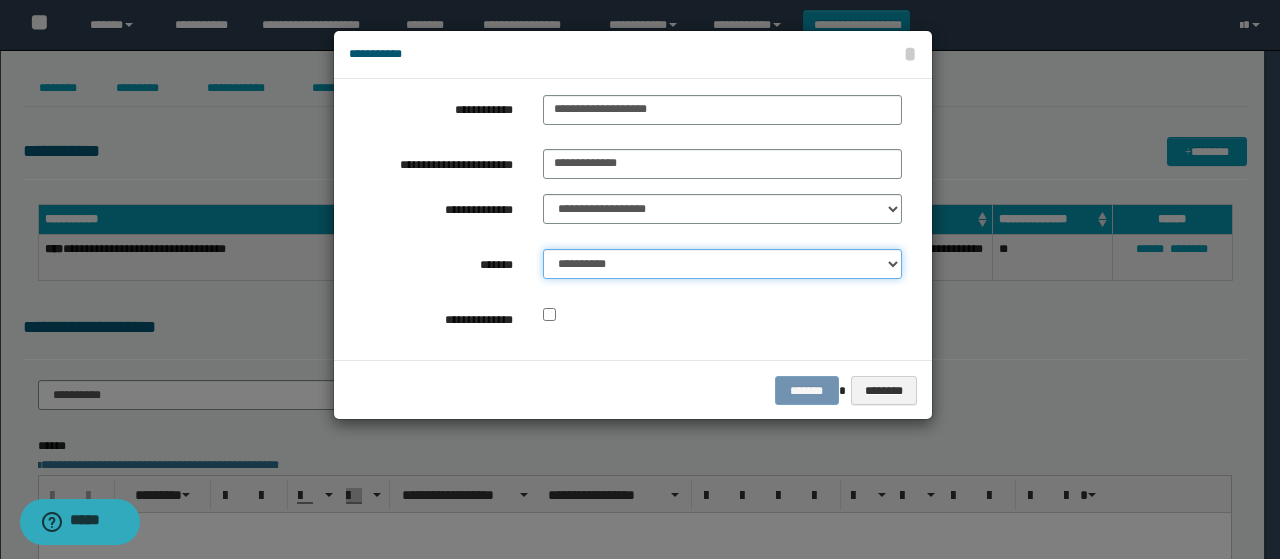 click on "**********" at bounding box center (722, 264) 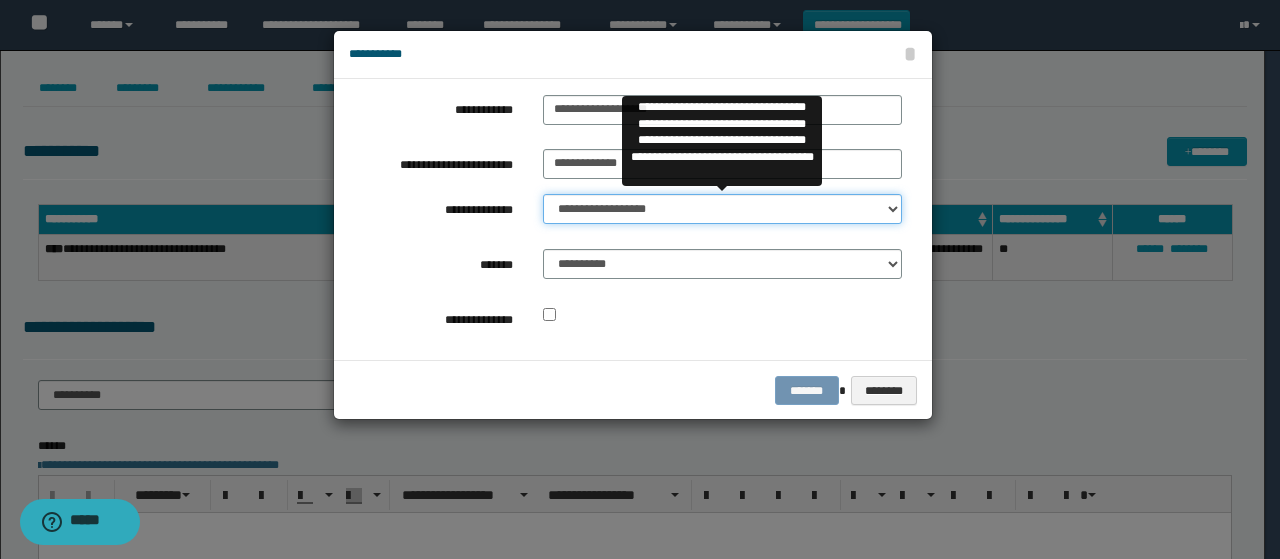 click on "**********" at bounding box center [722, 209] 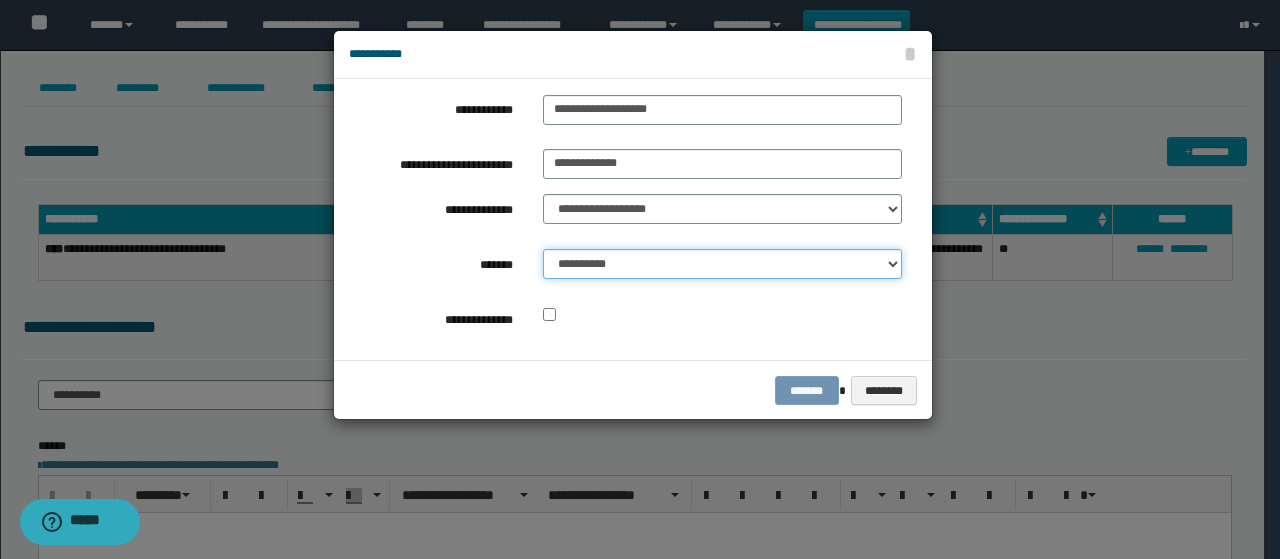 click on "**********" at bounding box center (722, 264) 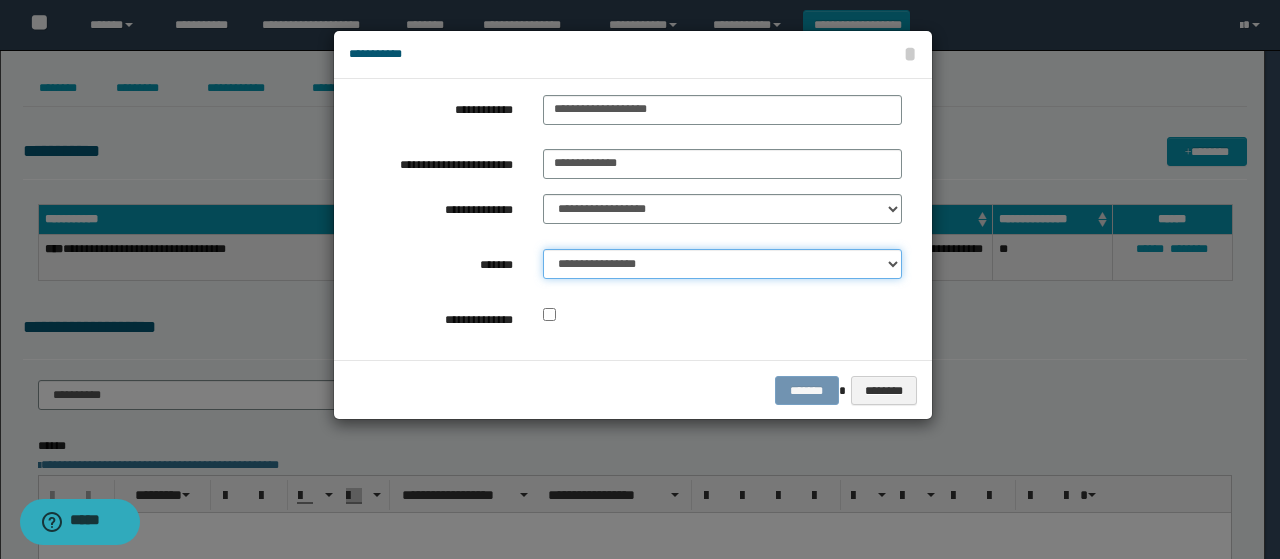 click on "**********" at bounding box center [722, 264] 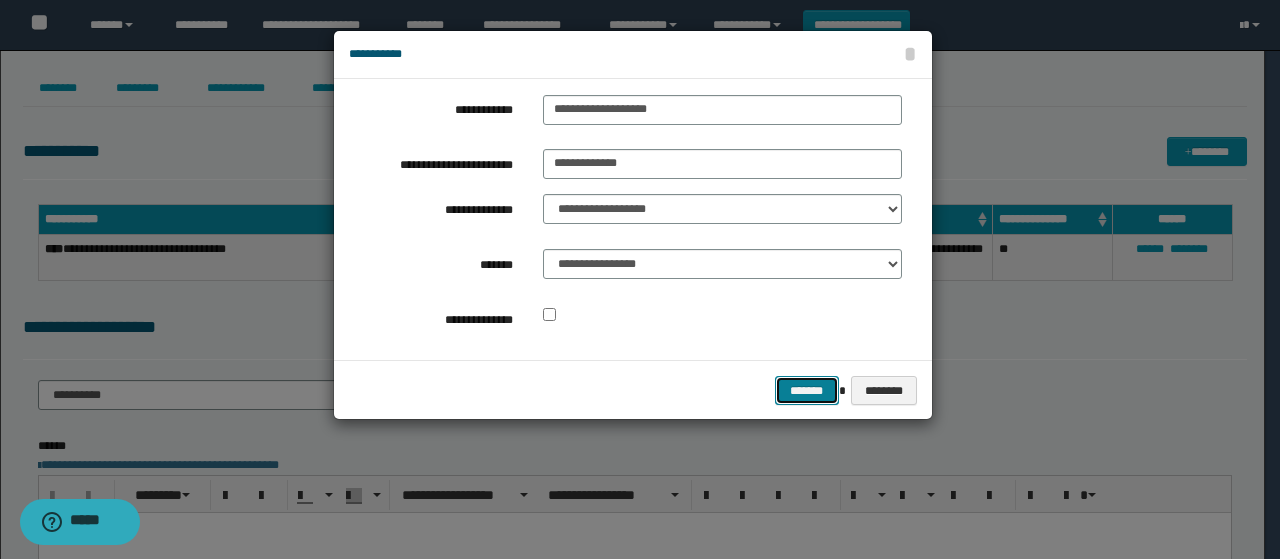 click on "*******" at bounding box center [807, 390] 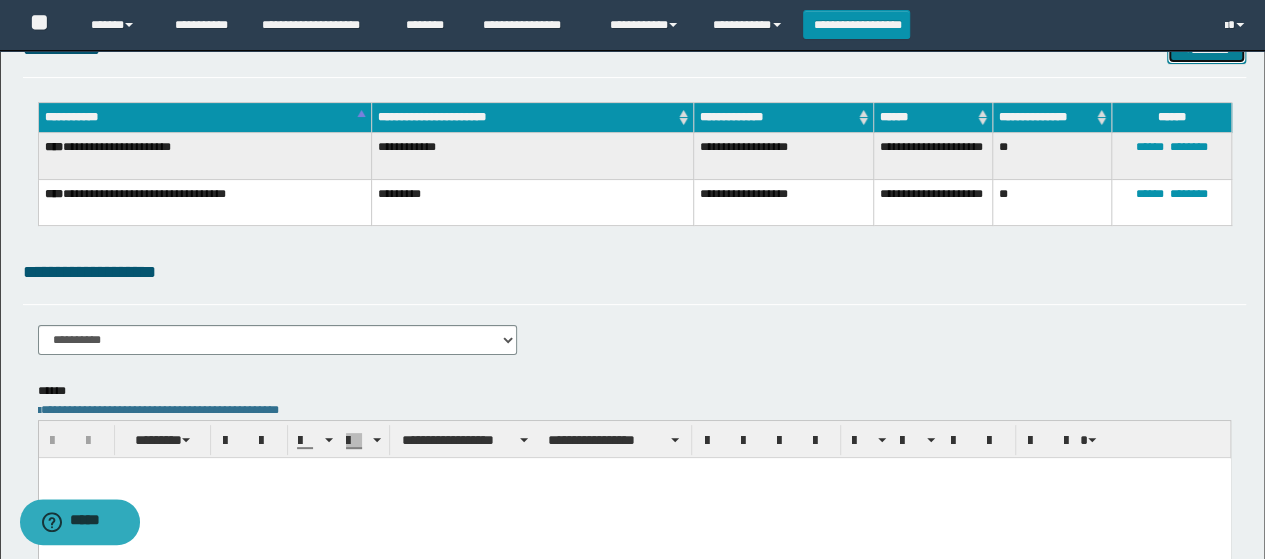 scroll, scrollTop: 200, scrollLeft: 0, axis: vertical 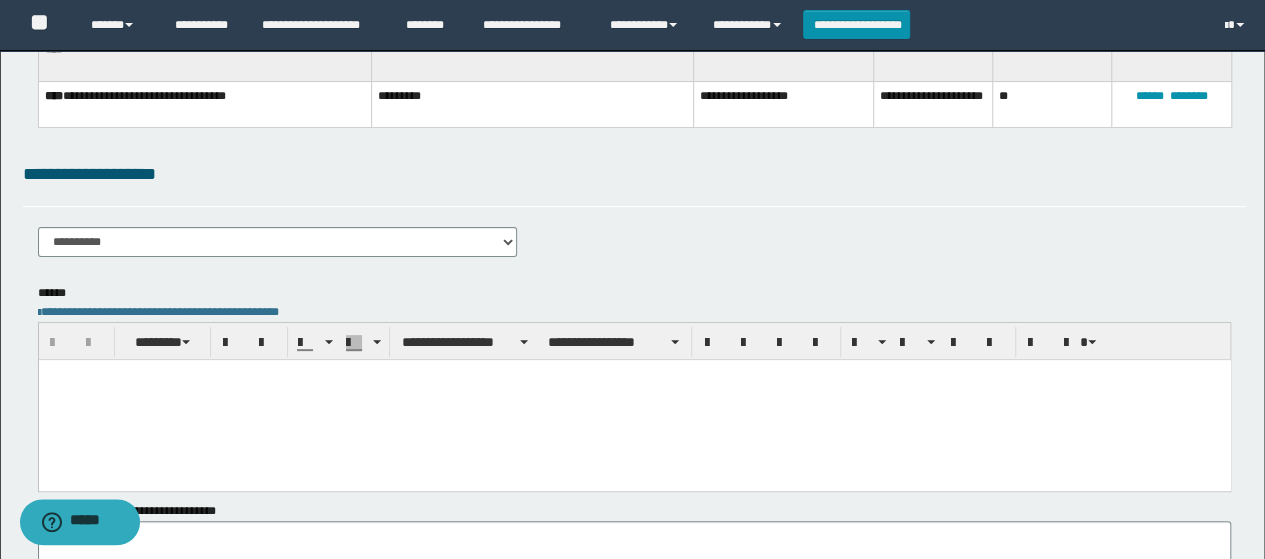 click on "**********" at bounding box center [278, 249] 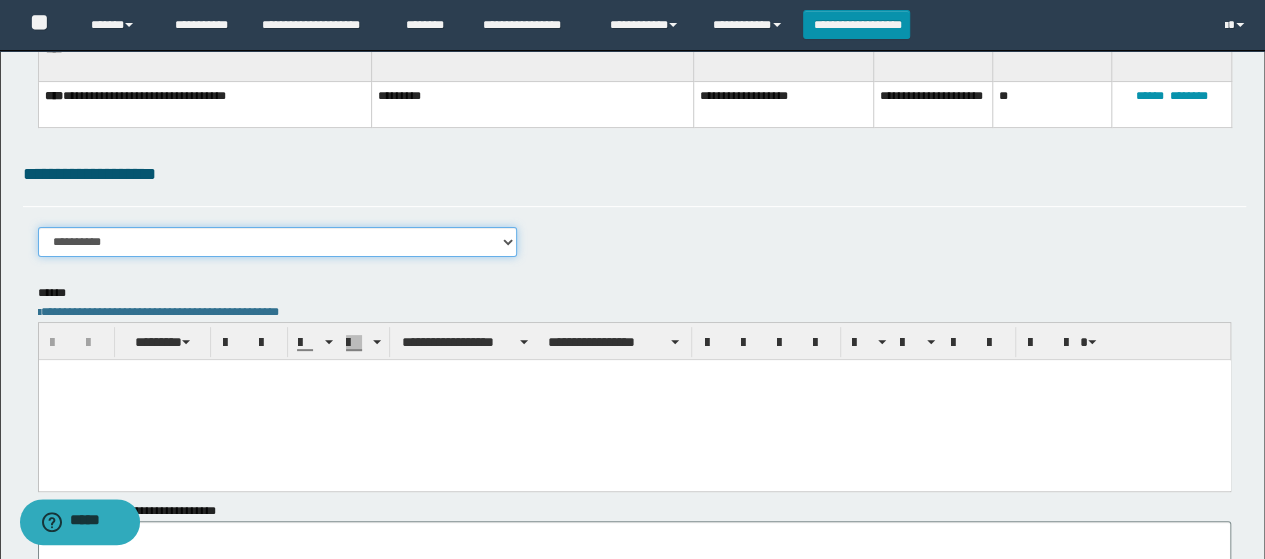 click on "**********" at bounding box center [278, 242] 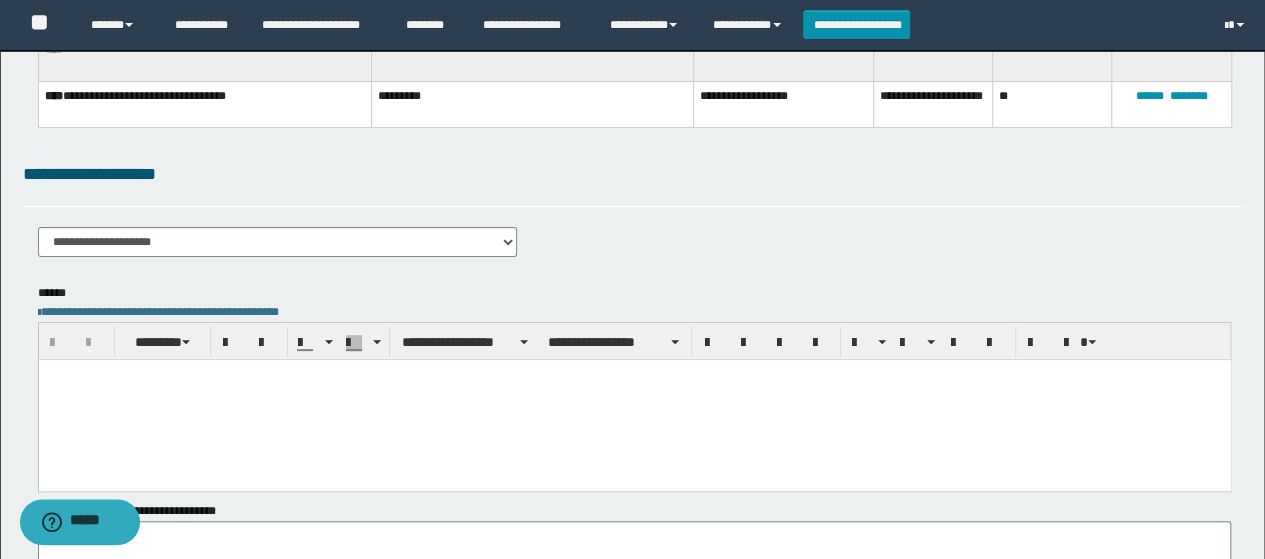 click at bounding box center (634, 400) 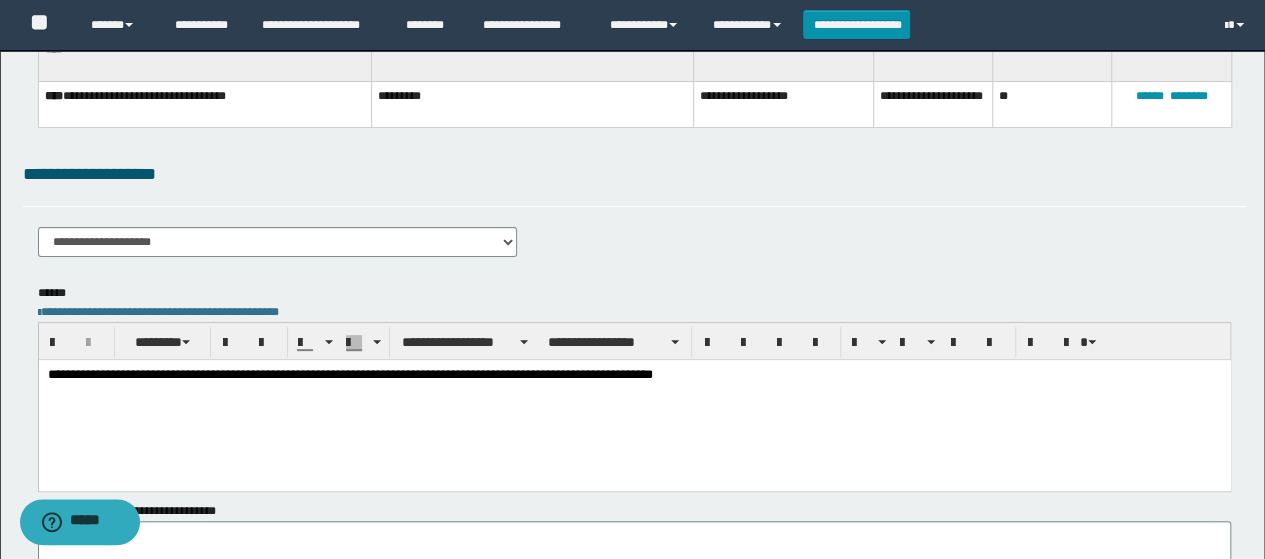 click on "**********" at bounding box center [634, 375] 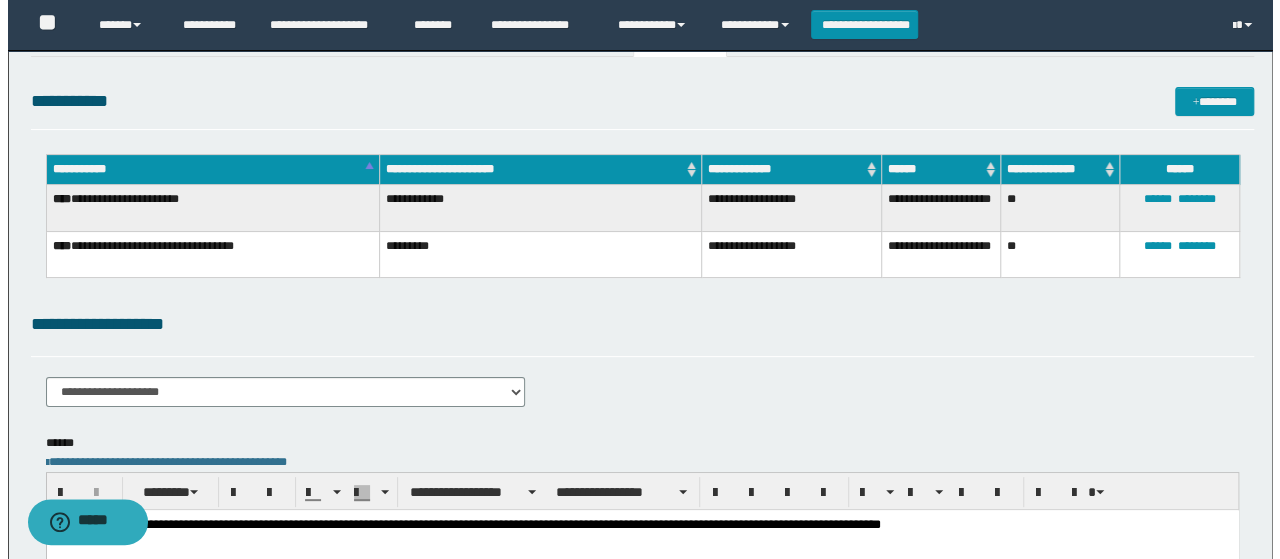scroll, scrollTop: 0, scrollLeft: 0, axis: both 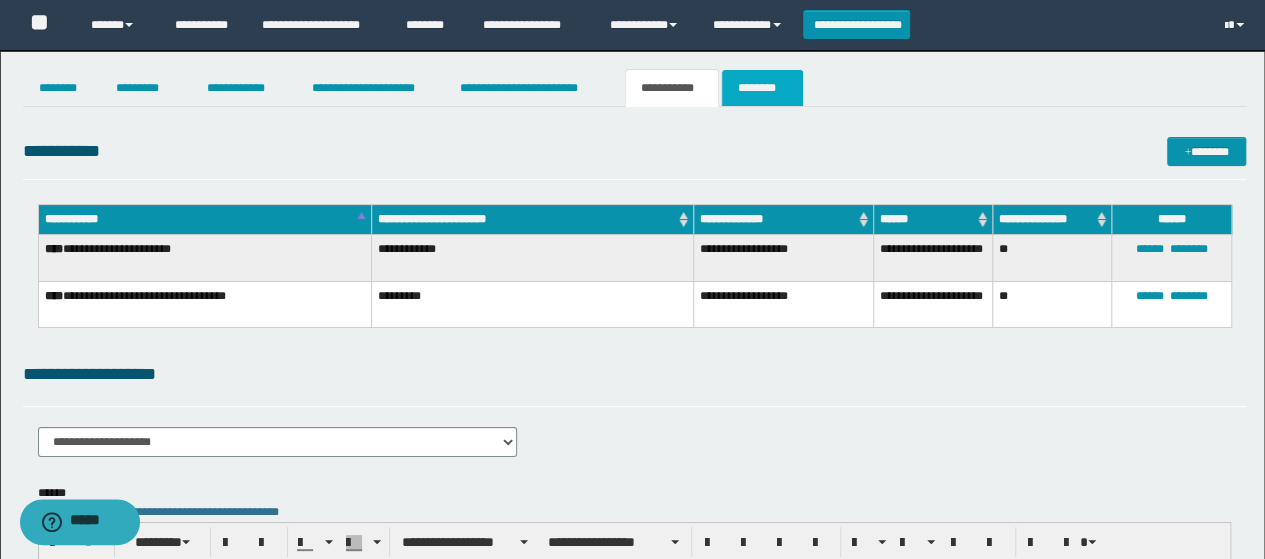 click on "********" at bounding box center [762, 88] 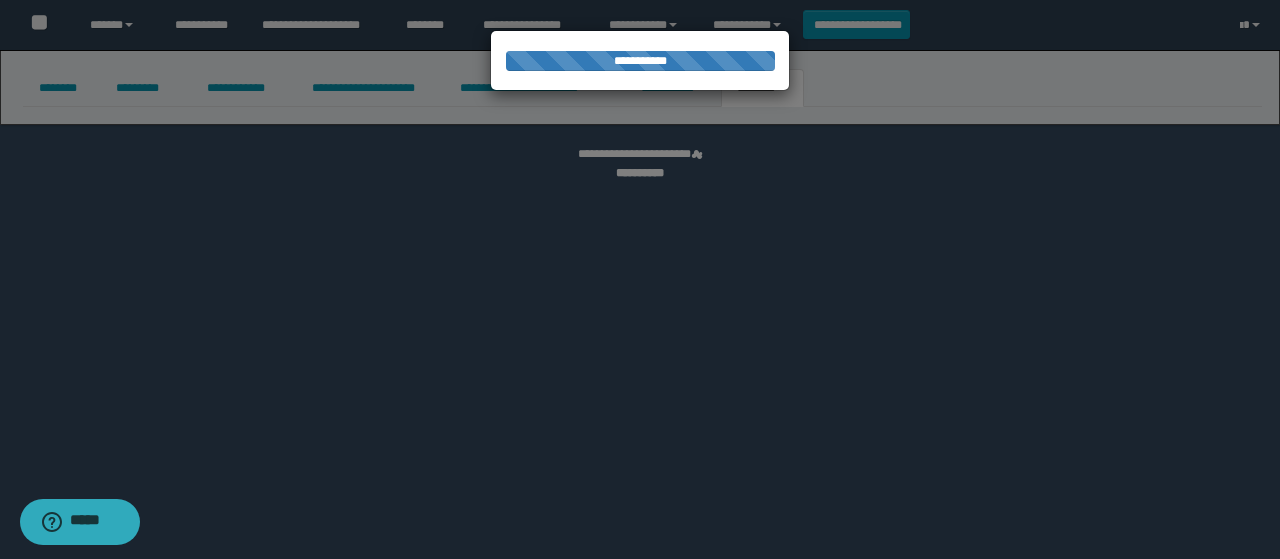 select 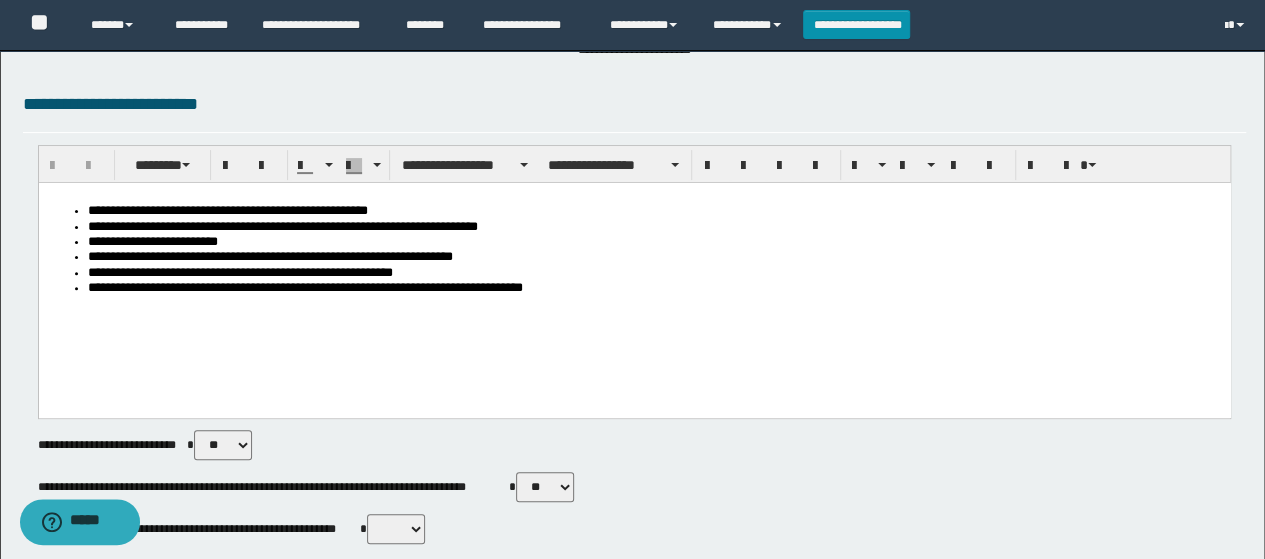 scroll, scrollTop: 300, scrollLeft: 0, axis: vertical 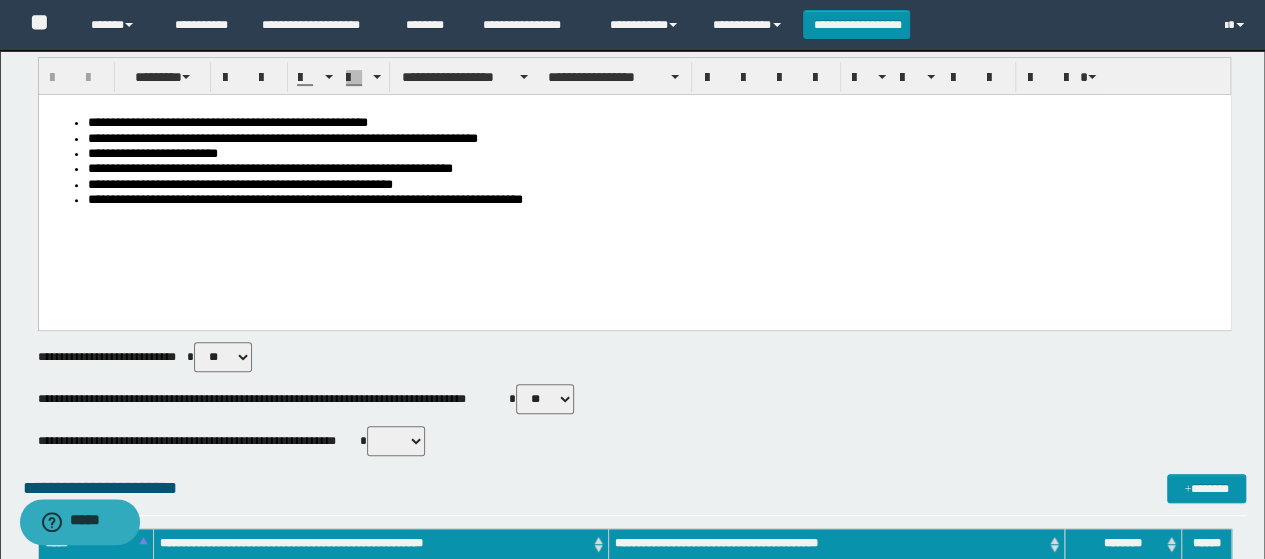 click on "**********" at bounding box center [654, 154] 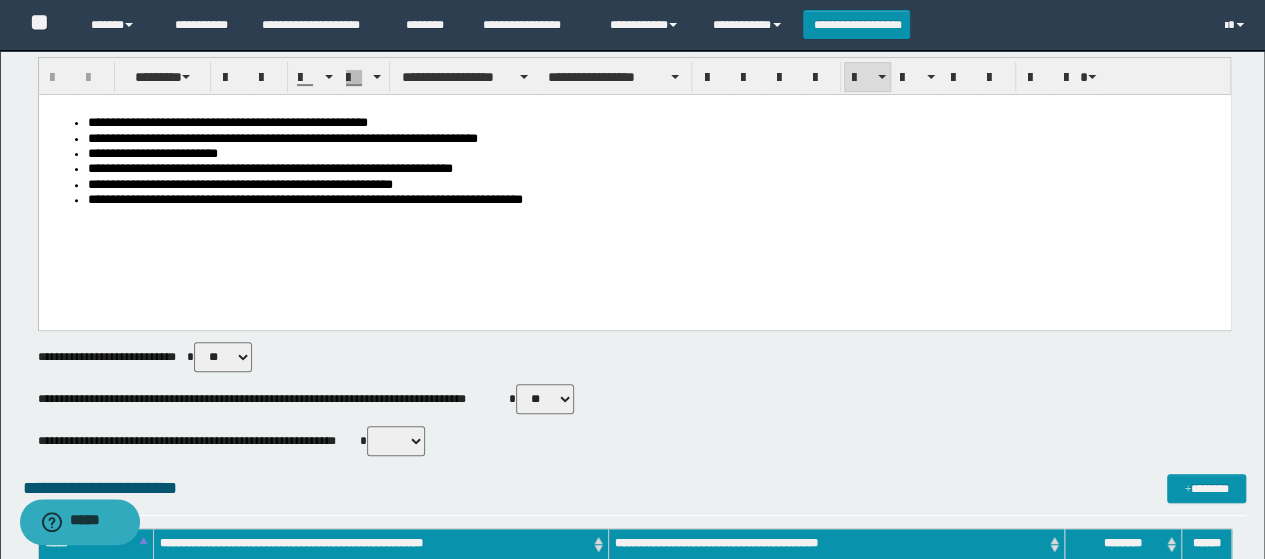 scroll, scrollTop: 0, scrollLeft: 0, axis: both 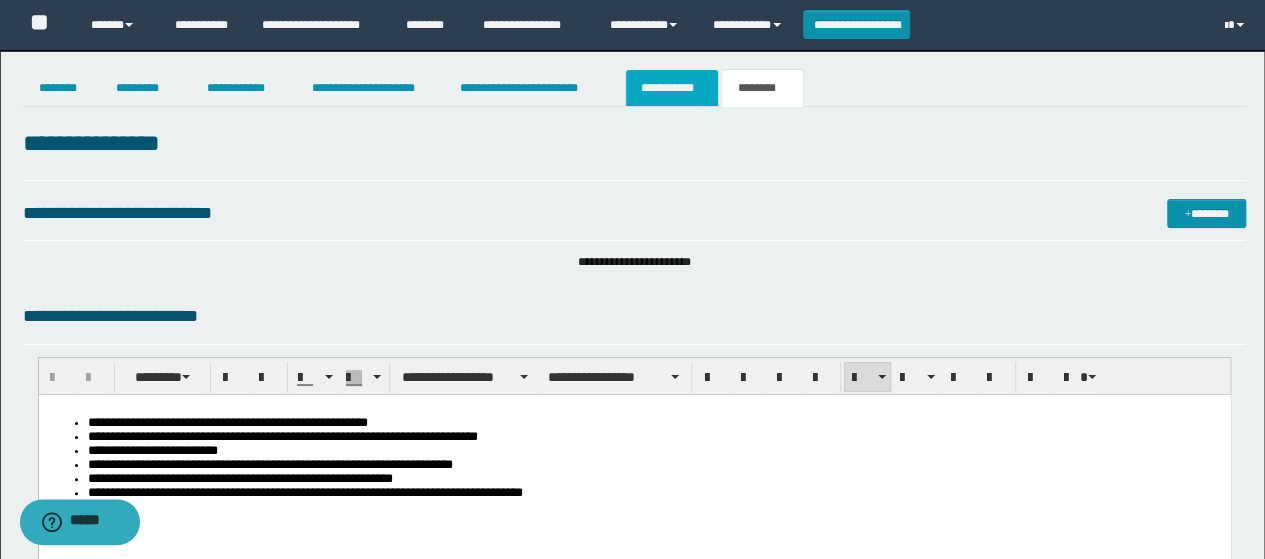click on "**********" at bounding box center (672, 88) 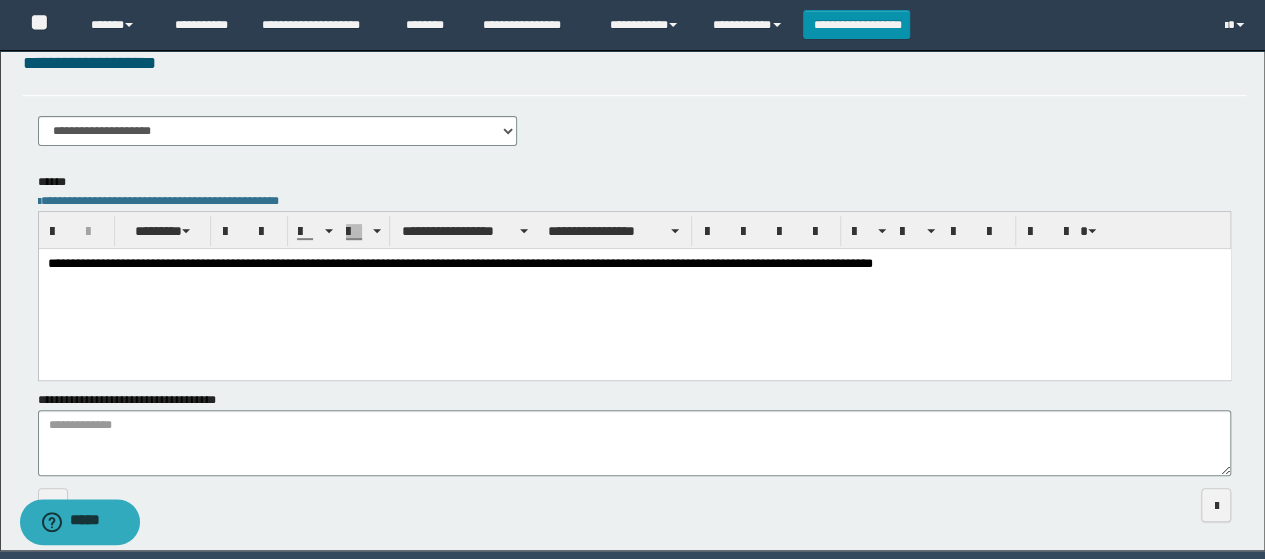 scroll, scrollTop: 380, scrollLeft: 0, axis: vertical 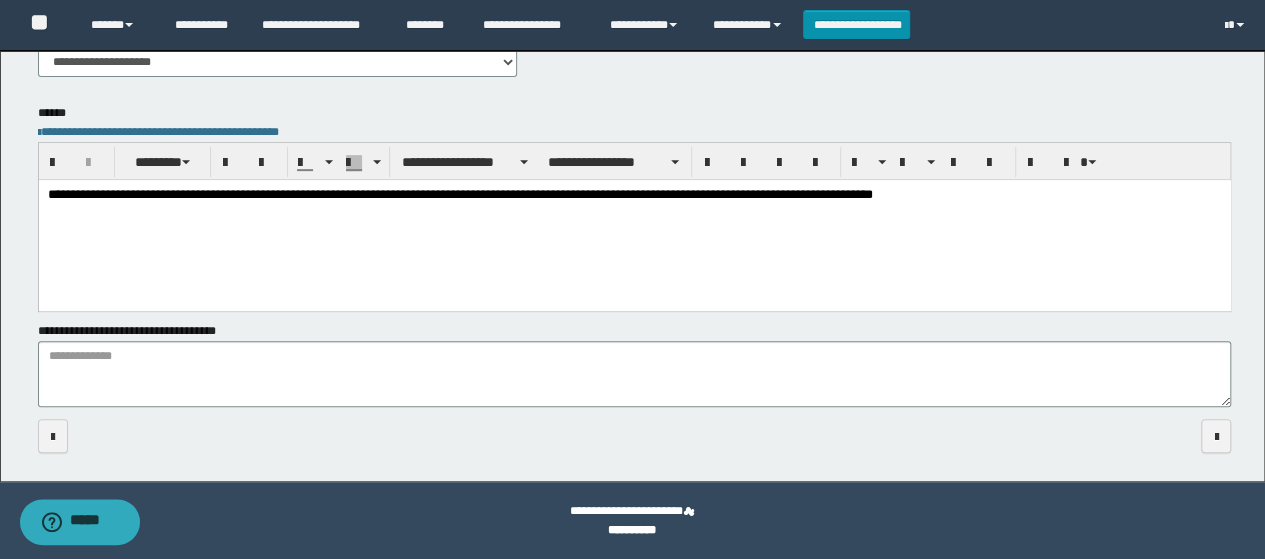 click on "**********" at bounding box center (634, 195) 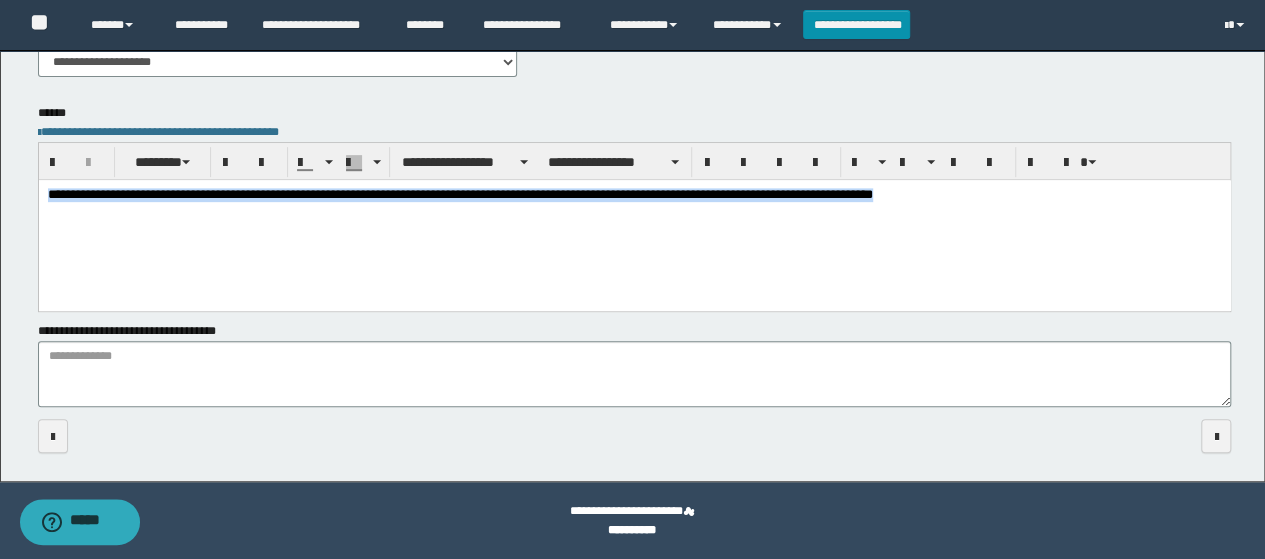 drag, startPoint x: 961, startPoint y: 193, endPoint x: 0, endPoint y: 207, distance: 961.102 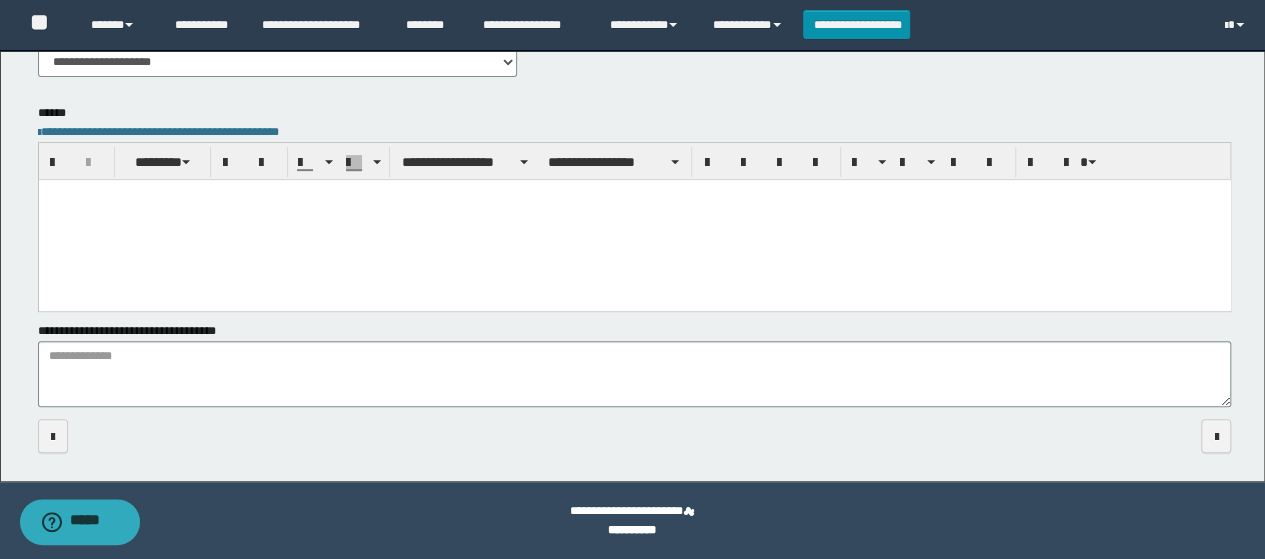 click on "**********" at bounding box center [635, 374] 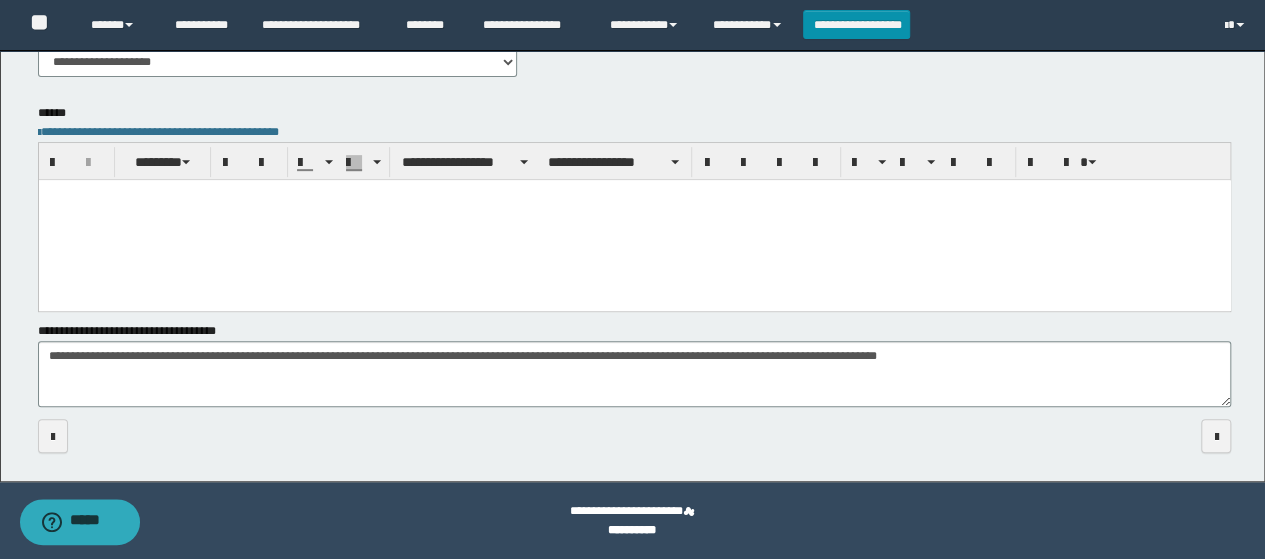 type on "**********" 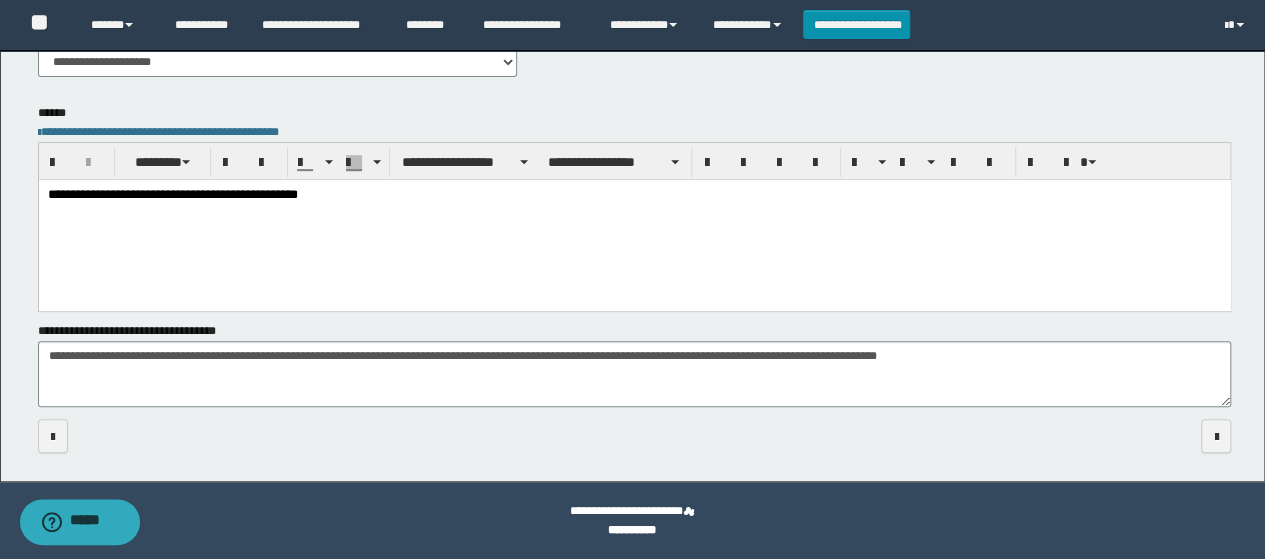 scroll, scrollTop: 0, scrollLeft: 0, axis: both 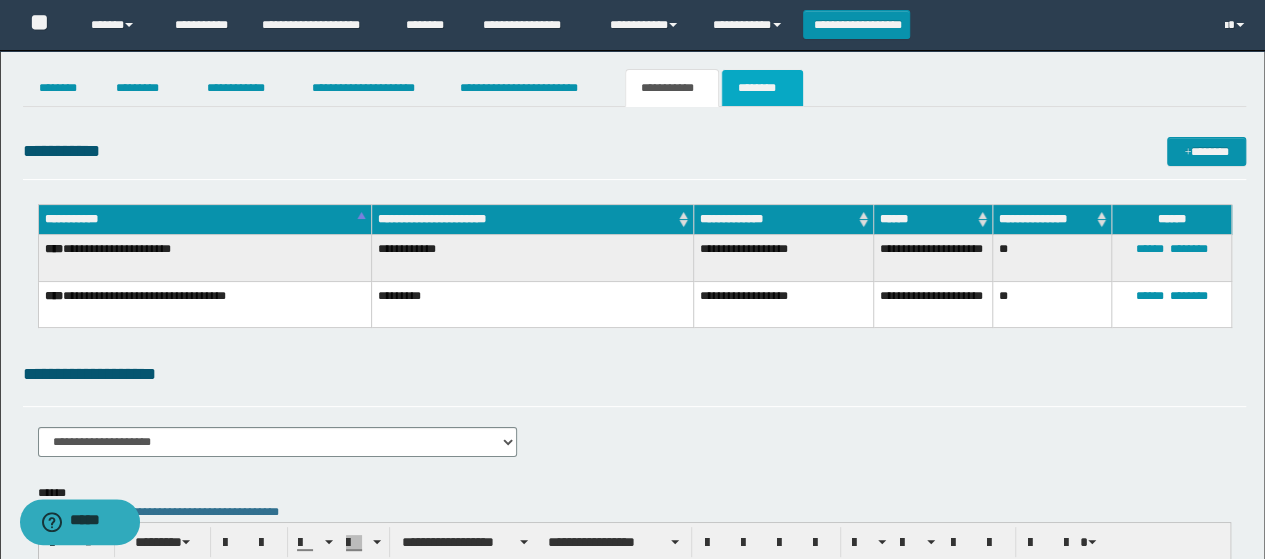 click on "********" at bounding box center [762, 88] 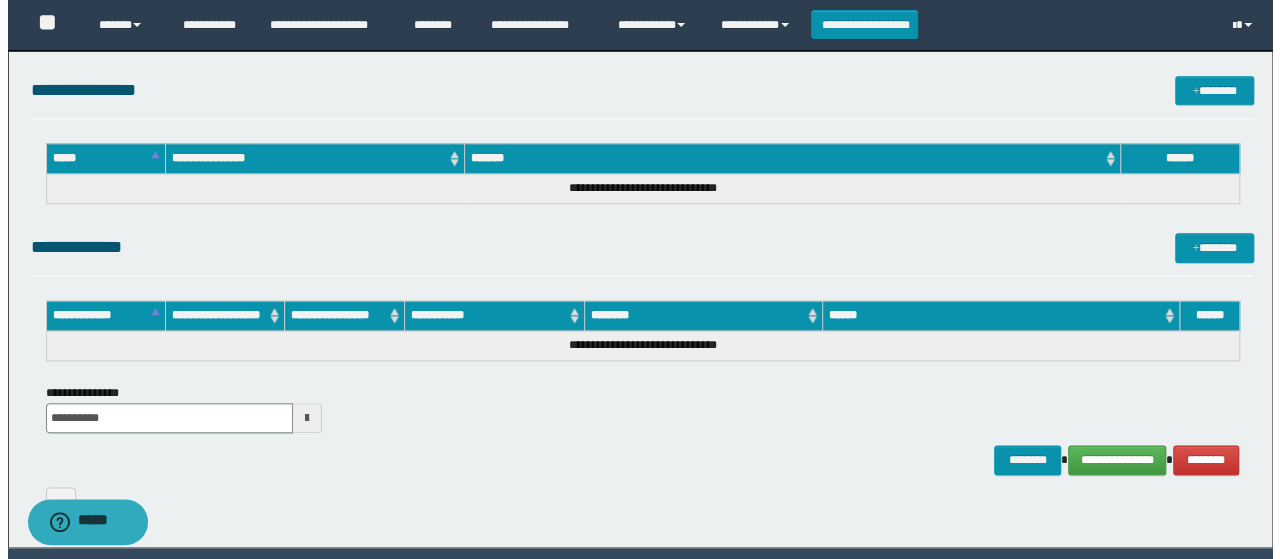 scroll, scrollTop: 1056, scrollLeft: 0, axis: vertical 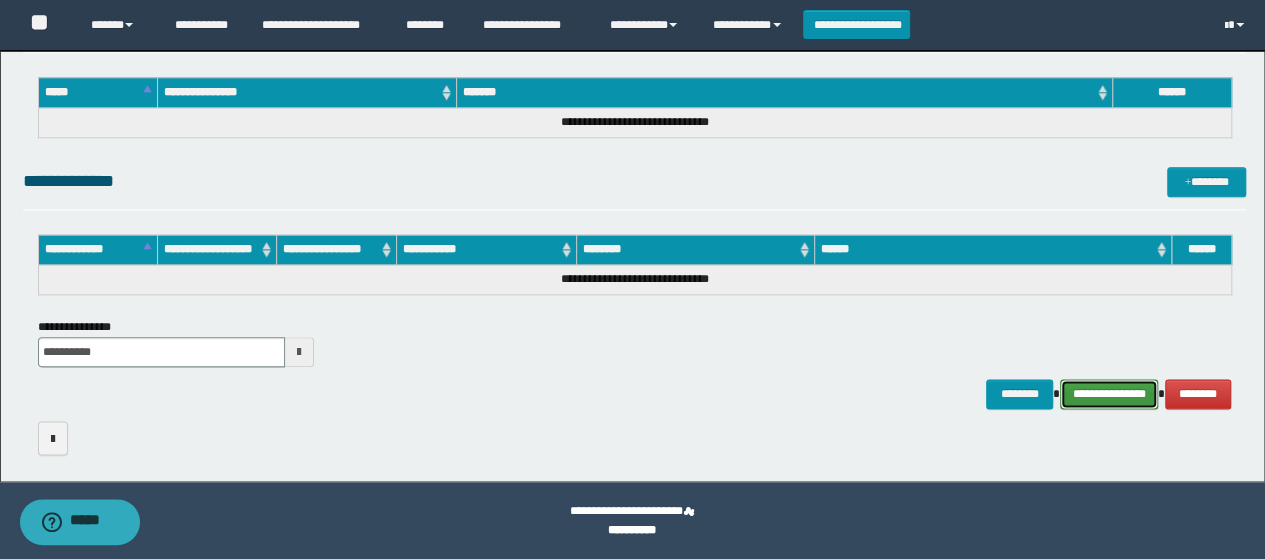 click on "**********" at bounding box center [1109, 393] 